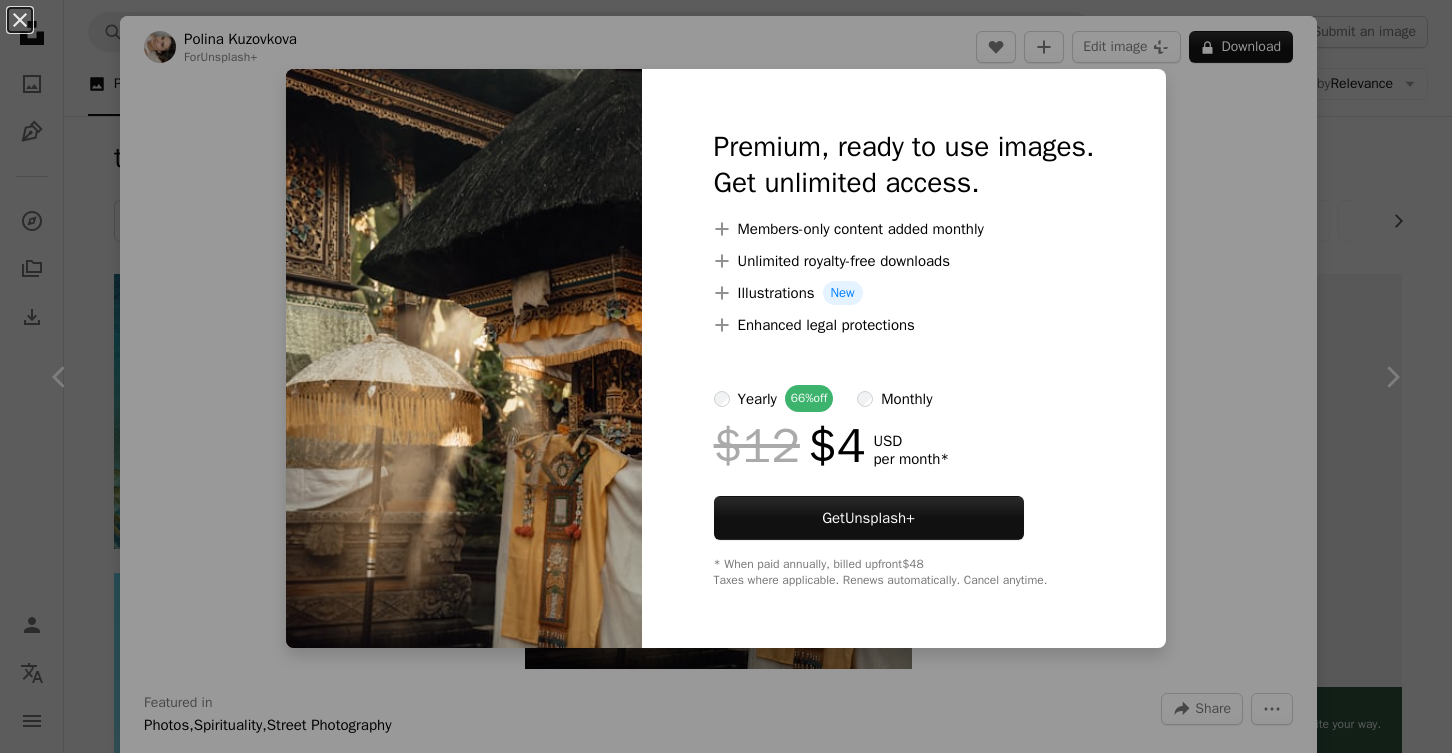 scroll, scrollTop: 11630, scrollLeft: 0, axis: vertical 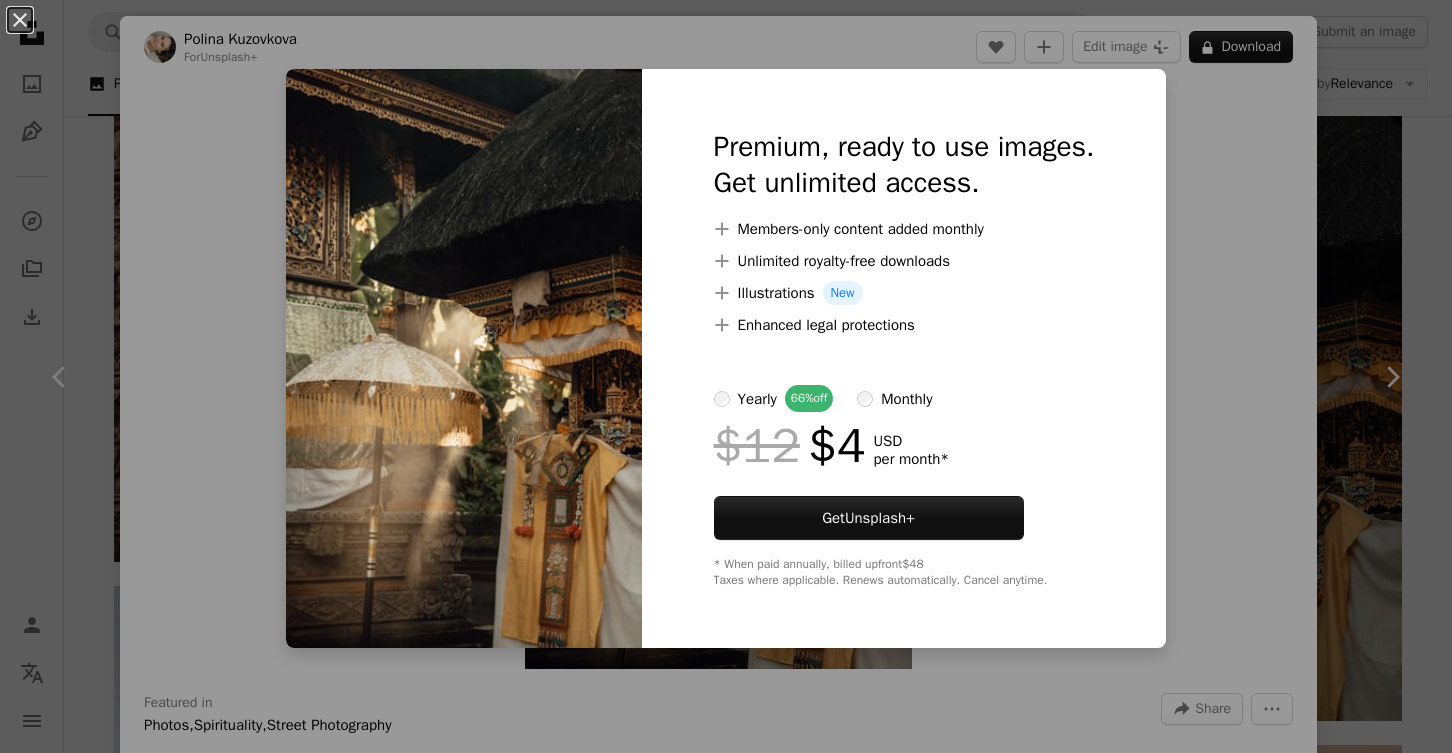 click on "An X shape Premium, ready to use images. Get unlimited access. A plus sign Members-only content added monthly A plus sign Unlimited royalty-free downloads A plus sign Illustrations  New A plus sign Enhanced legal protections yearly 66%  off monthly $12   $4 USD per month * Get  Unsplash+ * When paid annually, billed upfront  $48 Taxes where applicable. Renews automatically. Cancel anytime." at bounding box center (726, 376) 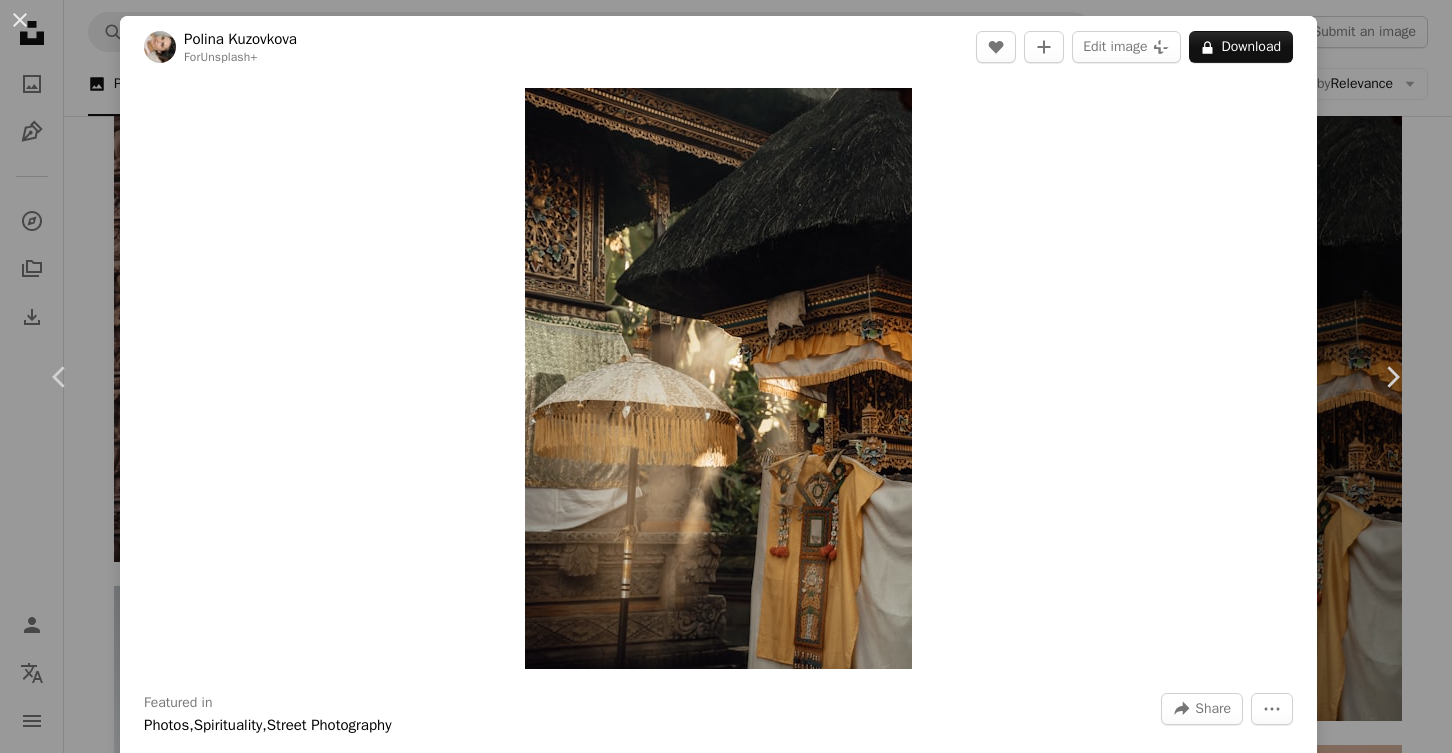 click on "An X shape Chevron left Chevron right [FIRST] [LAST] For  Unsplash+ A heart A plus sign Edit image   Plus sign for Unsplash+ A lock   Download Zoom in Featured in Photos ,  Spirituality ,  Street Photography A forward-right arrow Share More Actions Balinese Hindu temple interior details A map marker [CITY], [COUNTRY] Calendar outlined Published on  March 9, 2023 Safety Licensed under the  Unsplash+ License [COUNTRY] culture temple street photography faith spirituality asia religion religious heritage traditional hinduism [CITY] temple [CITY] [COUNTRY] ethnic [COUNTRY] culture cultural heritage [COUNTRY] culture [CITY] temples [CITY] Creative Commons images From this series Plus sign for Unsplash+ Plus sign for Unsplash+ Plus sign for Unsplash+ Related images Plus sign for Unsplash+ A heart A plus sign [FIRST] [LAST] For  Unsplash+ A lock   Download Plus sign for Unsplash+ A heart A plus sign [FIRST] [LAST] For  Unsplash+" at bounding box center (726, 376) 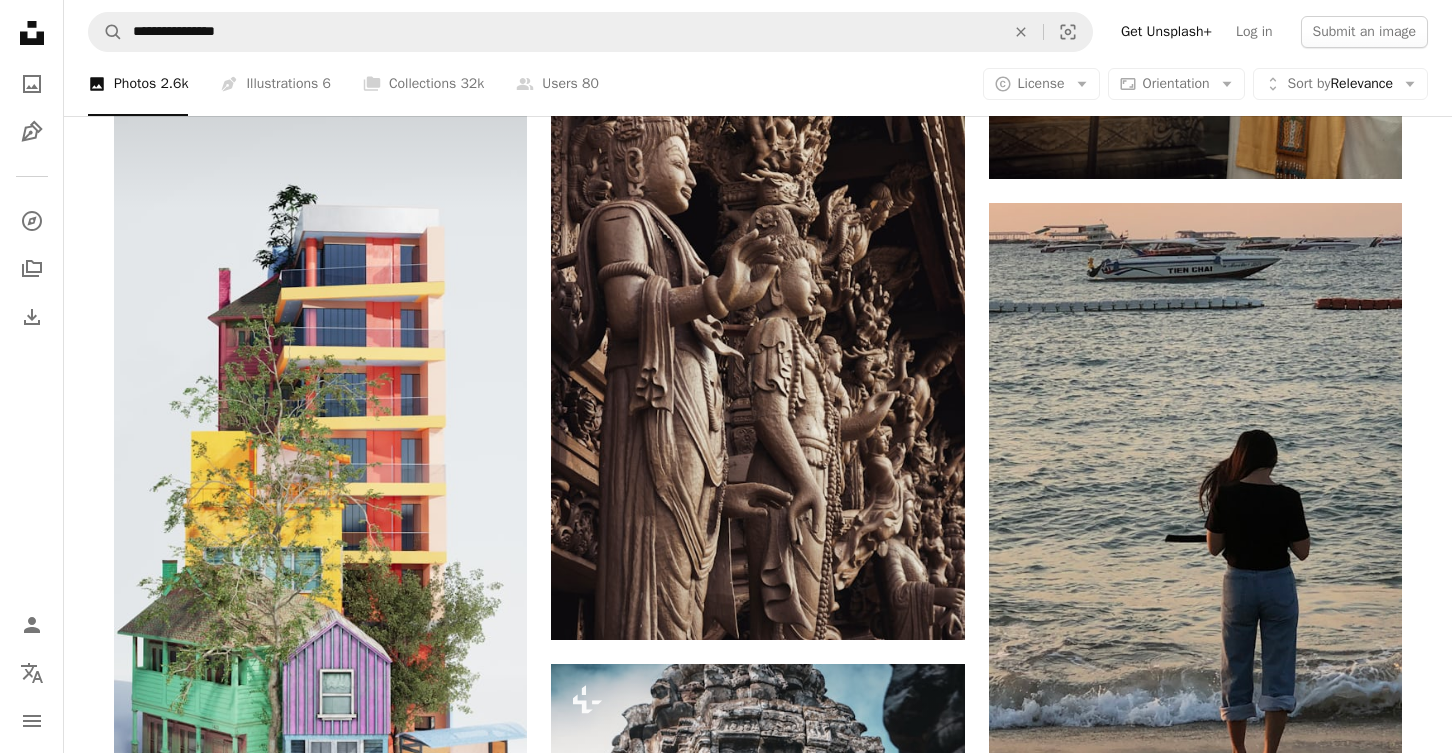 scroll, scrollTop: 12191, scrollLeft: 0, axis: vertical 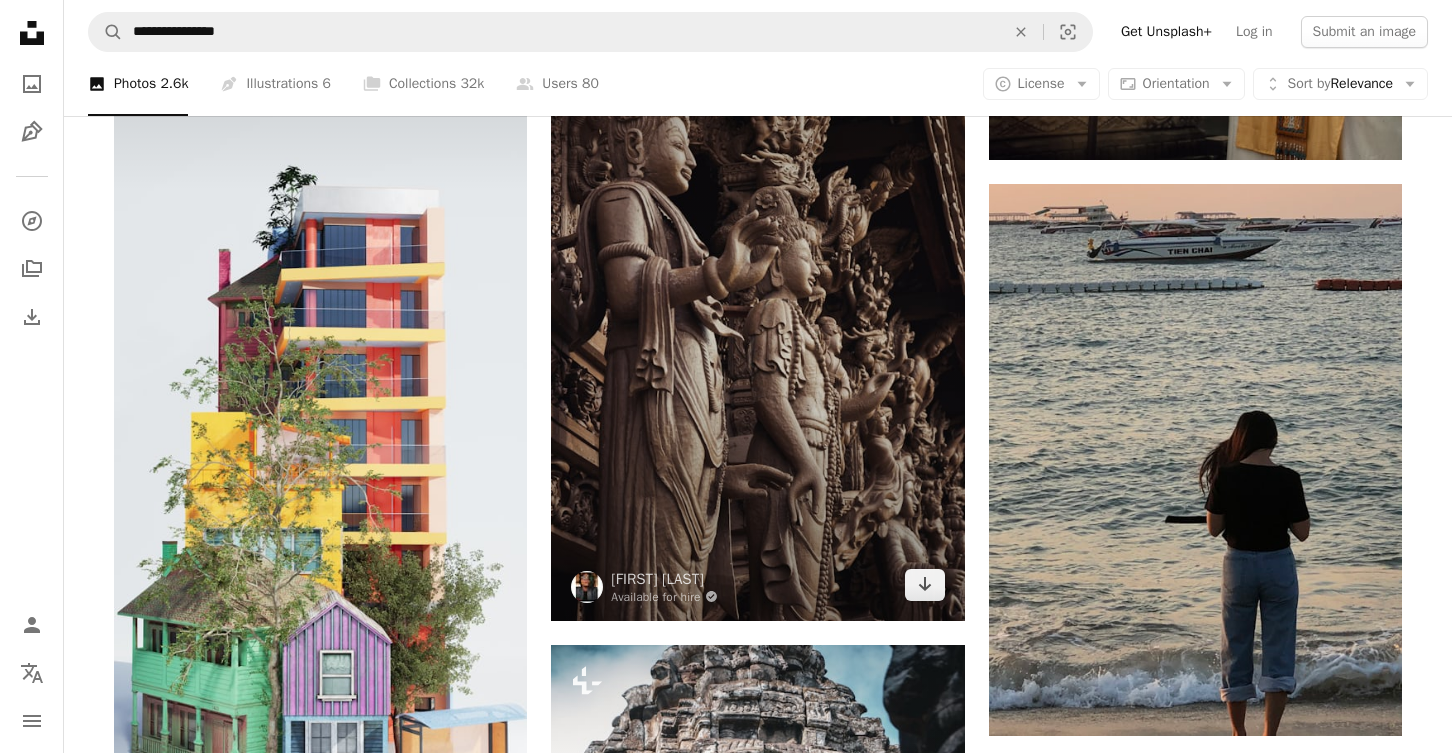click at bounding box center [757, 311] 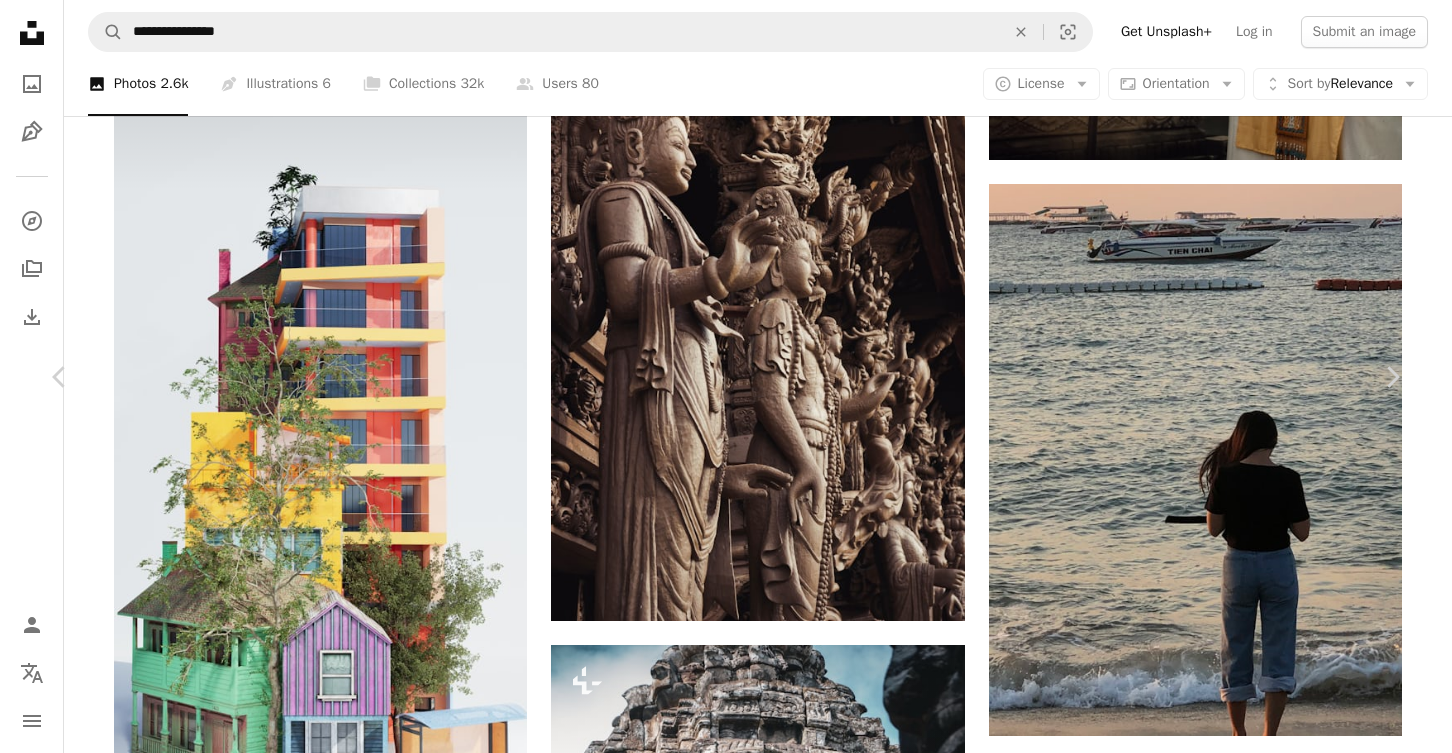 click on "Download free" at bounding box center (1203, 3647) 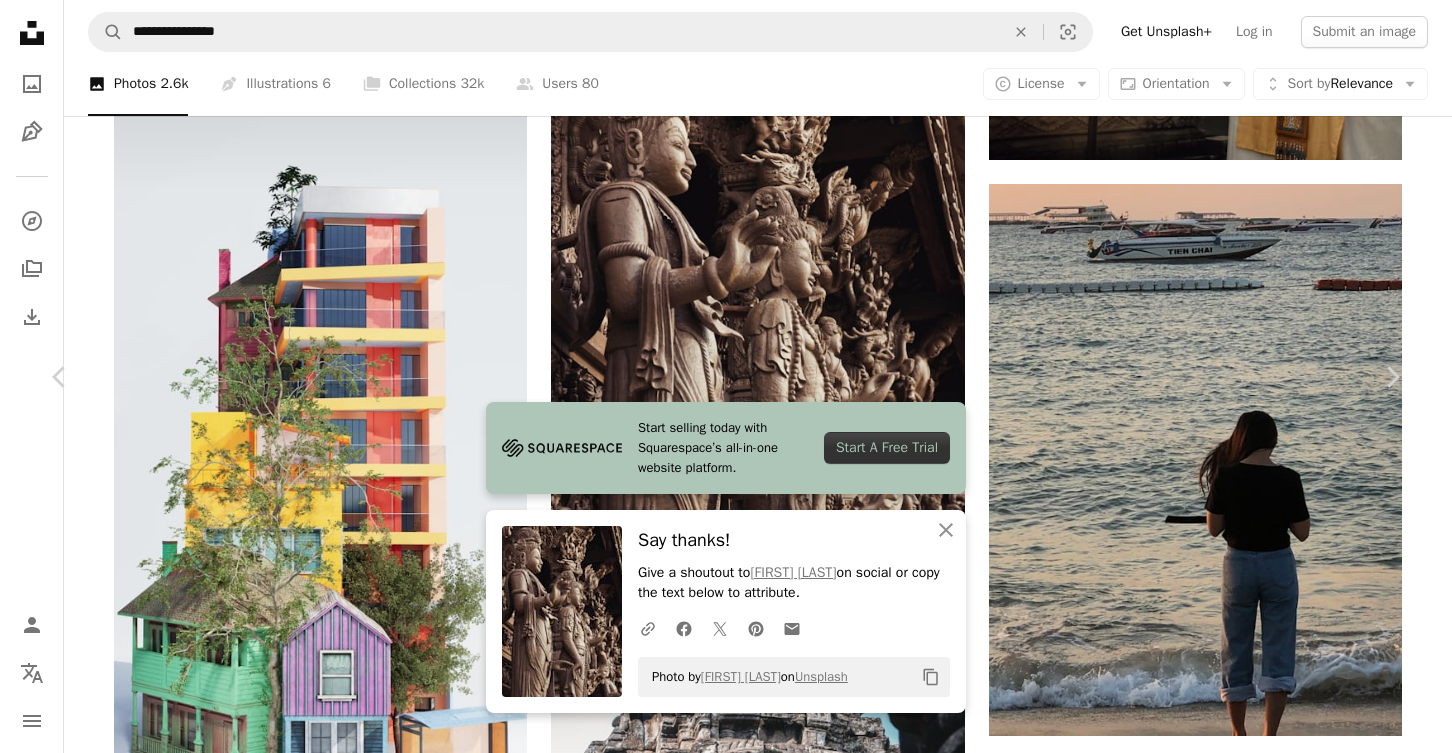 click on "An X shape Chevron left Chevron right Start selling today with Squarespace’s all-in-one website platform. Start A Free Trial An X shape Close Say thanks! Give a shoutout to  [FIRST] [LAST]  on social or copy the text below to attribute. A URL sharing icon (chains) Facebook icon X (formerly Twitter) icon Pinterest icon An envelope Photo by  [FIRST] [LAST]  on  Unsplash
Copy content [FIRST] [LAST] Available for hire A checkmark inside of a circle A heart A plus sign Edit image   Plus sign for Unsplash+ Download free Chevron down Zoom in Views 819,467 Downloads 2,272 A forward-right arrow Share Info icon Info More Actions A map marker Sanctuary of Truth, [CITY], [STATE], [COUNTRY], [COUNTRY], [COUNTRY] Calendar outlined Published on  October 23, 2019 Camera Canon, EOS 600D Safety Free to use under the  Unsplash License thailand worship god temple details idol art building human architecture painting shrine pattaya city sanctuary of truth Public domain images  |  View more on iStock" at bounding box center (726, 3976) 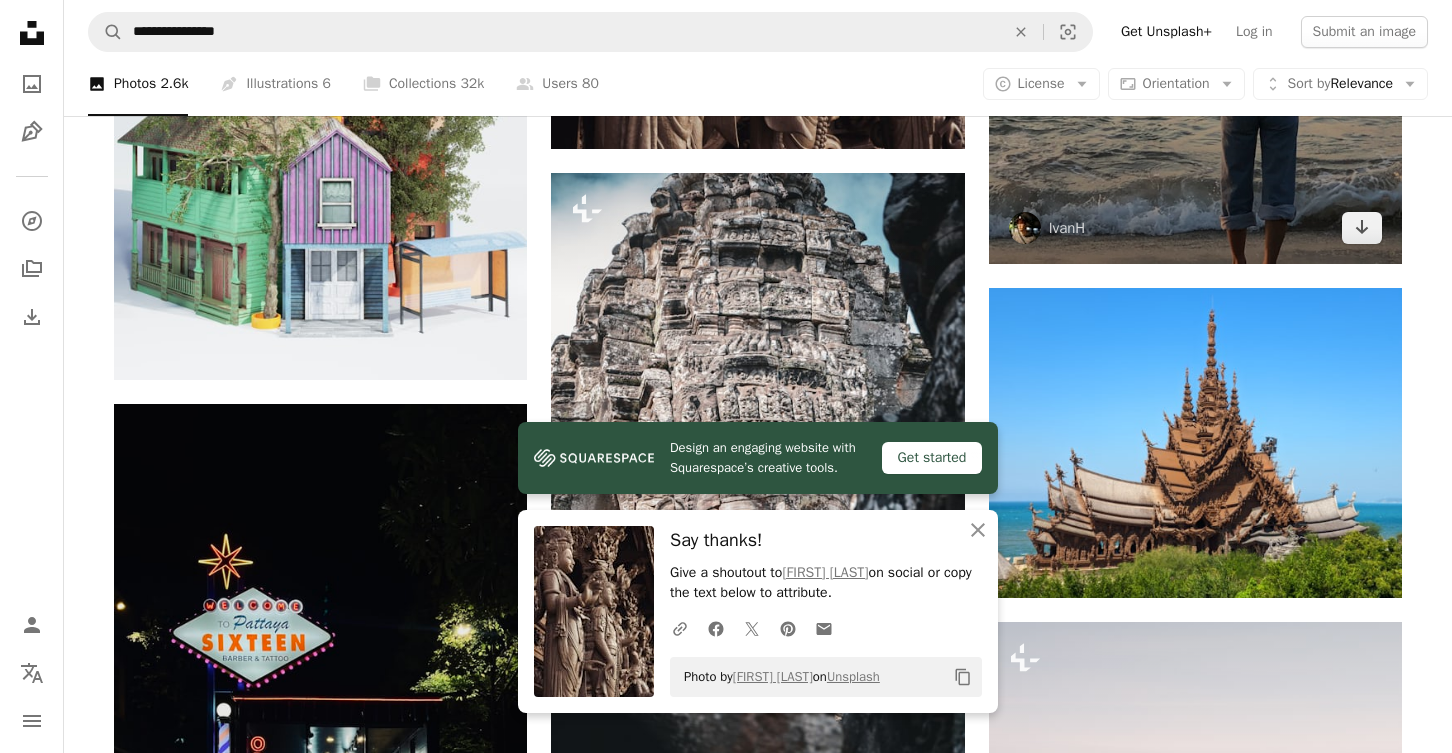 scroll, scrollTop: 12735, scrollLeft: 0, axis: vertical 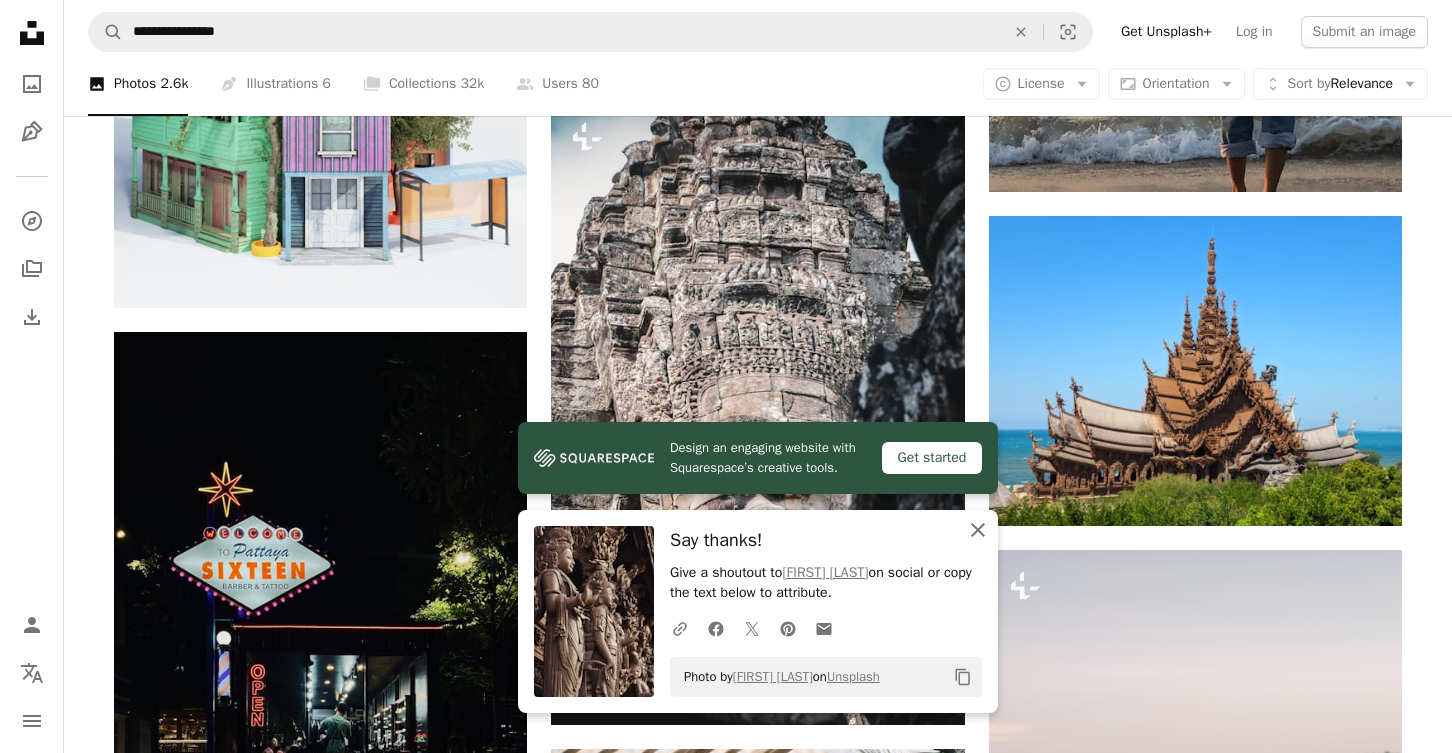 click on "An X shape" 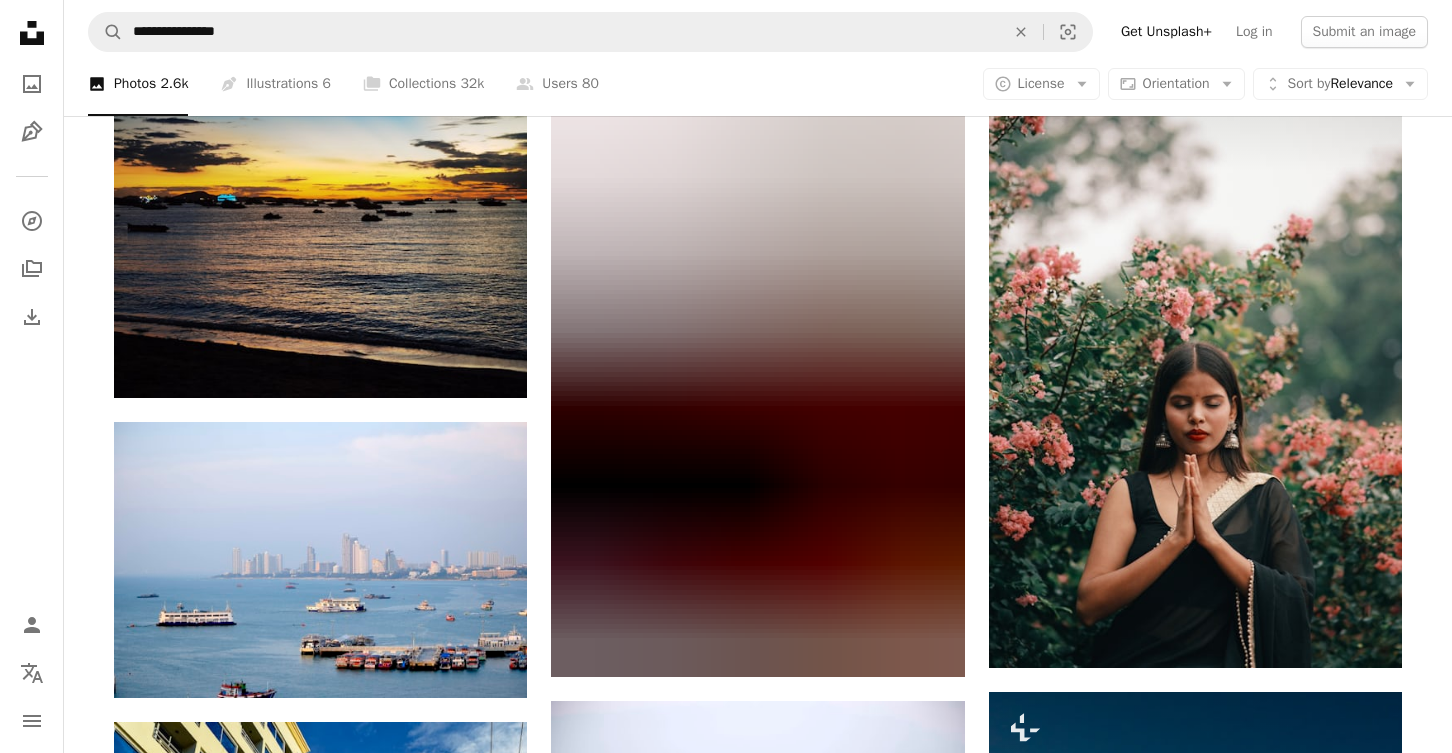 scroll, scrollTop: 15125, scrollLeft: 0, axis: vertical 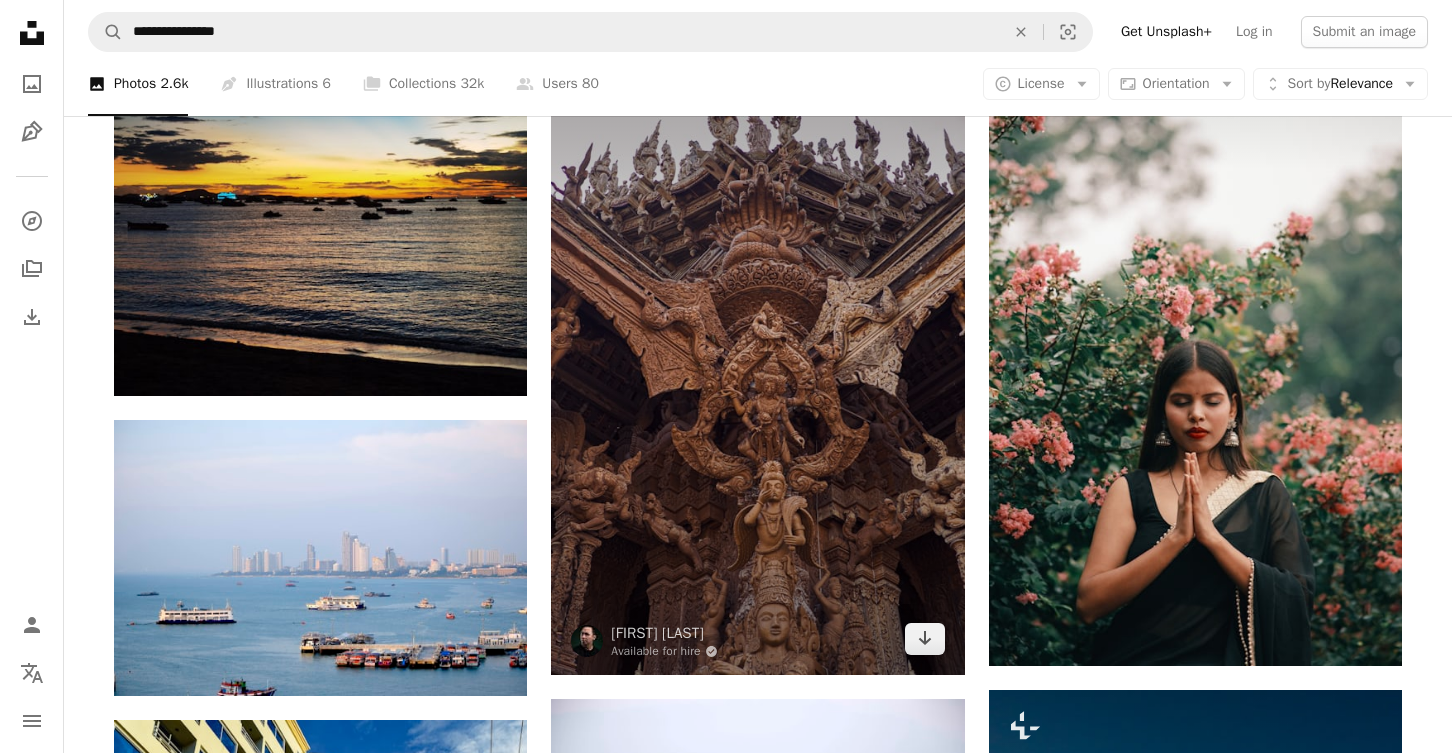 click at bounding box center [757, 365] 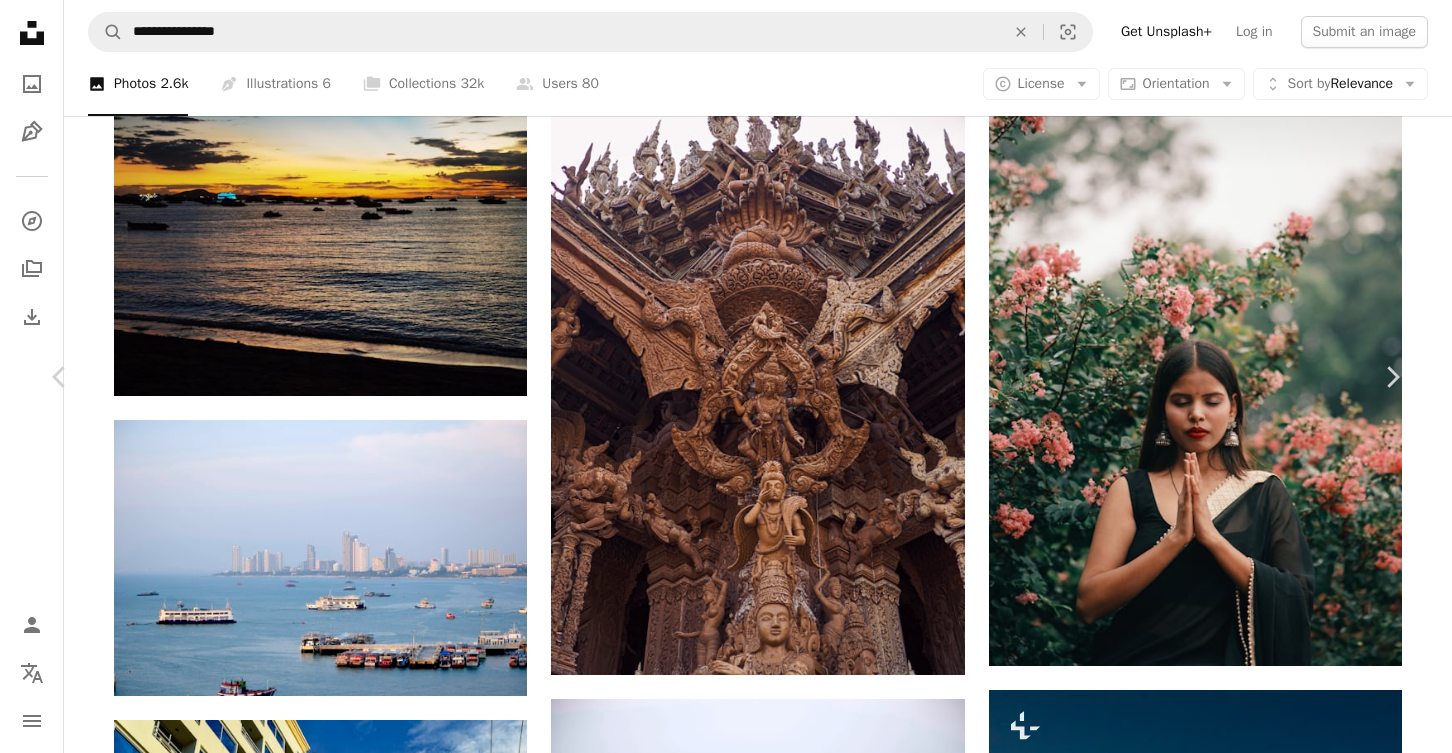 click on "Download free" at bounding box center (1203, 4219) 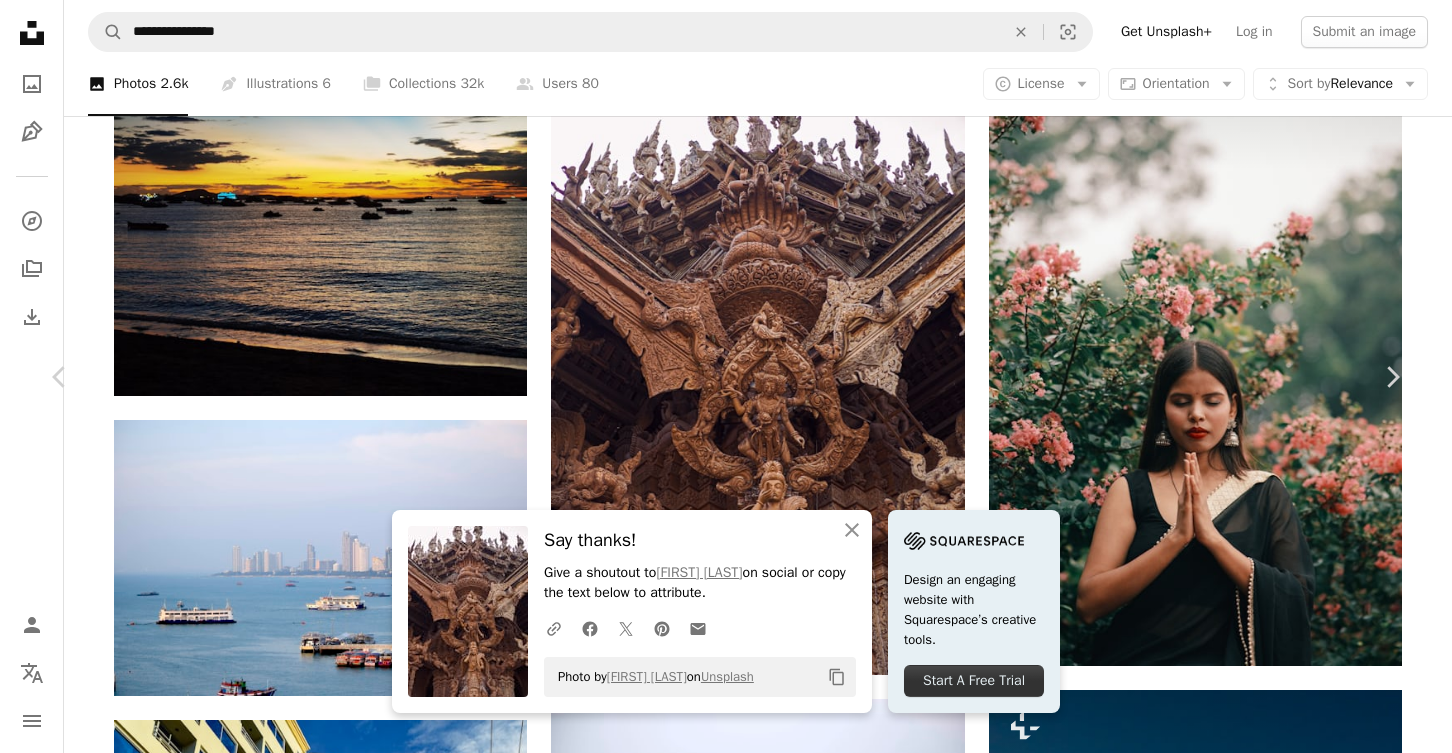 click on "An X shape Chevron left Chevron right An X shape Close Say thanks! Give a shoutout to  [FIRST] [LAST]  on social or copy the text below to attribute. A URL sharing icon (chains) Facebook icon X (formerly Twitter) icon Pinterest icon An envelope Photo by  [FIRST] [LAST]  on  Unsplash
Copy content Design an engaging website with Squarespace’s creative tools. Start A Free Trial [FIRST] [LAST] Available for hire A checkmark inside of a circle A heart A plus sign Edit image   Plus sign for Unsplash+ Download free Chevron down Zoom in Views 10,568 Downloads 107 A forward-right arrow Share Info icon Info More Actions The Sanctuary of Truth Calendar outlined Published on  [DATE] Safety Free to use under the  Unsplash License thailand pattaya wooden building woman building man face female adult church prayer male temple bride head altar shrine monastery Public domain images Browse premium related images on iStock  |  Save 20% with code UNSPLASH20 View more on iStock  ↗ Related images A heart A plus sign A heart" at bounding box center [726, 4548] 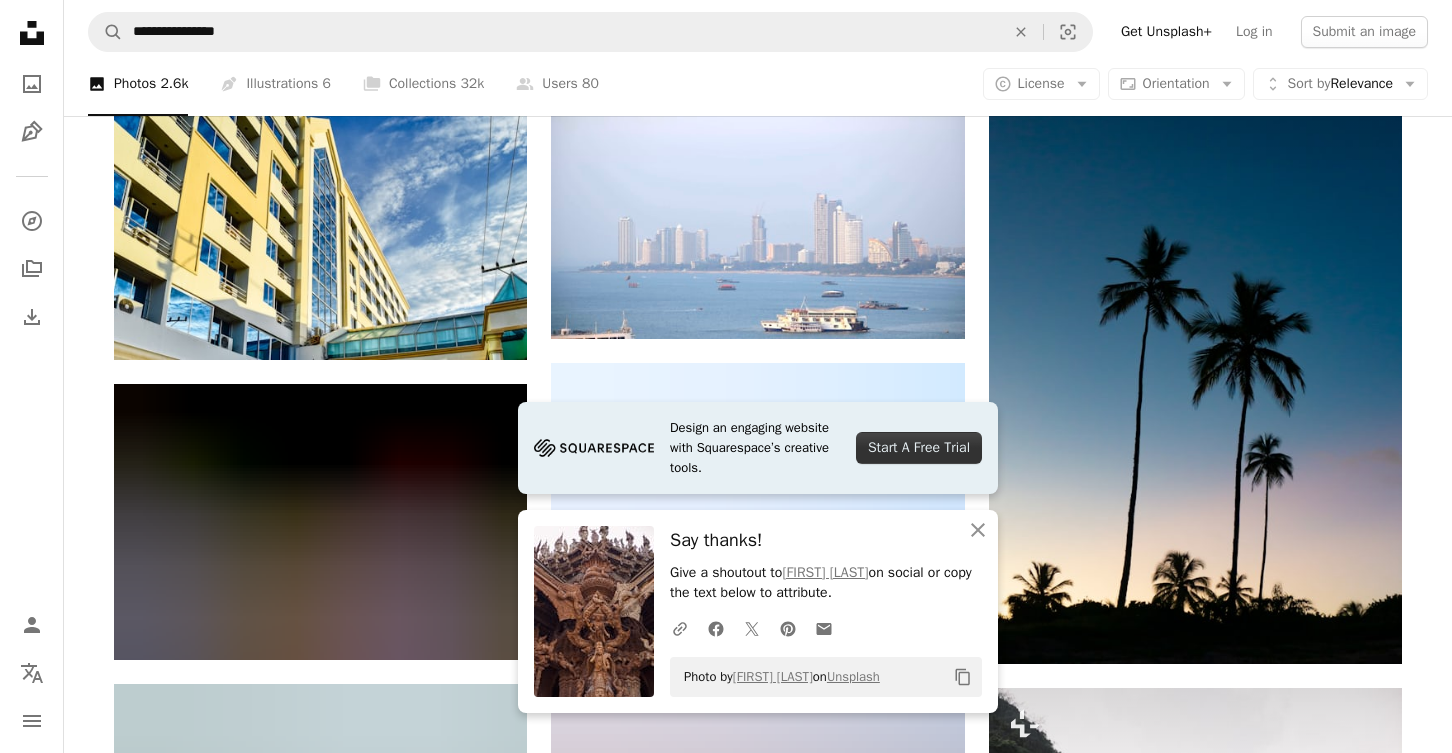 scroll, scrollTop: 15762, scrollLeft: 0, axis: vertical 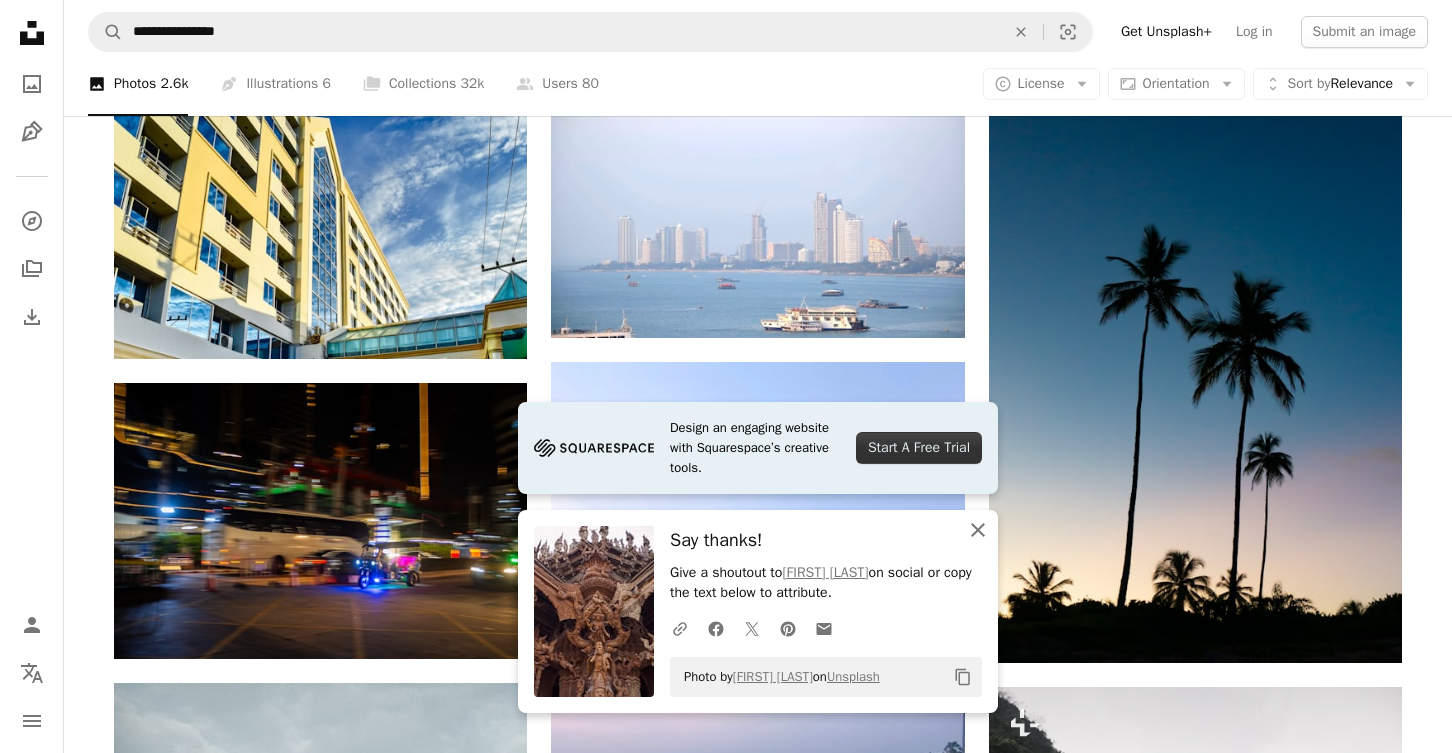 click on "An X shape" 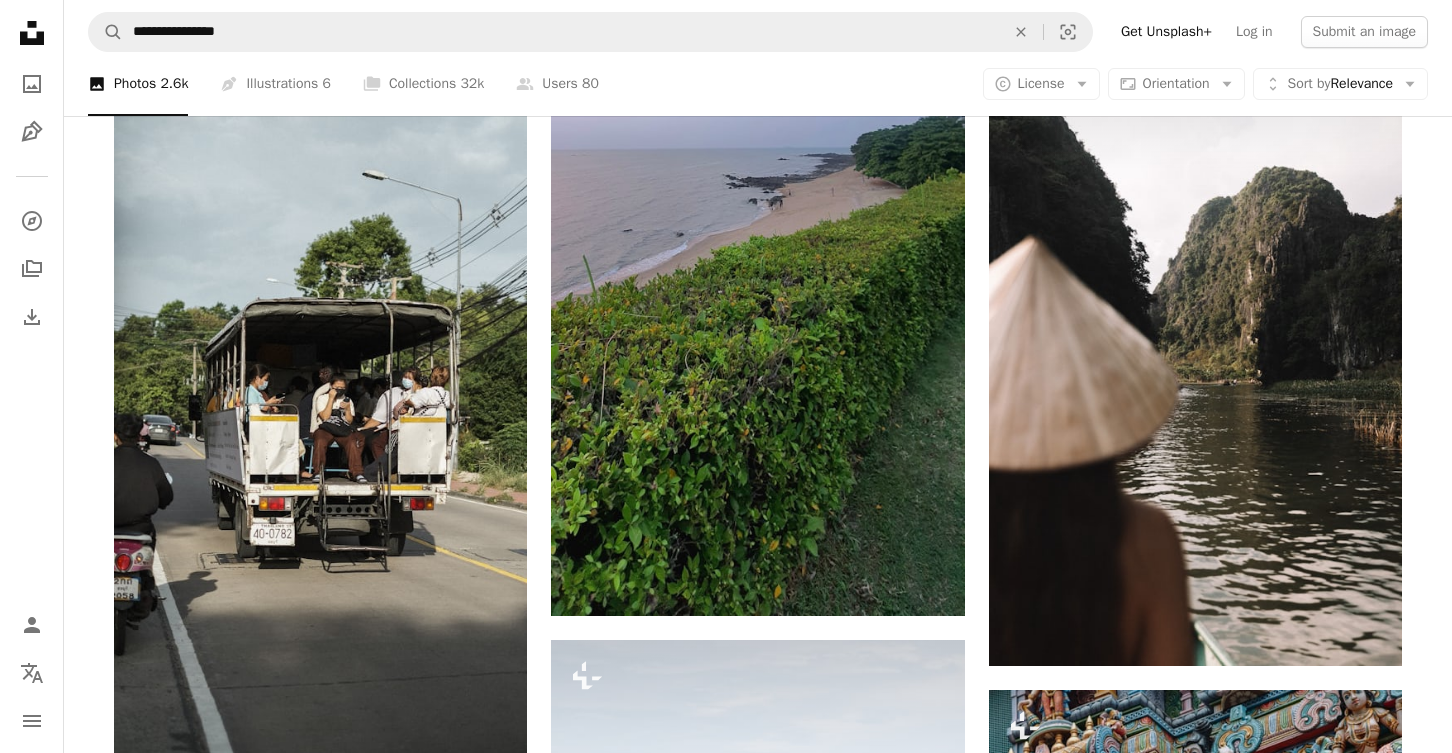 scroll, scrollTop: 16429, scrollLeft: 0, axis: vertical 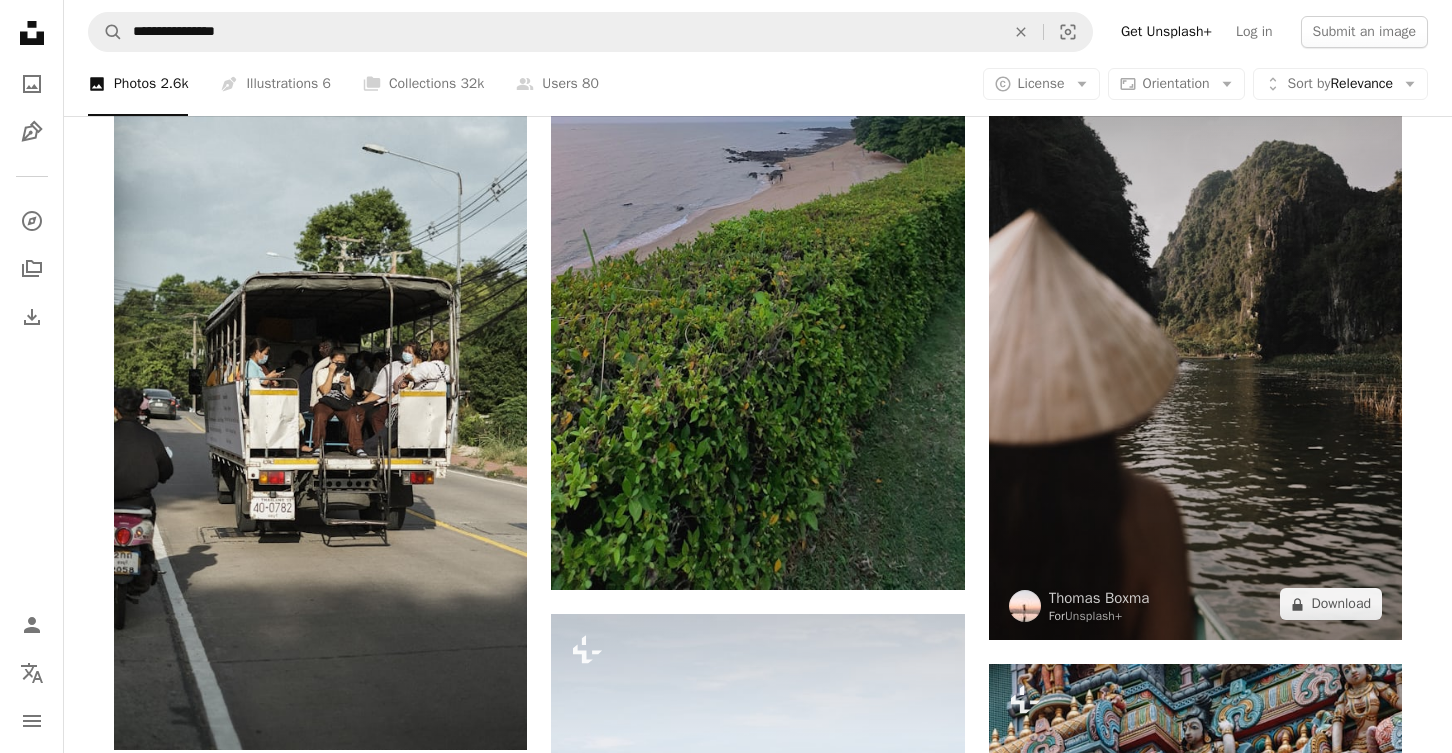 click at bounding box center (1195, 330) 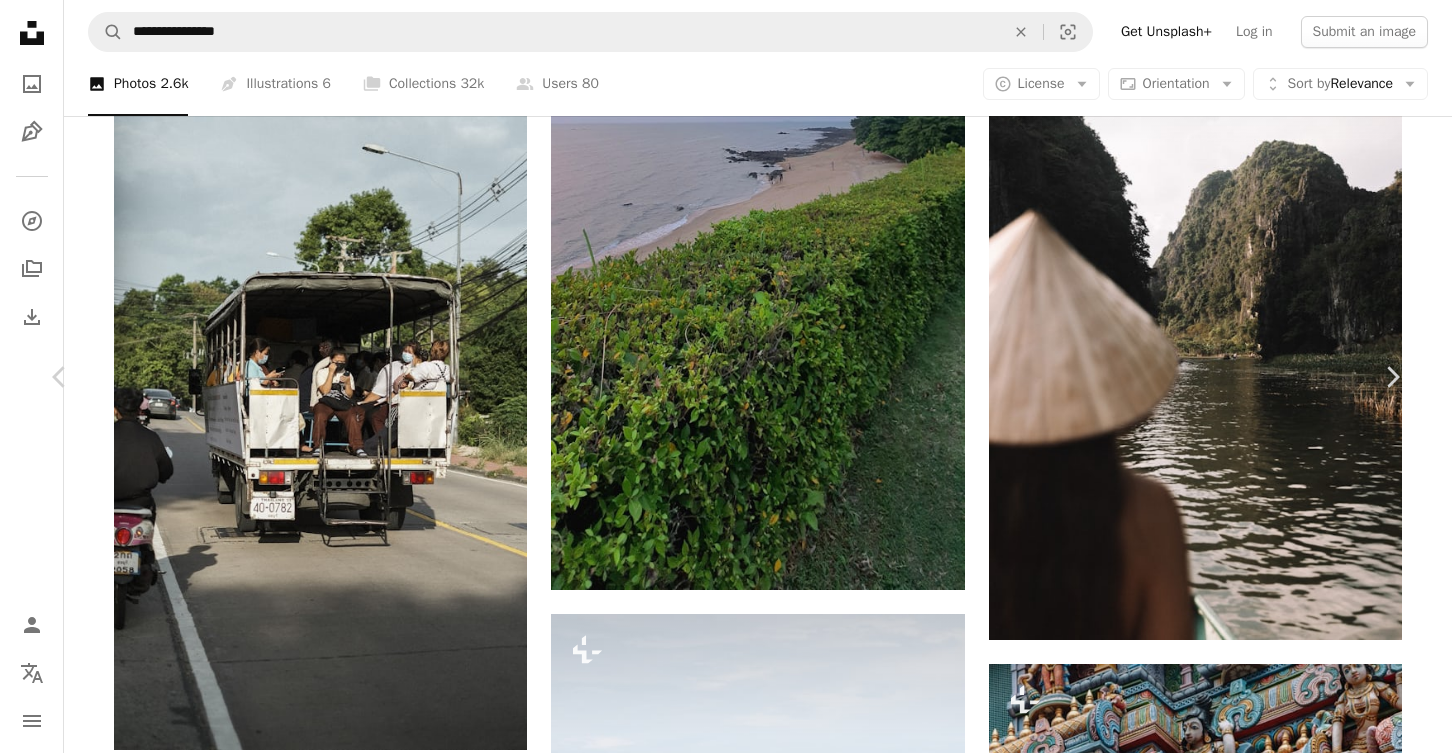 click on "A lock   Download" at bounding box center (1241, 2915) 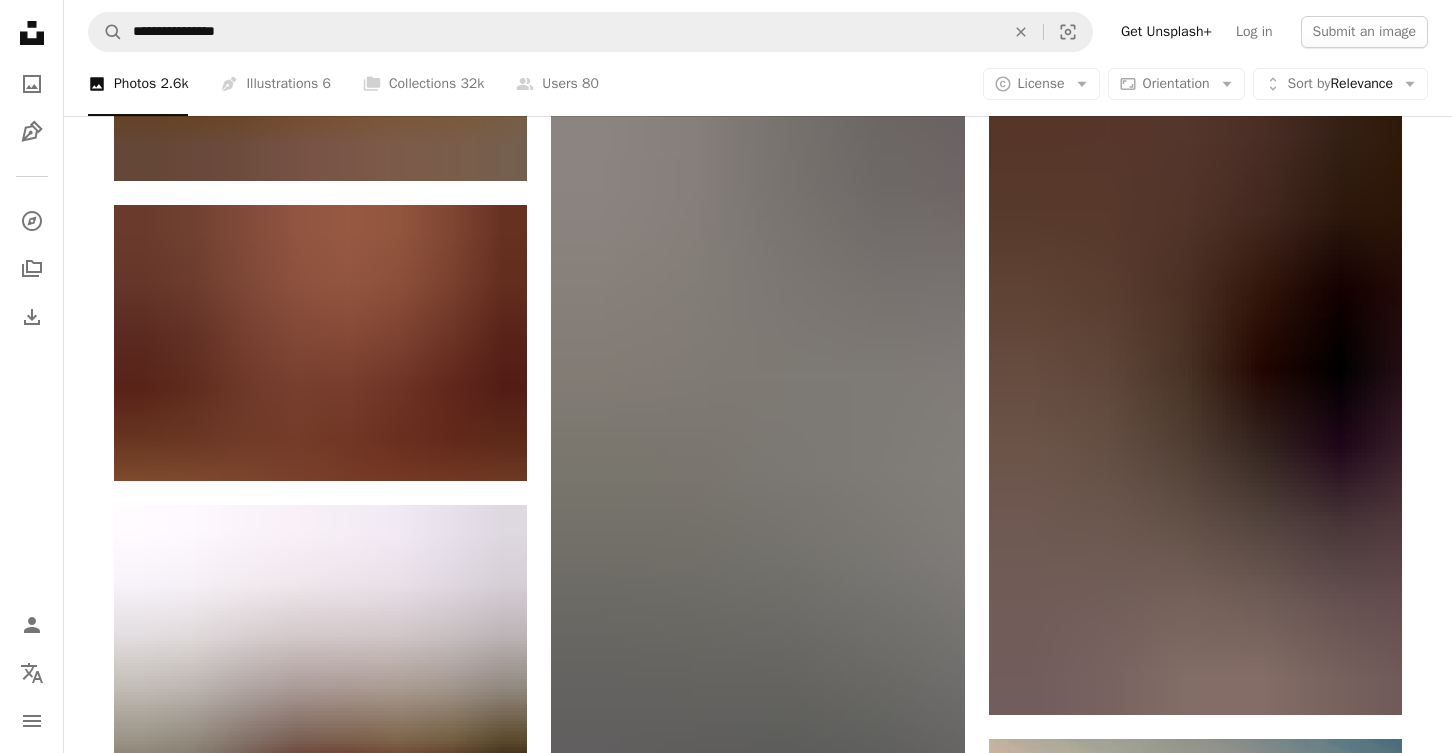 scroll, scrollTop: 17640, scrollLeft: 0, axis: vertical 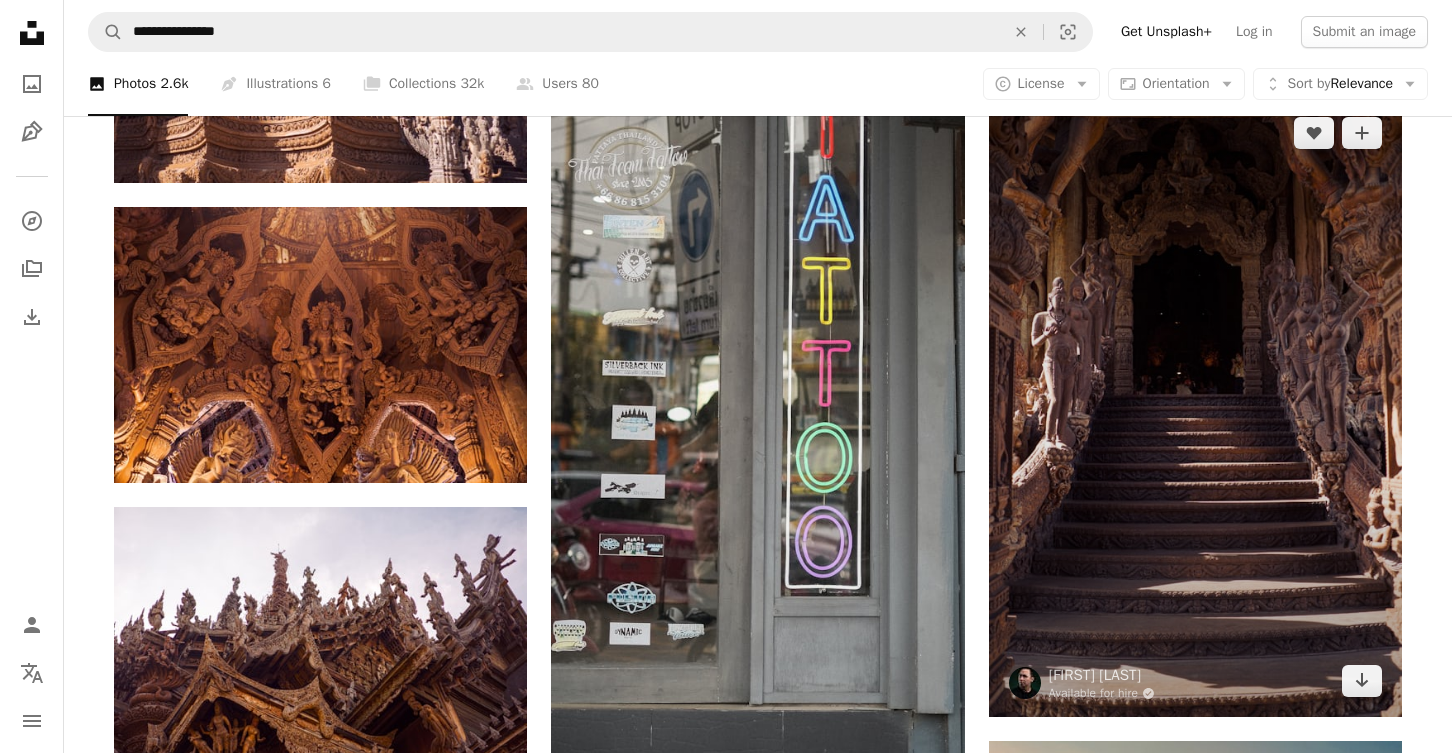 click at bounding box center [1195, 407] 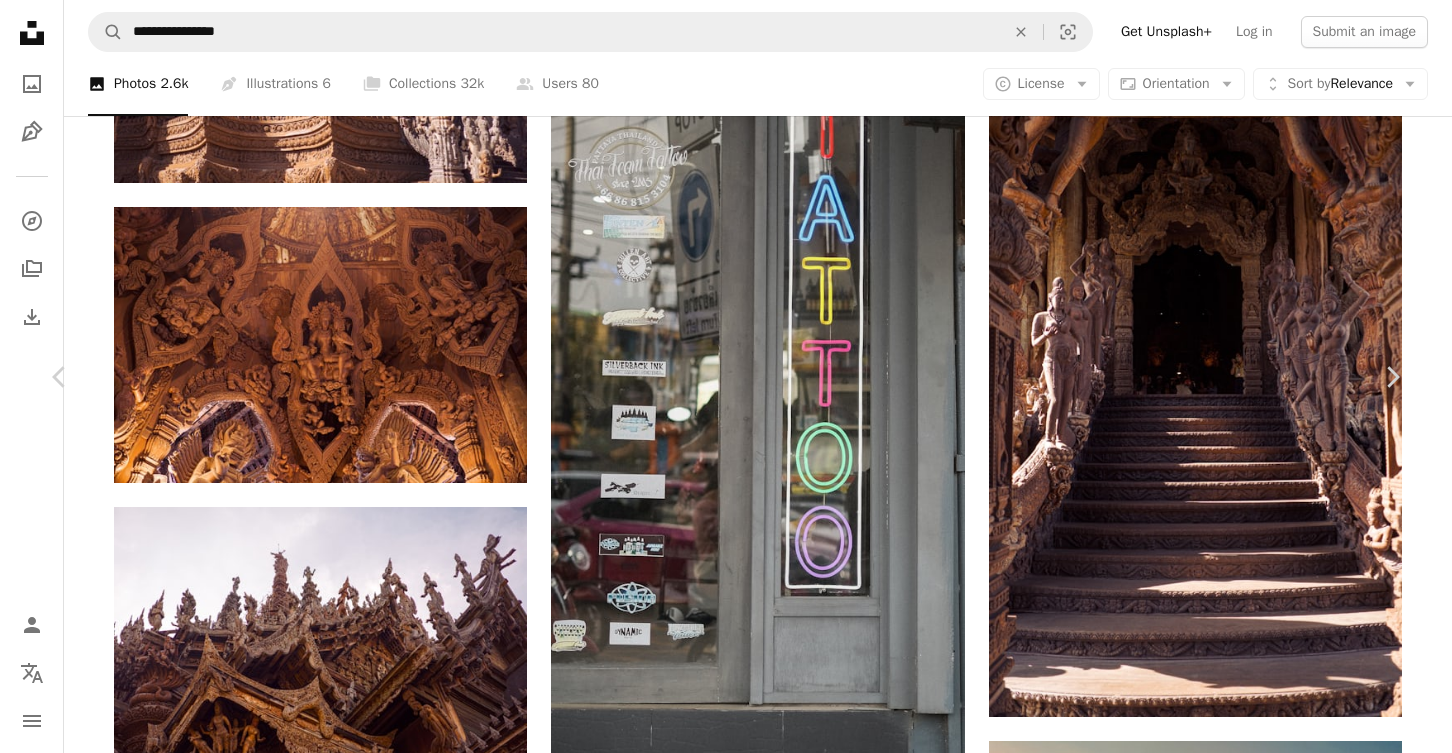 click on "Download free" at bounding box center (1203, 4716) 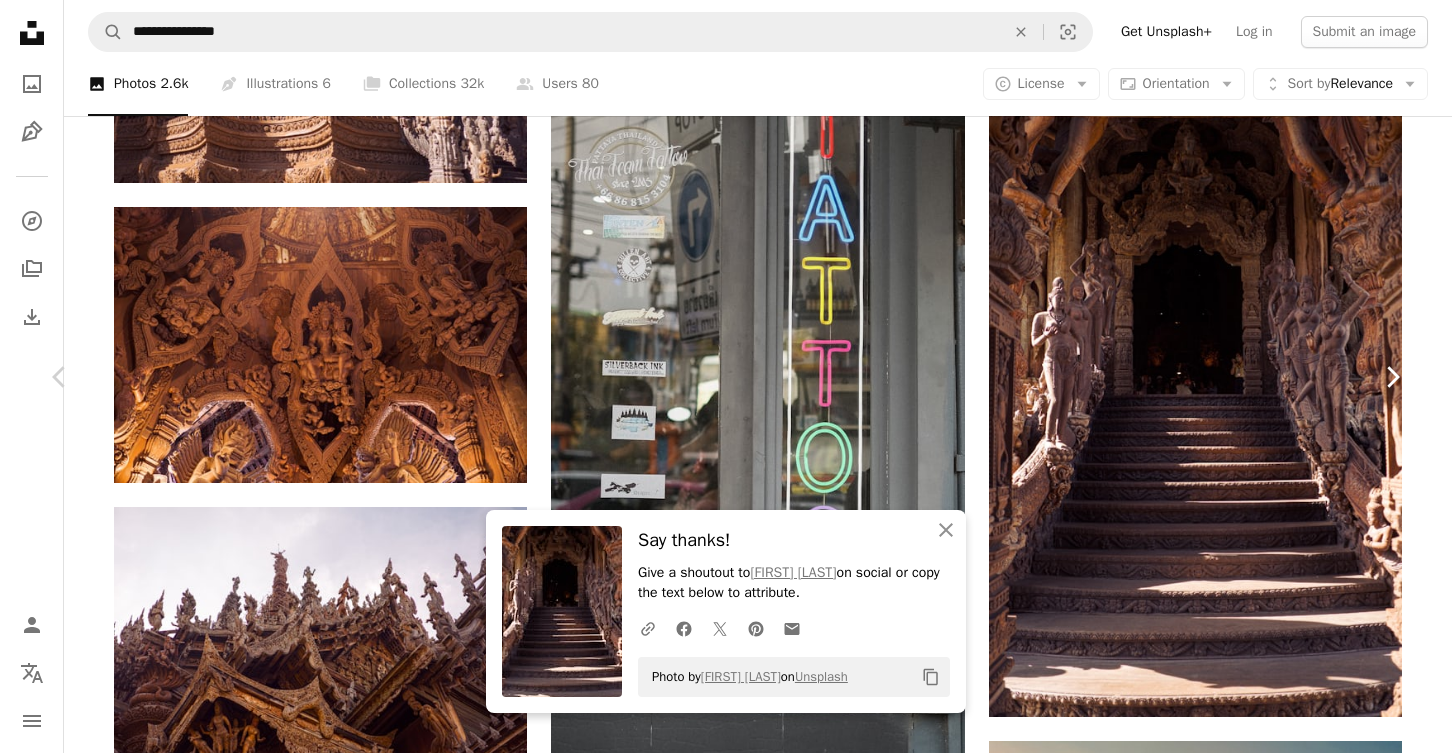 click on "Chevron right" at bounding box center [1392, 377] 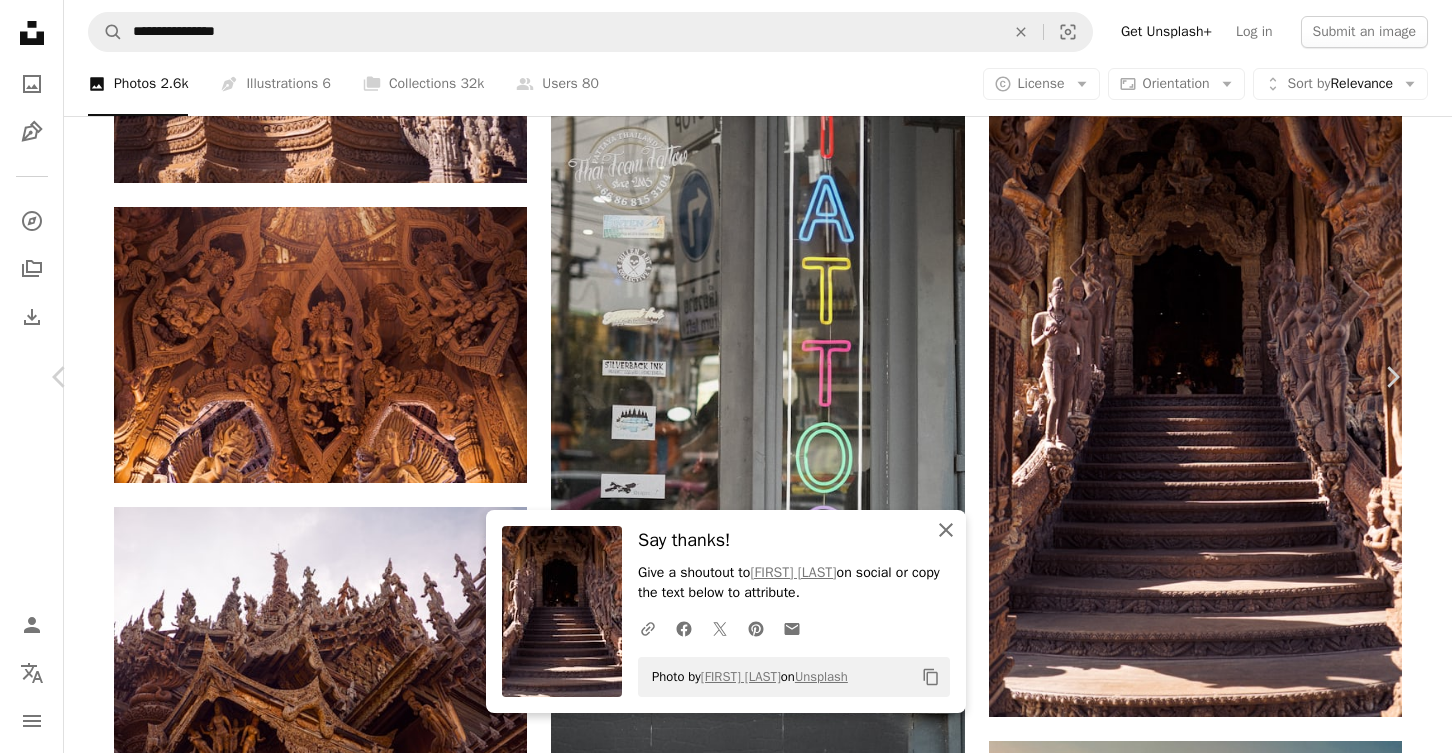 click 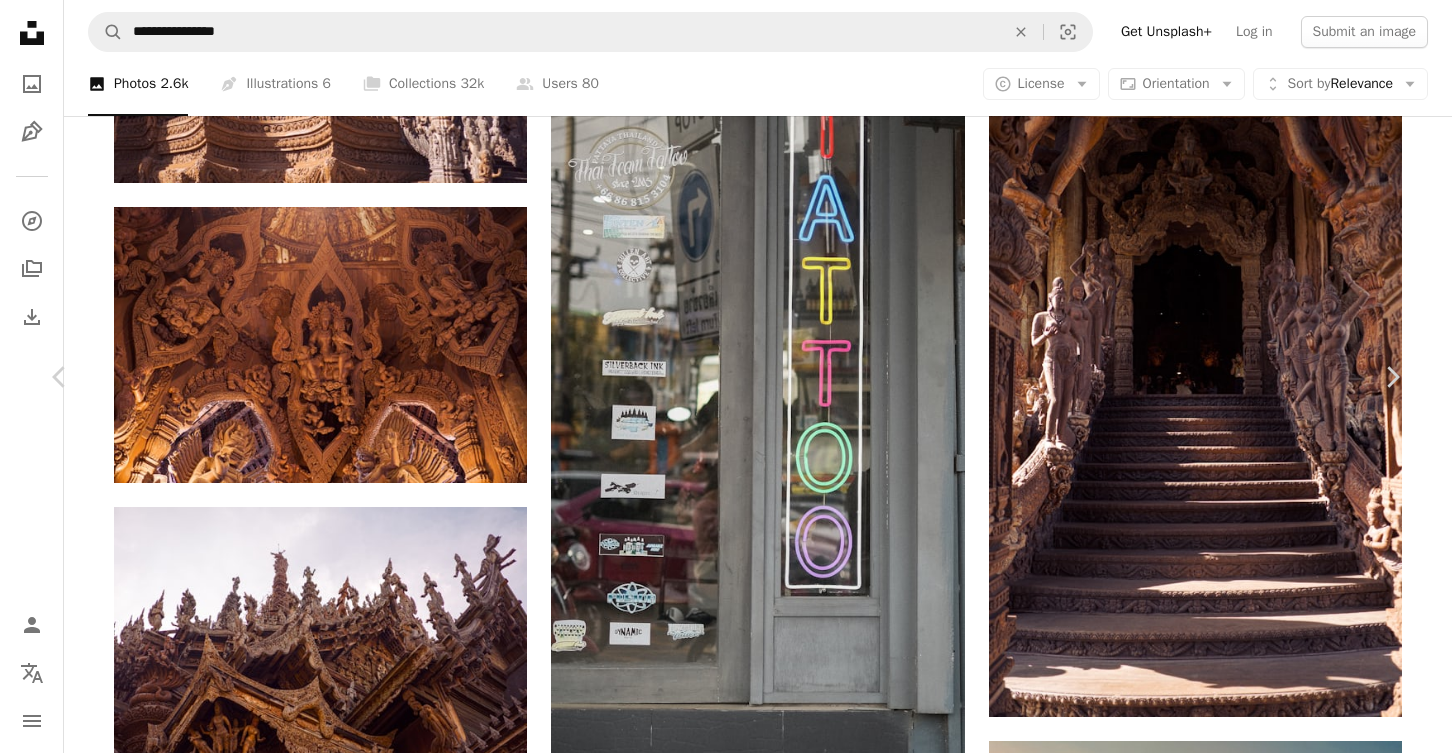 click on "An X shape Chevron left Chevron right [FIRST] [LAST] For  Unsplash+ A heart A plus sign Edit image   Plus sign for Unsplash+ A lock   Download Zoom in Featured in Photos A forward-right arrow Share More Actions Calendar outlined Published on  May 18, 2023 Safety Licensed under the  Unsplash+ License travel sea friends boat holiday vacation trip summer vacation spring break travel friends beach day summer travel beach friends summer travel stories Public domain images From this series Chevron right Plus sign for Unsplash+ Plus sign for Unsplash+ Plus sign for Unsplash+ Plus sign for Unsplash+ Plus sign for Unsplash+ Plus sign for Unsplash+ Plus sign for Unsplash+ Plus sign for Unsplash+ Plus sign for Unsplash+ Plus sign for Unsplash+ Related images Plus sign for Unsplash+ A heart A plus sign [FIRST] [LAST] For  Unsplash+ A lock   Download Plus sign for Unsplash+ A heart A plus sign A. C. For  Unsplash+ A lock   Download Plus sign for Unsplash+ A heart A plus sign [FIRST] [LAST] For  Unsplash+ A lock" at bounding box center (726, 5045) 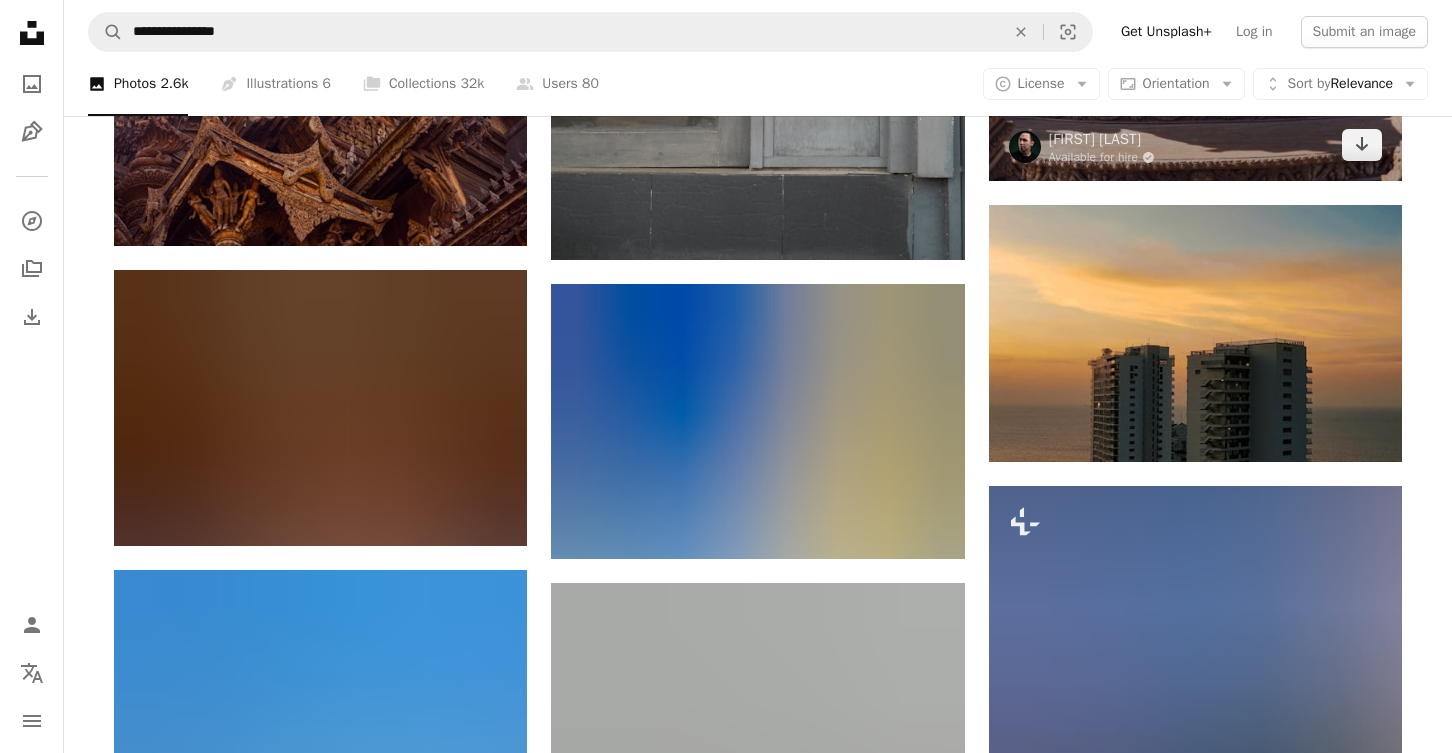 scroll, scrollTop: 18177, scrollLeft: 0, axis: vertical 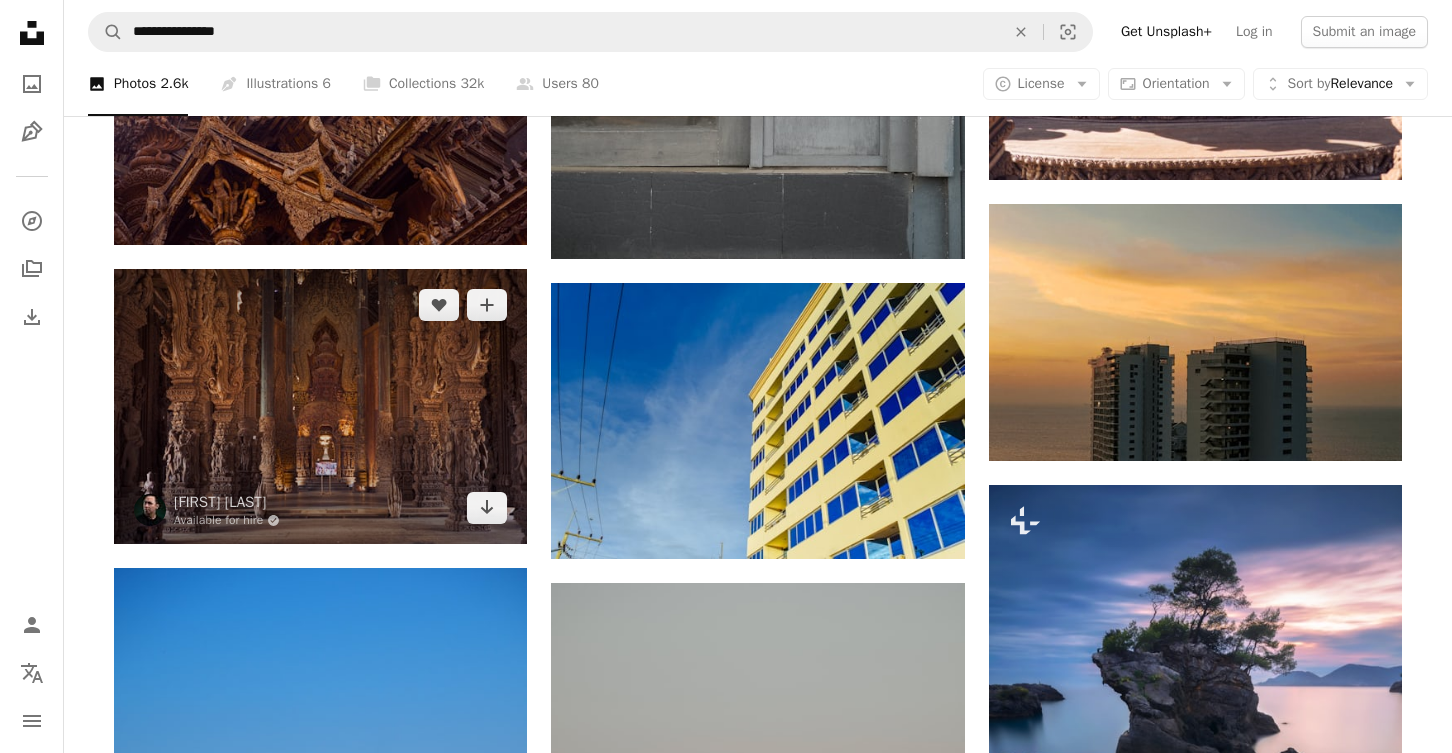 click at bounding box center (320, 406) 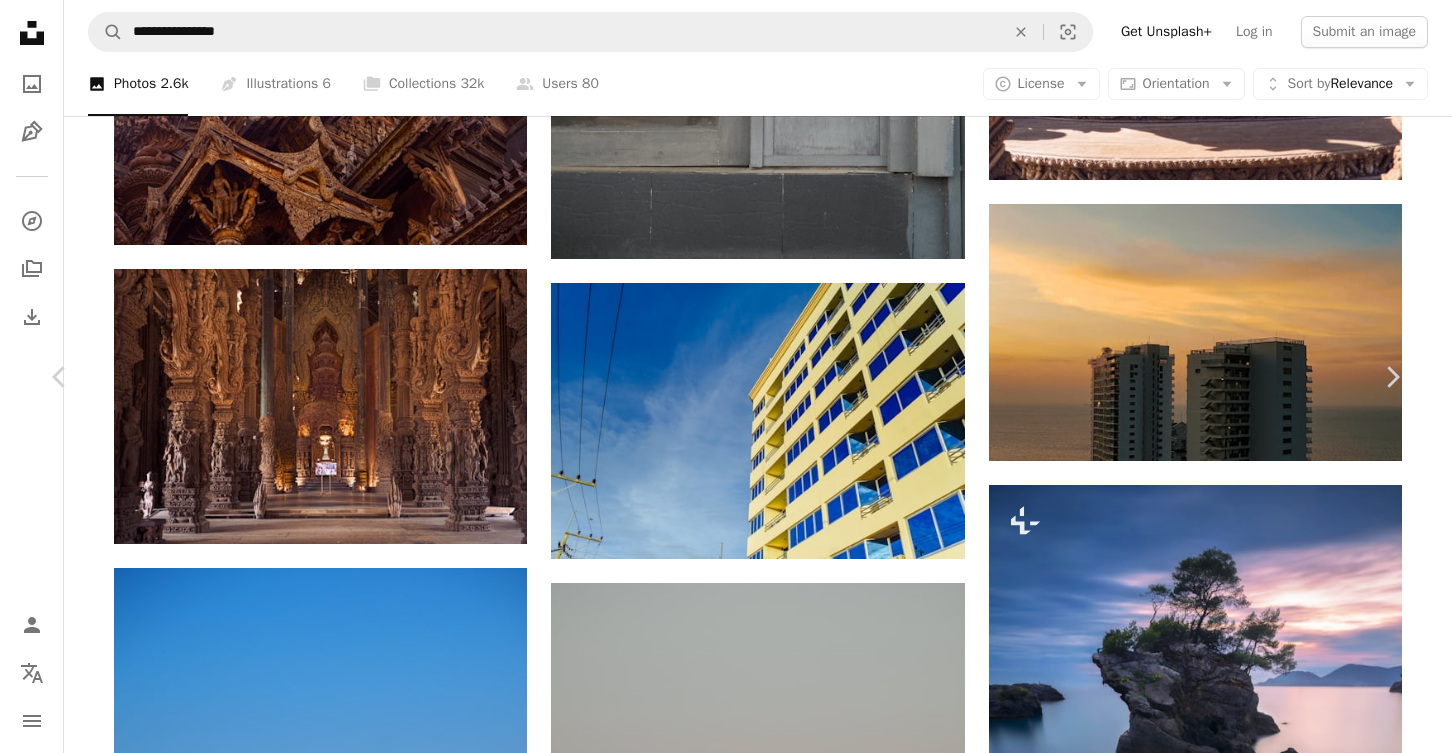 click on "An X shape Chevron left Chevron right [FIRST] [LAST] Available for hire A checkmark inside of a circle A heart A plus sign Edit image   Plus sign for Unsplash+ Download free Chevron down Zoom in Views 6,398 Downloads 76 A forward-right arrow Share Info icon Info More Actions The Sanctuary of Truth Calendar outlined Published on  April 4, 2023 Safety Free to use under the  Unsplash License thailand pattaya wooden building building church prayer cathedral indoors altar Public domain images Browse premium related images on iStock  |  Save 20% with code UNSPLASH20 View more on iStock  ↗ Related images A heart A plus sign [FIRST] [LAST] Available for hire A checkmark inside of a circle Arrow pointing down A heart A plus sign [FIRST] [LAST] Available for hire A checkmark inside of a circle Arrow pointing down Plus sign for Unsplash+ A heart A plus sign [FIRST] [LAST] For  Unsplash+ A lock   Download A heart A plus sign [FIRST] [LAST] Available for hire A checkmark inside of a circle Arrow pointing down A heart" at bounding box center [726, 4508] 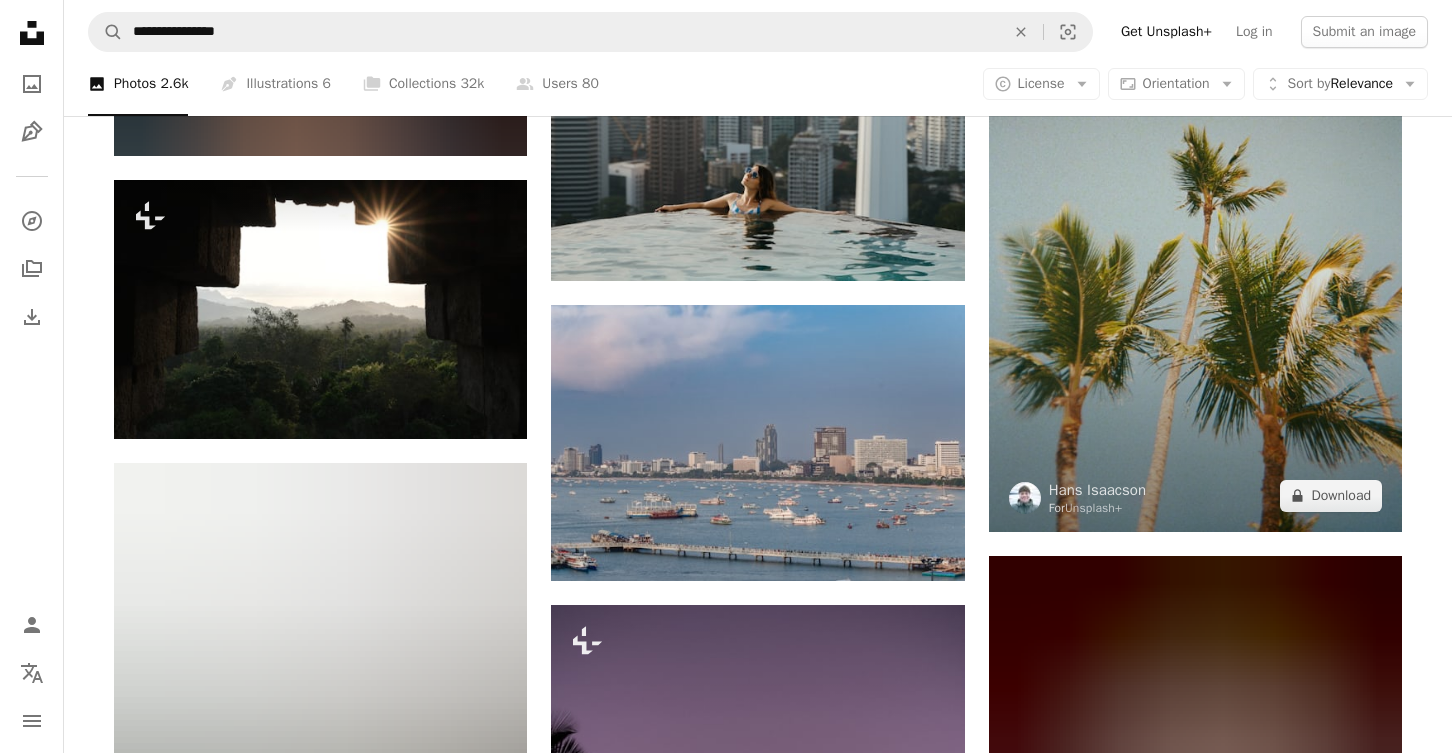 scroll, scrollTop: 19395, scrollLeft: 0, axis: vertical 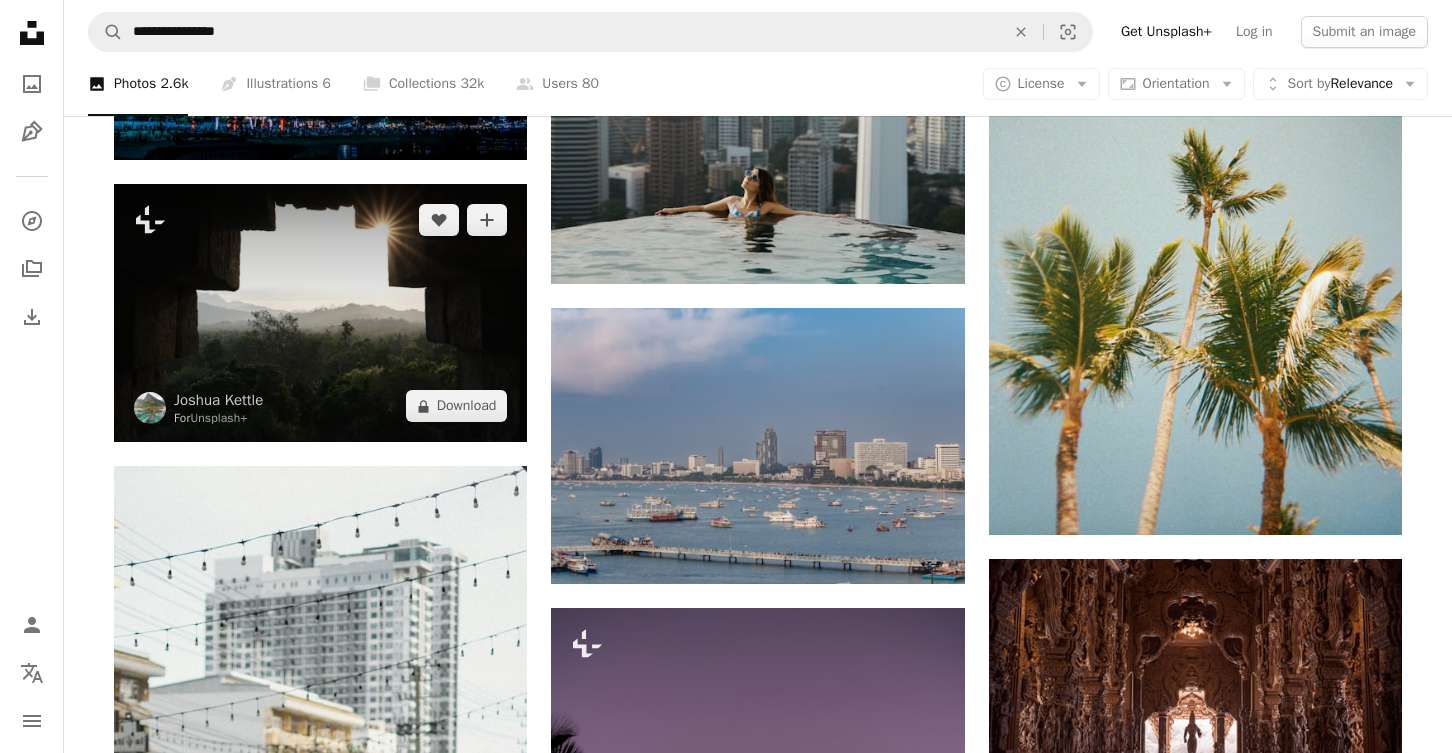 click at bounding box center (320, 313) 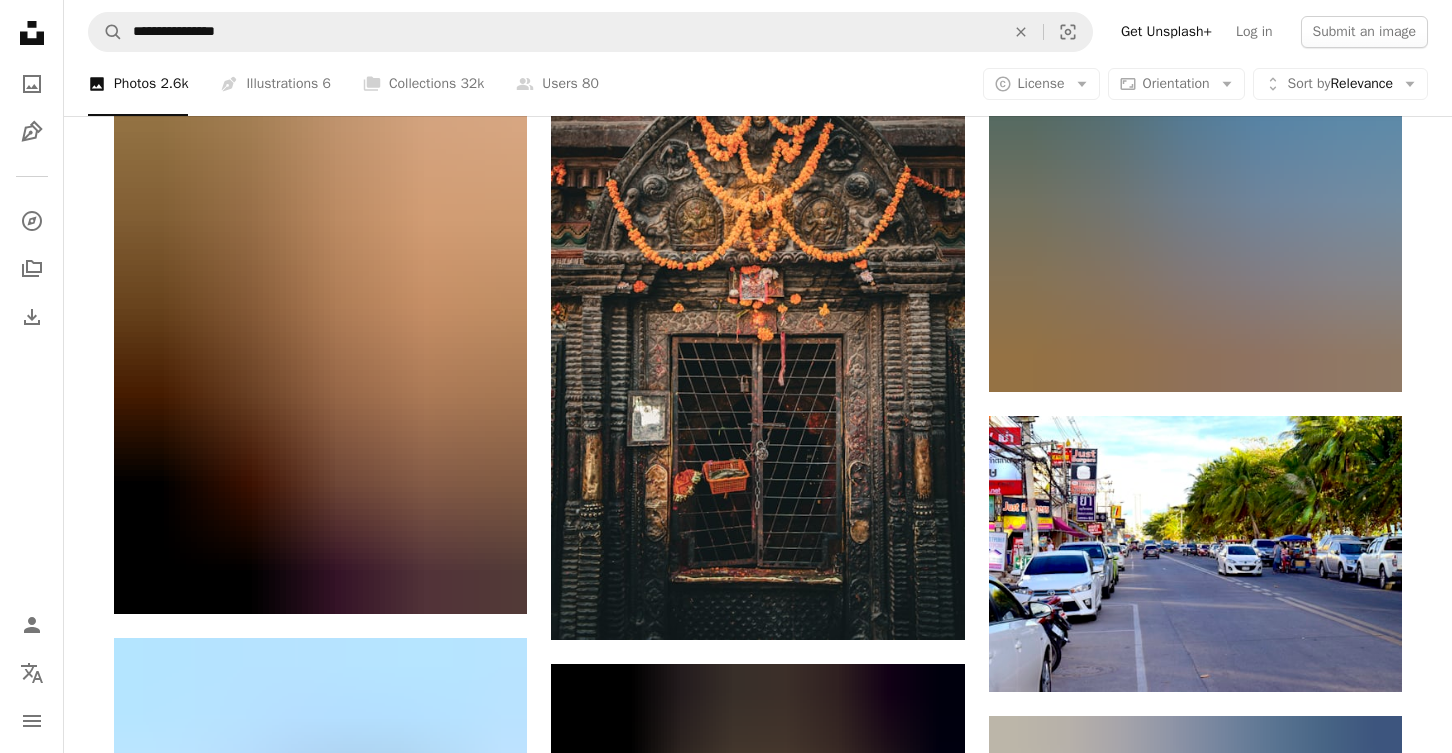 scroll, scrollTop: 32512, scrollLeft: 0, axis: vertical 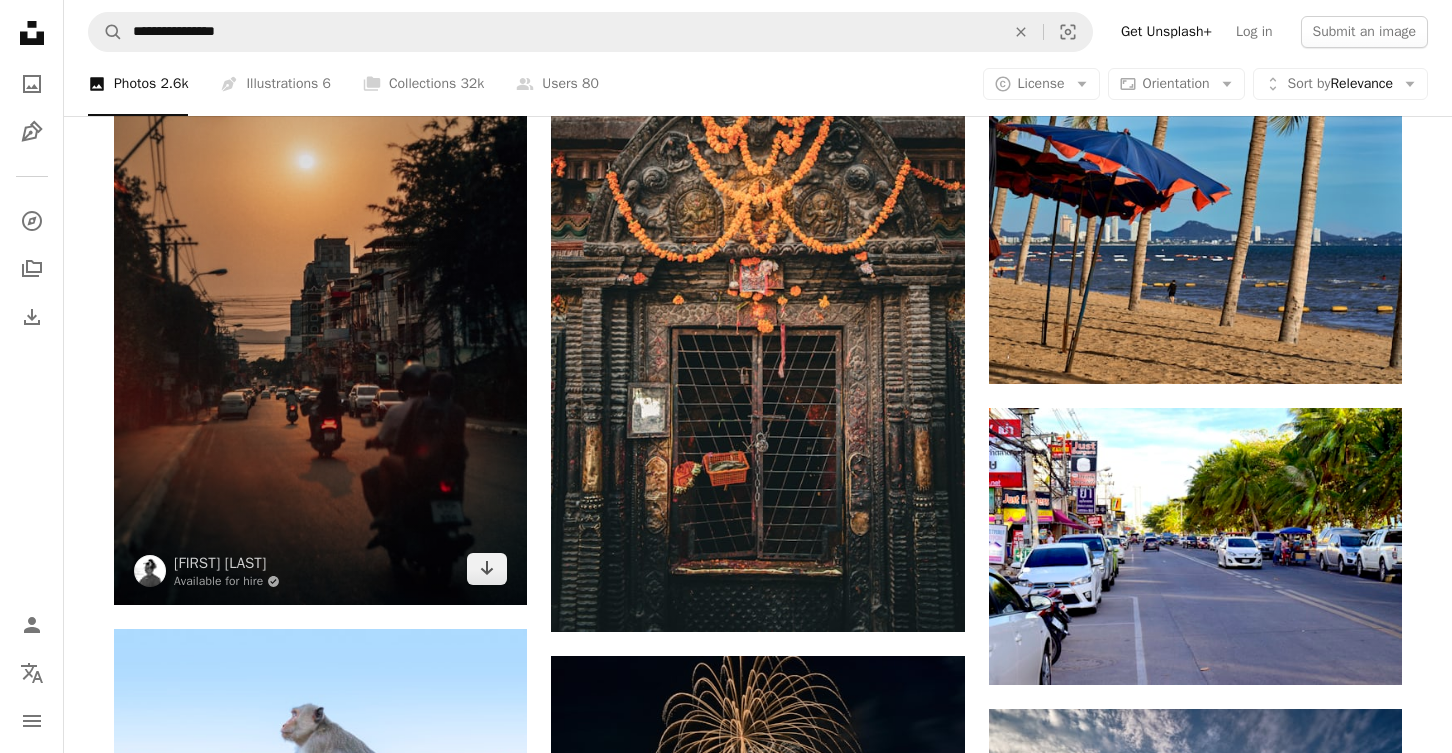 click at bounding box center (320, 251) 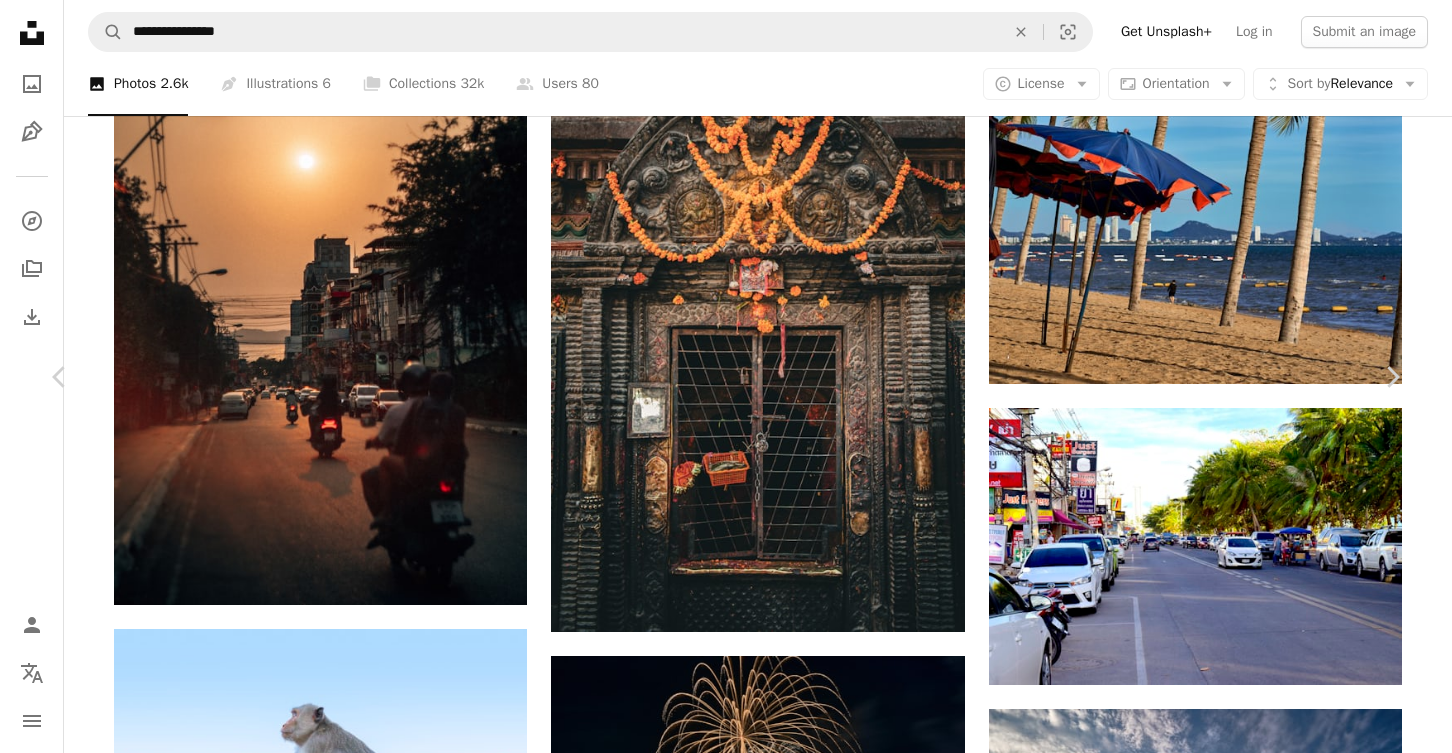click on "Download free" at bounding box center [1203, 6362] 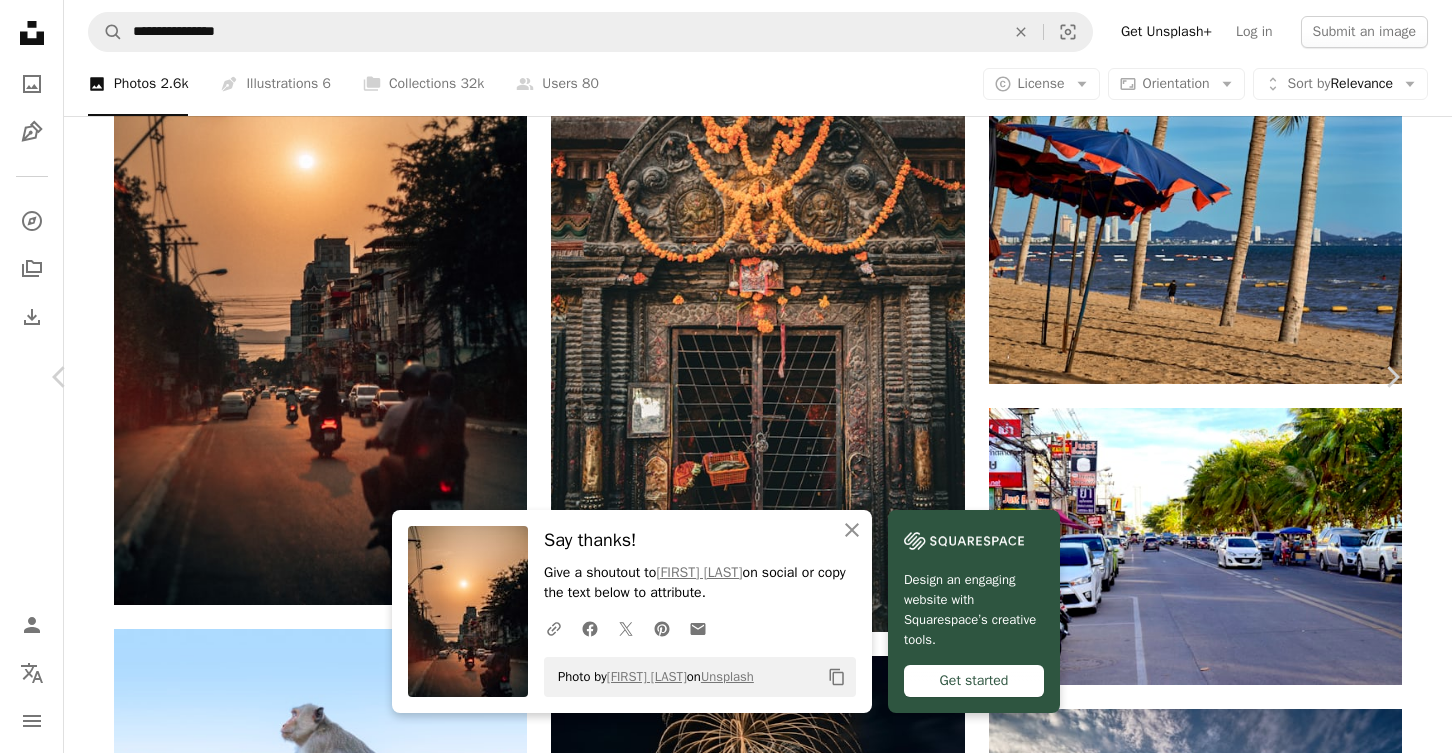 click on "An X shape Chevron left Chevron right An X shape Close Say thanks! Give a shoutout to  [FIRST] [LAST]  on social or copy the text below to attribute. A URL sharing icon (chains) Facebook icon X (formerly Twitter) icon Pinterest icon An envelope Photo by  [FIRST] [LAST]  on  Unsplash
Copy content Design an engaging website with Squarespace’s creative tools. Get started [FIRST] [LAST] Available for hire A checkmark inside of a circle A heart A plus sign Edit image   Plus sign for Unsplash+ Download free Chevron down Zoom in Views 70,760 Downloads 563 A forward-right arrow Share Info icon Info More Actions [COUNTRY], [CITY], [STATE], [COUNTRY]. A map marker [CITY], [STATE], [COUNTRY], [COUNTRY] Calendar outlined Published on  March 20, 2020 Camera SONY, ILCE-7 Safety Free to use under the  Unsplash License travel people sunset road thailand trip pattaya motorbikes car building city black human light urban vehicle motorcycle transportation outdoors town Free pictures  |   ↗" at bounding box center [726, 6691] 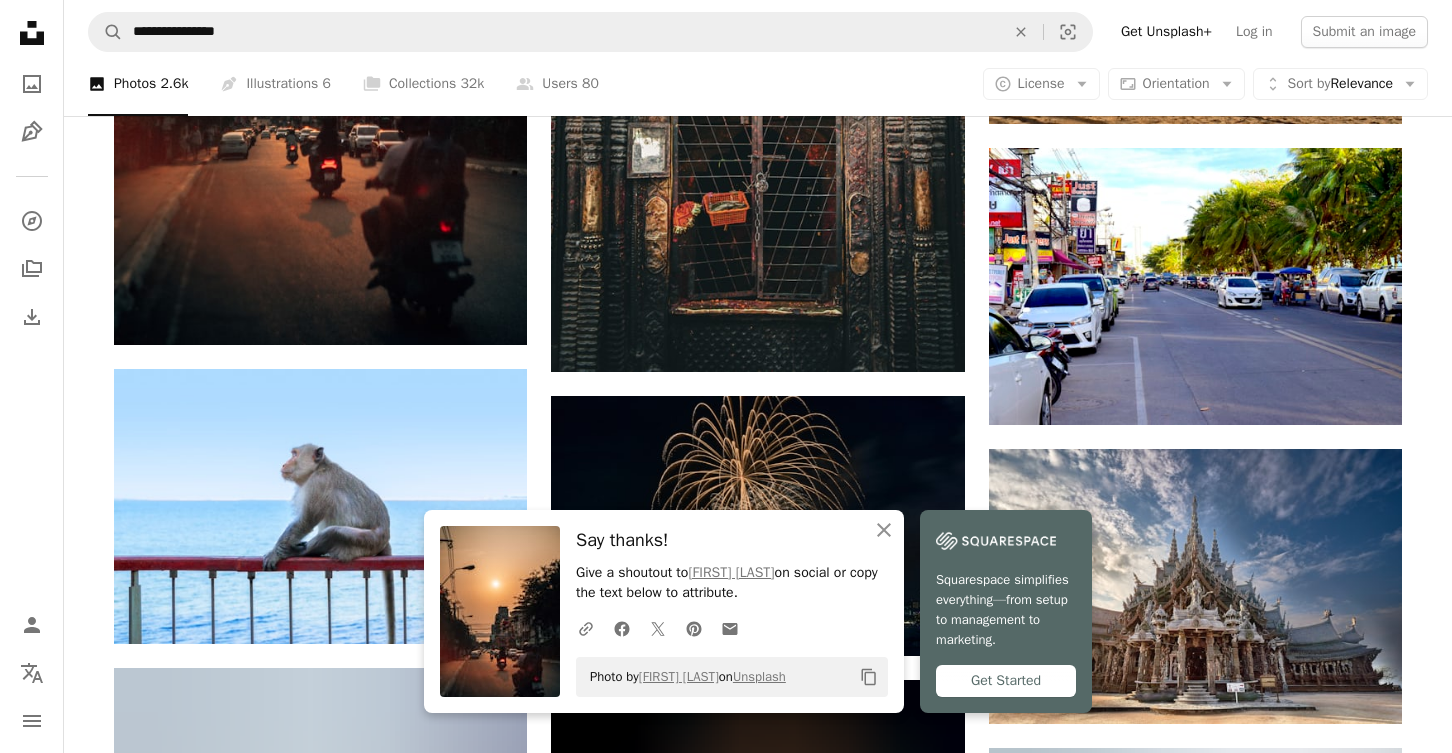 scroll, scrollTop: 32801, scrollLeft: 0, axis: vertical 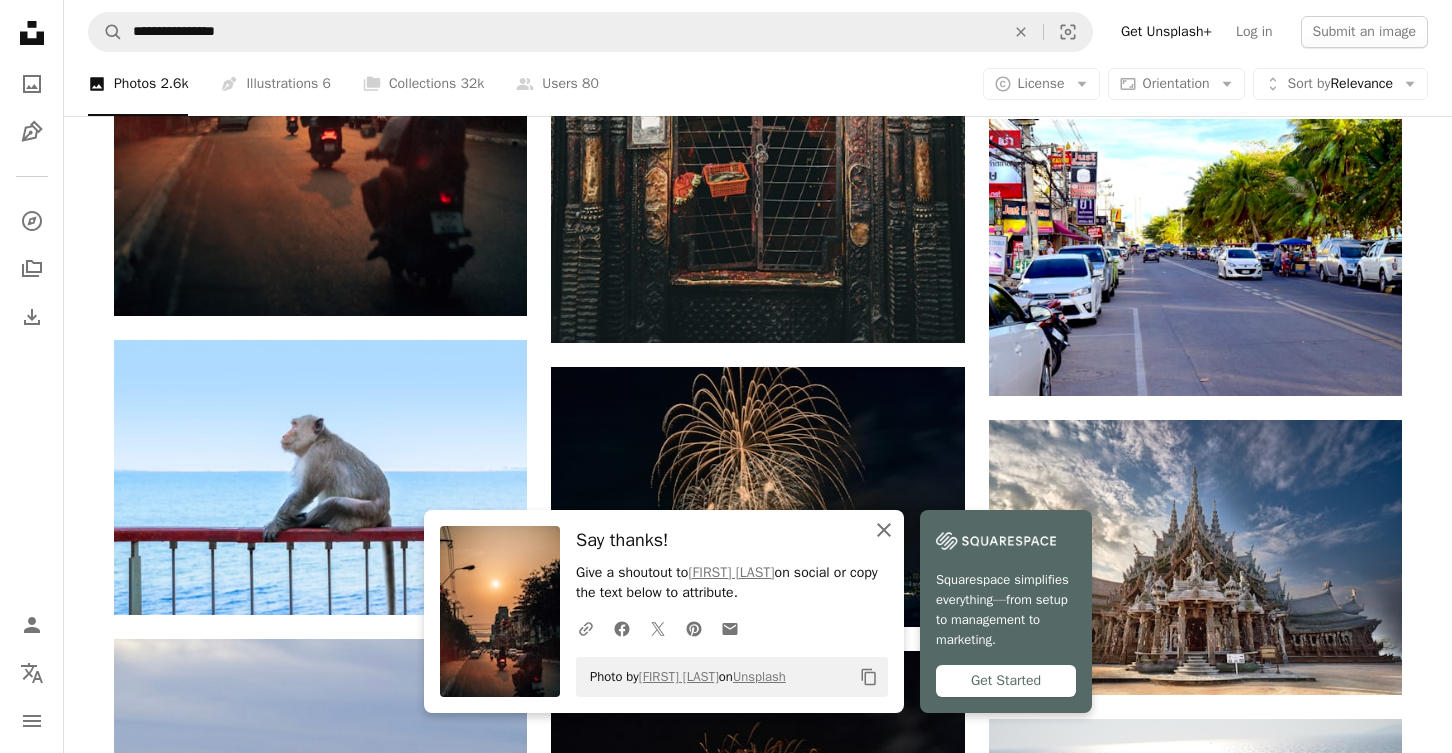 click on "An X shape" 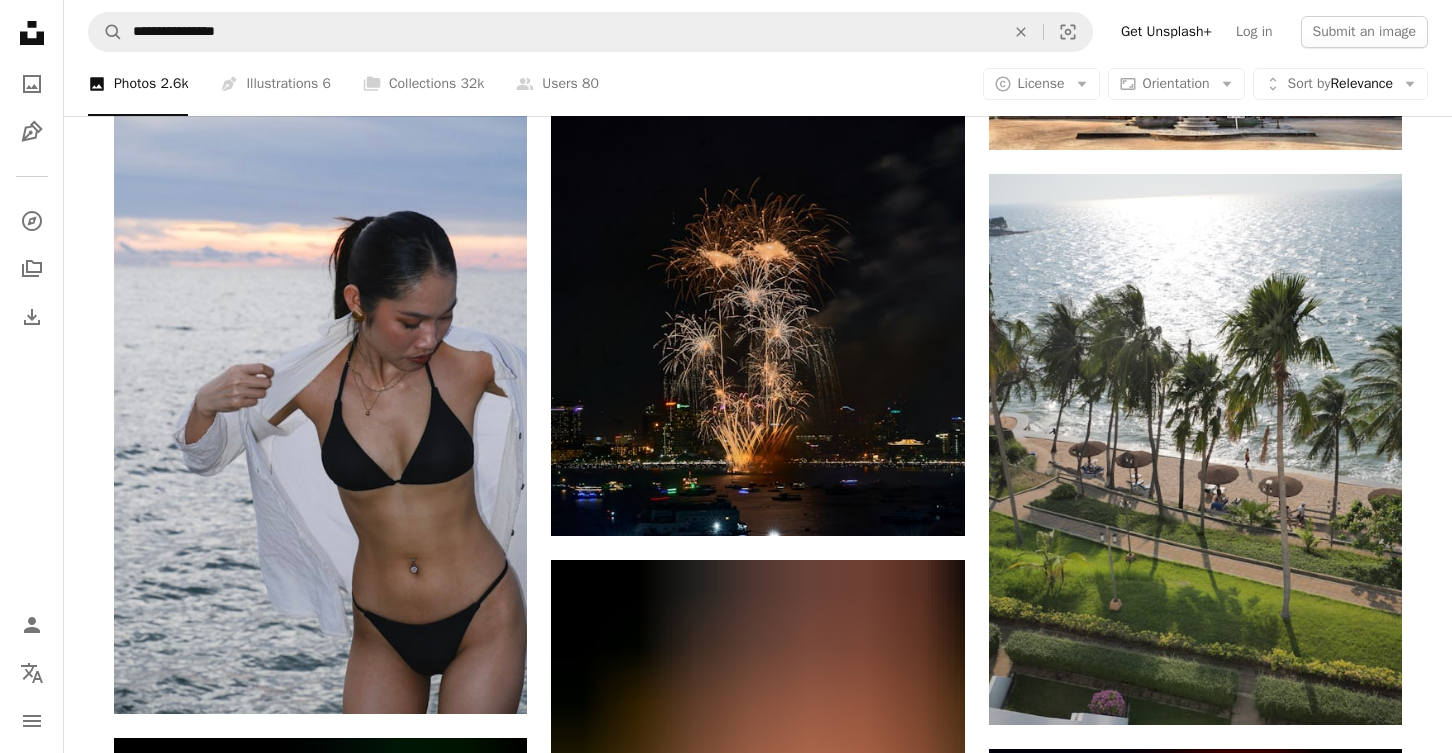 scroll, scrollTop: 33366, scrollLeft: 0, axis: vertical 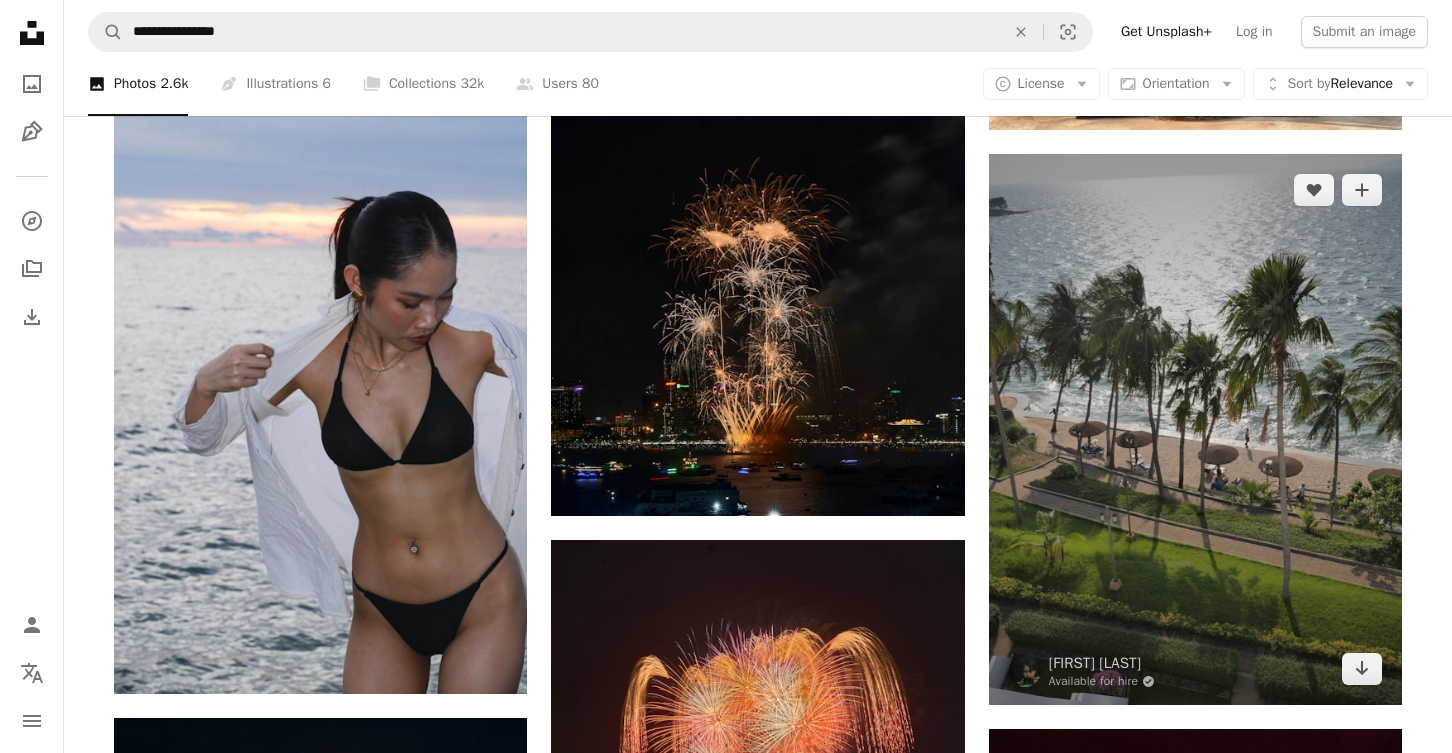 click at bounding box center [1195, 429] 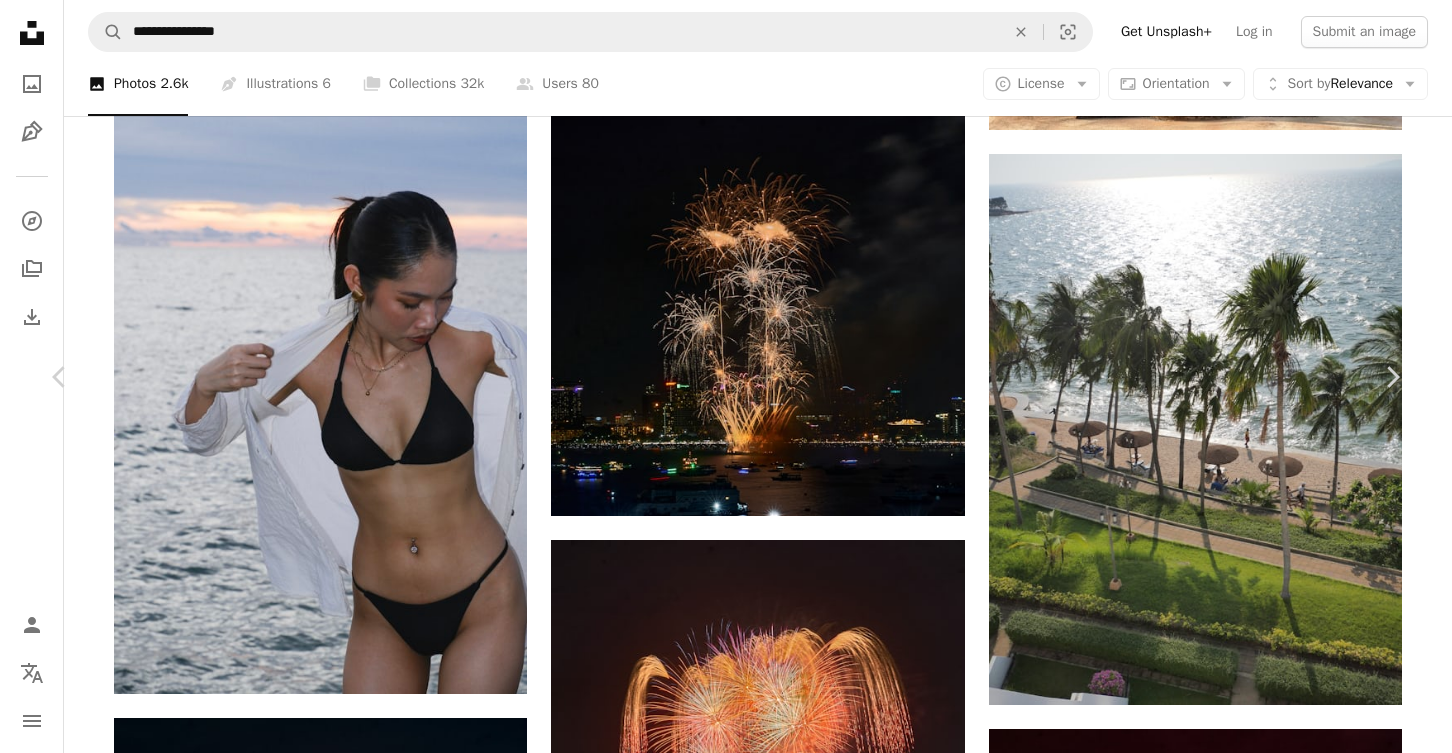 click on "Download free" at bounding box center [1203, 5508] 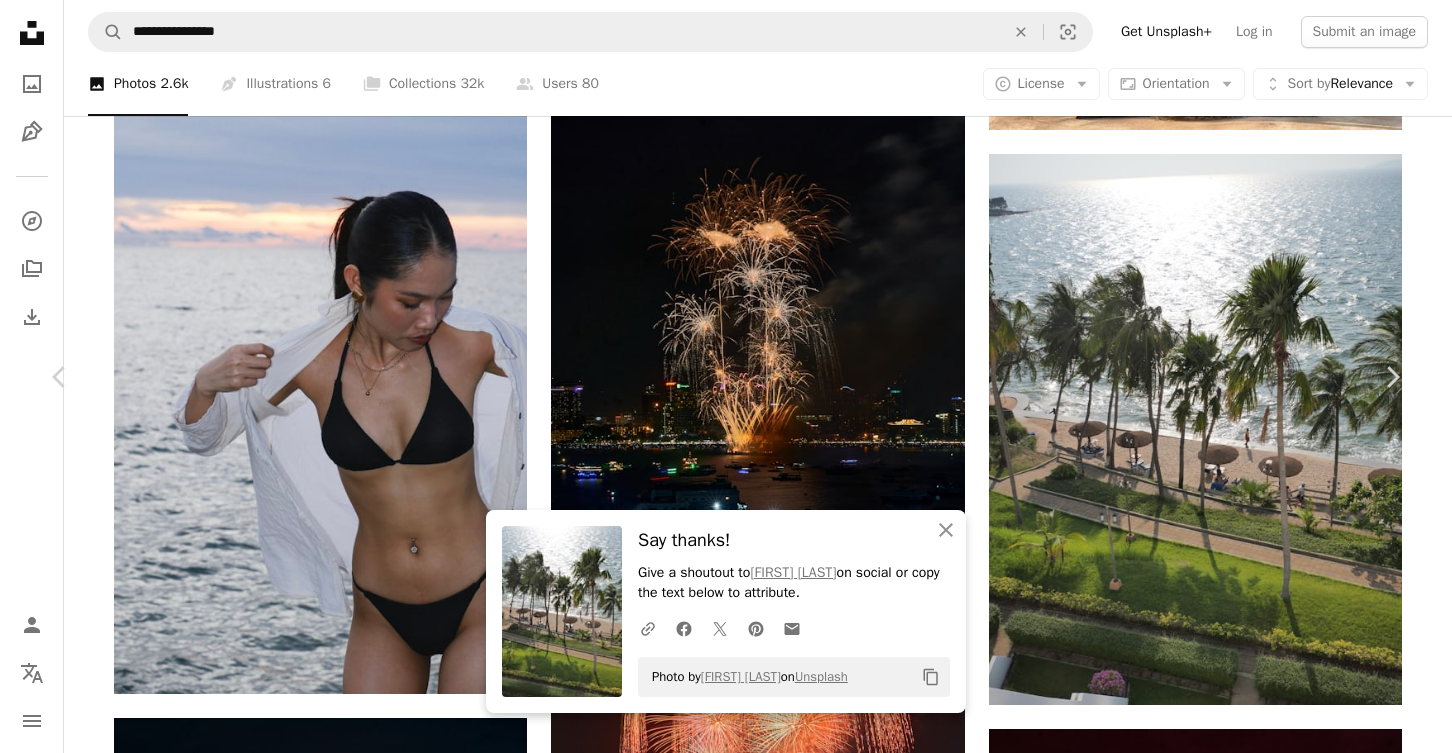 click on "An X shape Chevron left Chevron right An X shape Close Say thanks! Give a shoutout to  [FIRST] [LAST]  on social or copy the text below to attribute. A URL sharing icon (chains) Facebook icon X (formerly Twitter) icon Pinterest icon An envelope Photo by  [FIRST] [LAST]  on  Unsplash
Copy content [FIRST] [LAST] Available for hire A checkmark inside of a circle A heart A plus sign Edit image   Plus sign for Unsplash+ Download free Chevron down Zoom in Views 1,482 Downloads 37 A forward-right arrow Share Info icon Info More Actions A map marker [HOTEL NAME], [CITY], [COUNTRY] Calendar outlined Published on  January 13, 2023 Camera Panasonic, DC-G95 Safety Free to use under the  Unsplash License beach travel sea thailand beautiful nature pattaya summer garden hotel furniture grass scenery park pool bangkok swimming pool palm tree tropical outdoors resort Free images Browse premium related images on iStock  |  Save 20% with code UNSPLASH20" at bounding box center (726, 5837) 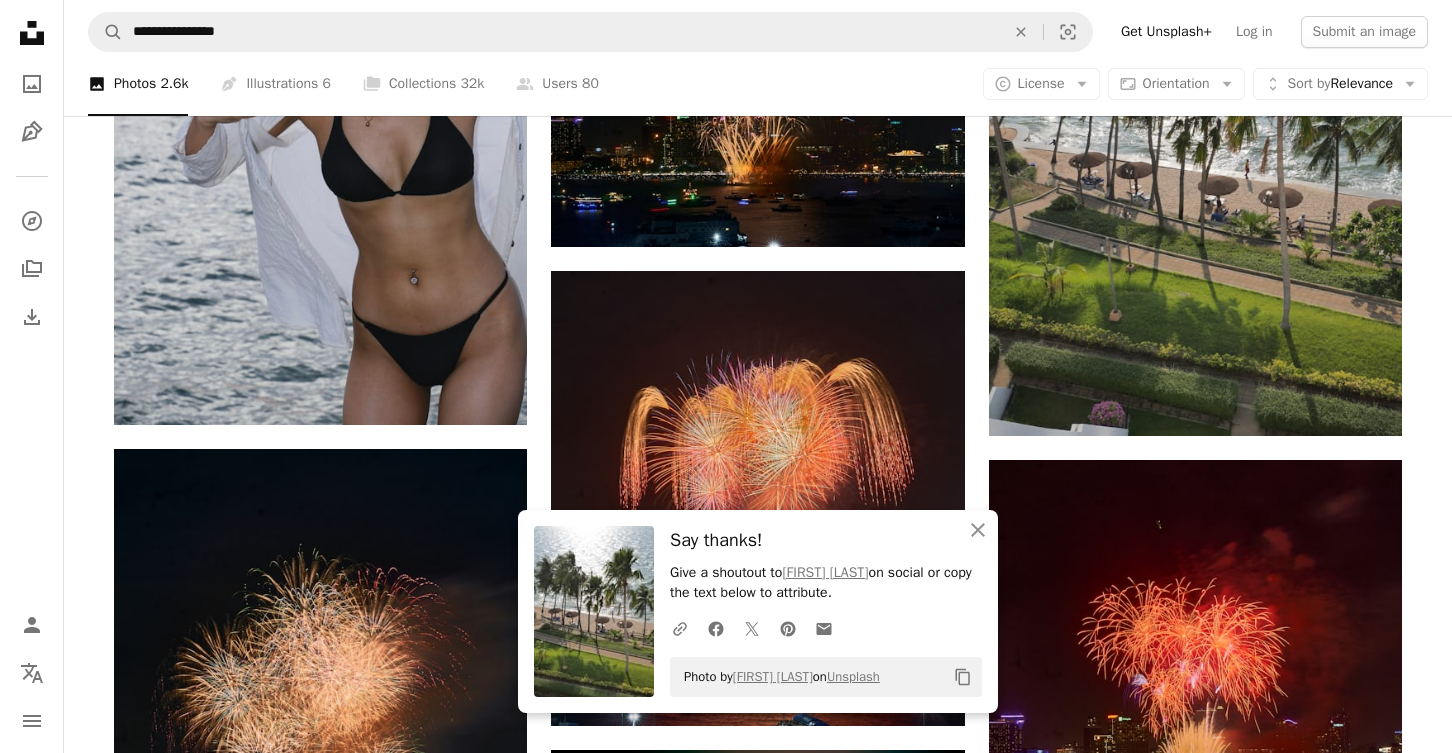 scroll, scrollTop: 33679, scrollLeft: 0, axis: vertical 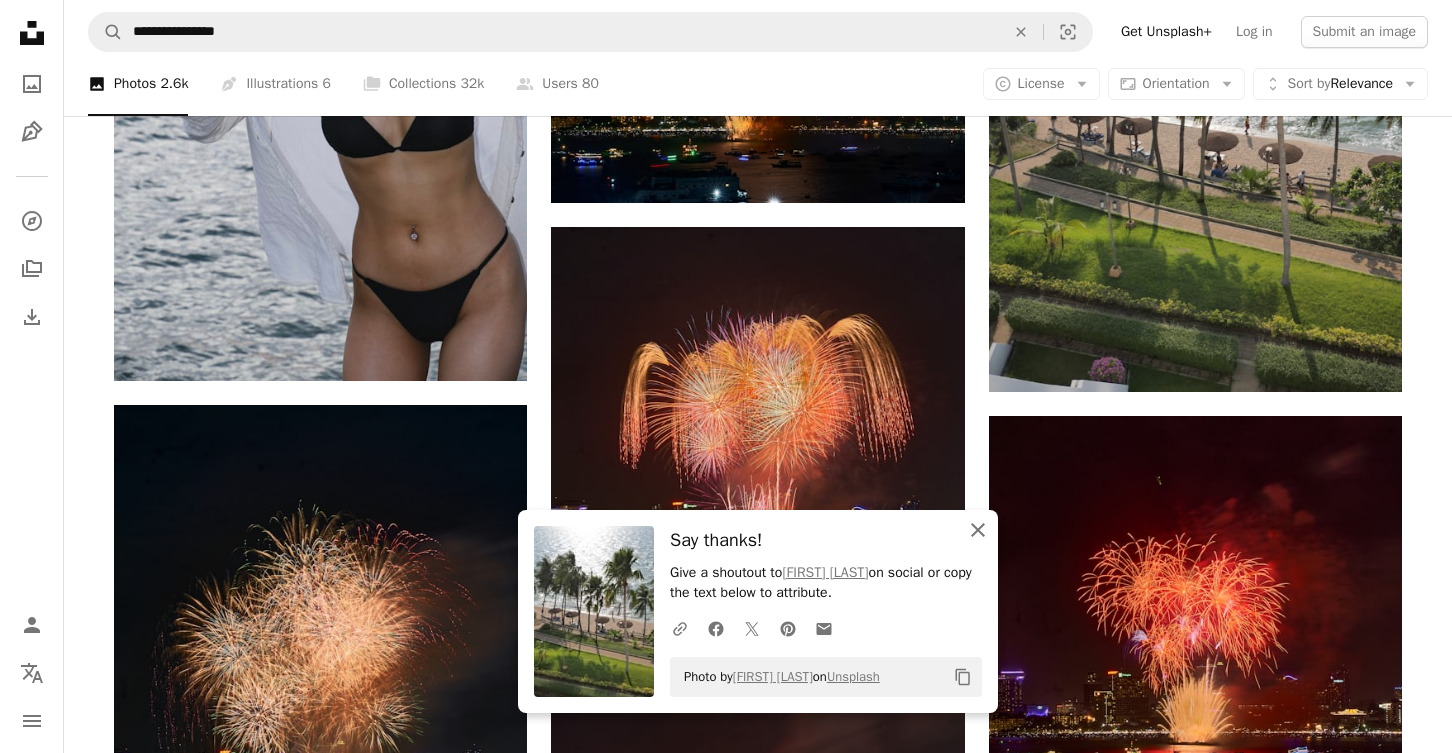 click 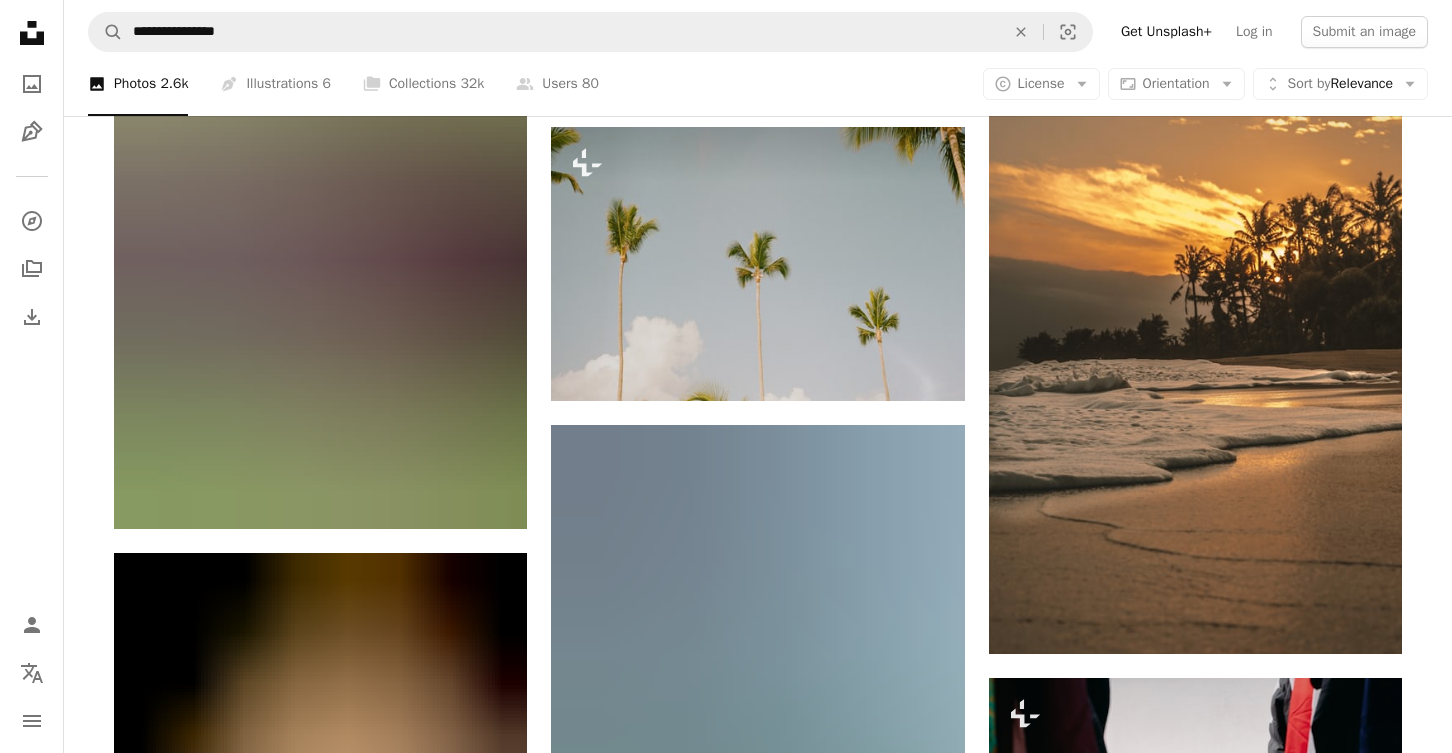 scroll, scrollTop: 35140, scrollLeft: 0, axis: vertical 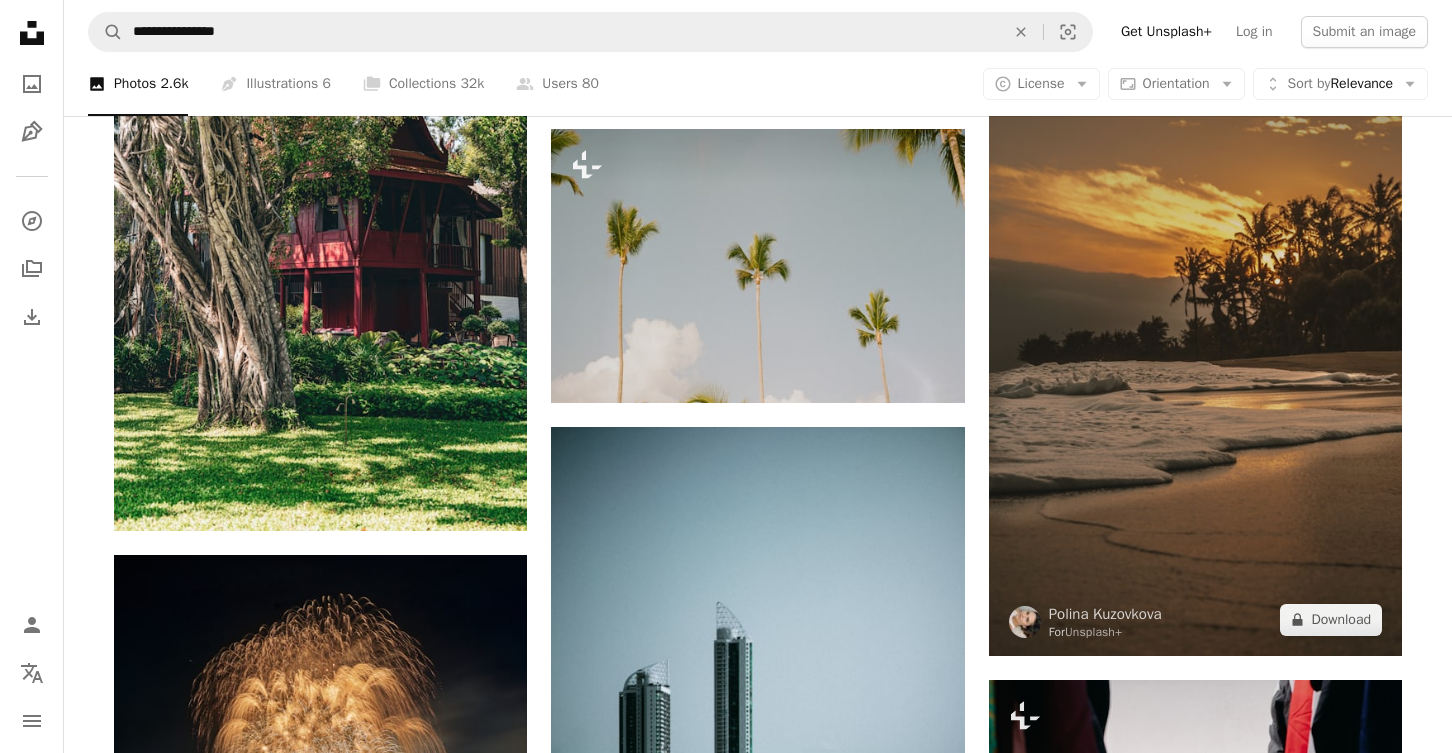 click at bounding box center [1195, 346] 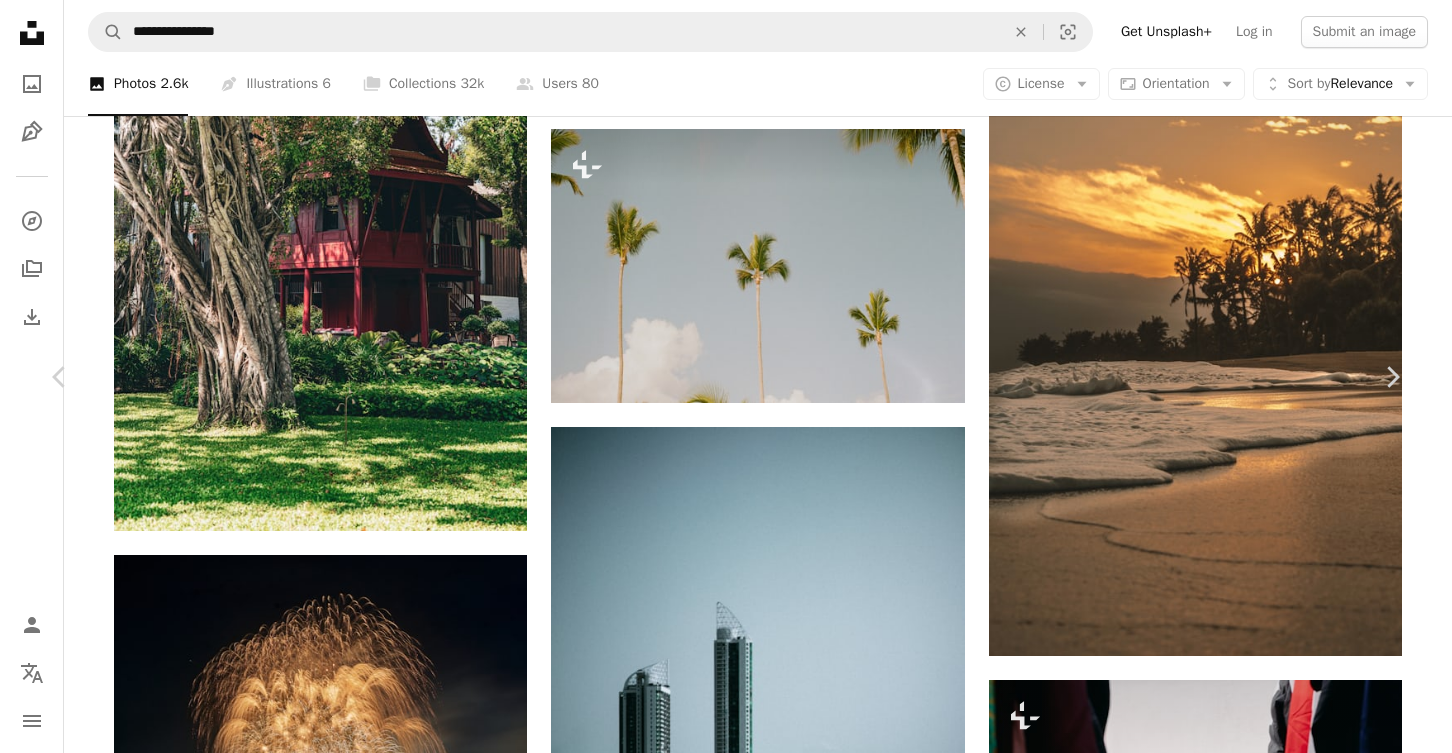 click on "[FIRST] [LAST] For  Unsplash+ A heart A plus sign Edit image   Plus sign for Unsplash+ A lock   Download" at bounding box center [718, 3734] 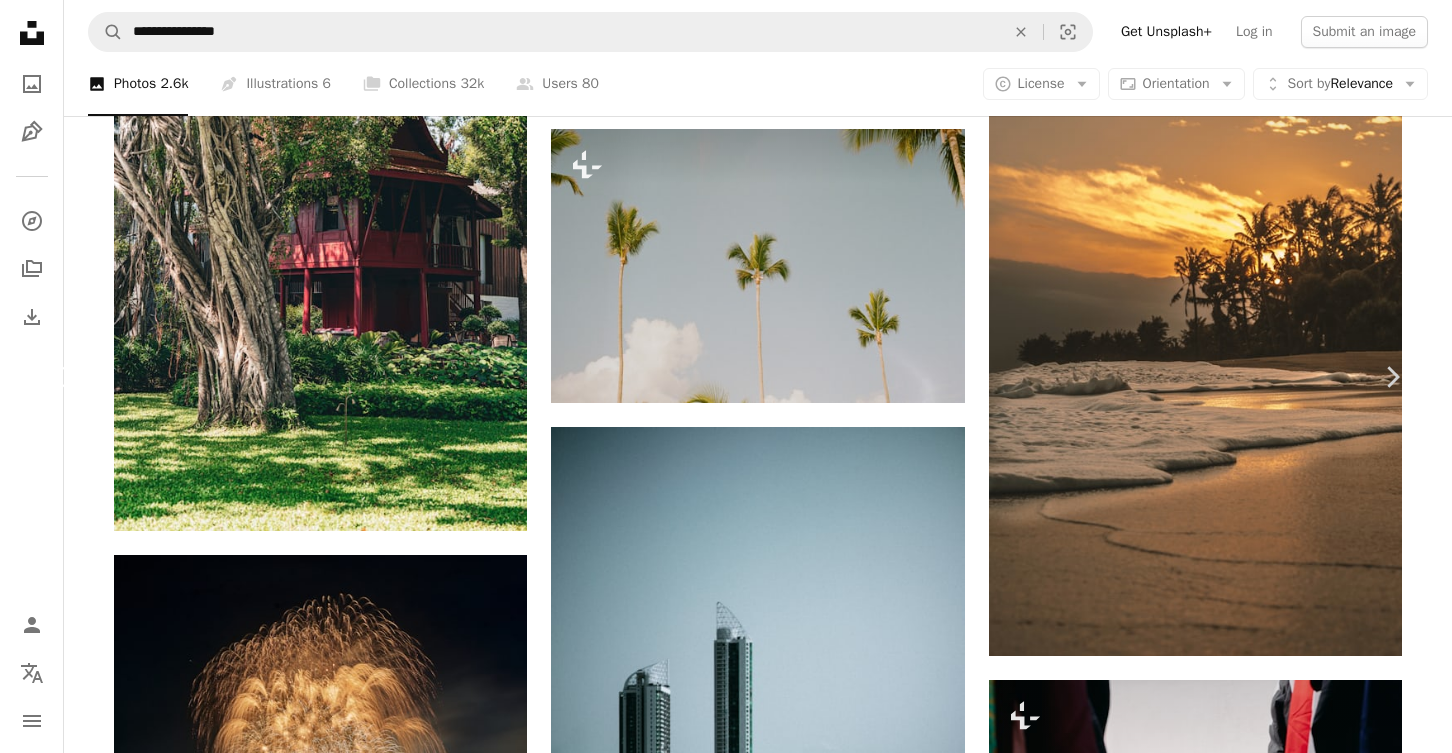 click on "Chevron left" at bounding box center (60, 377) 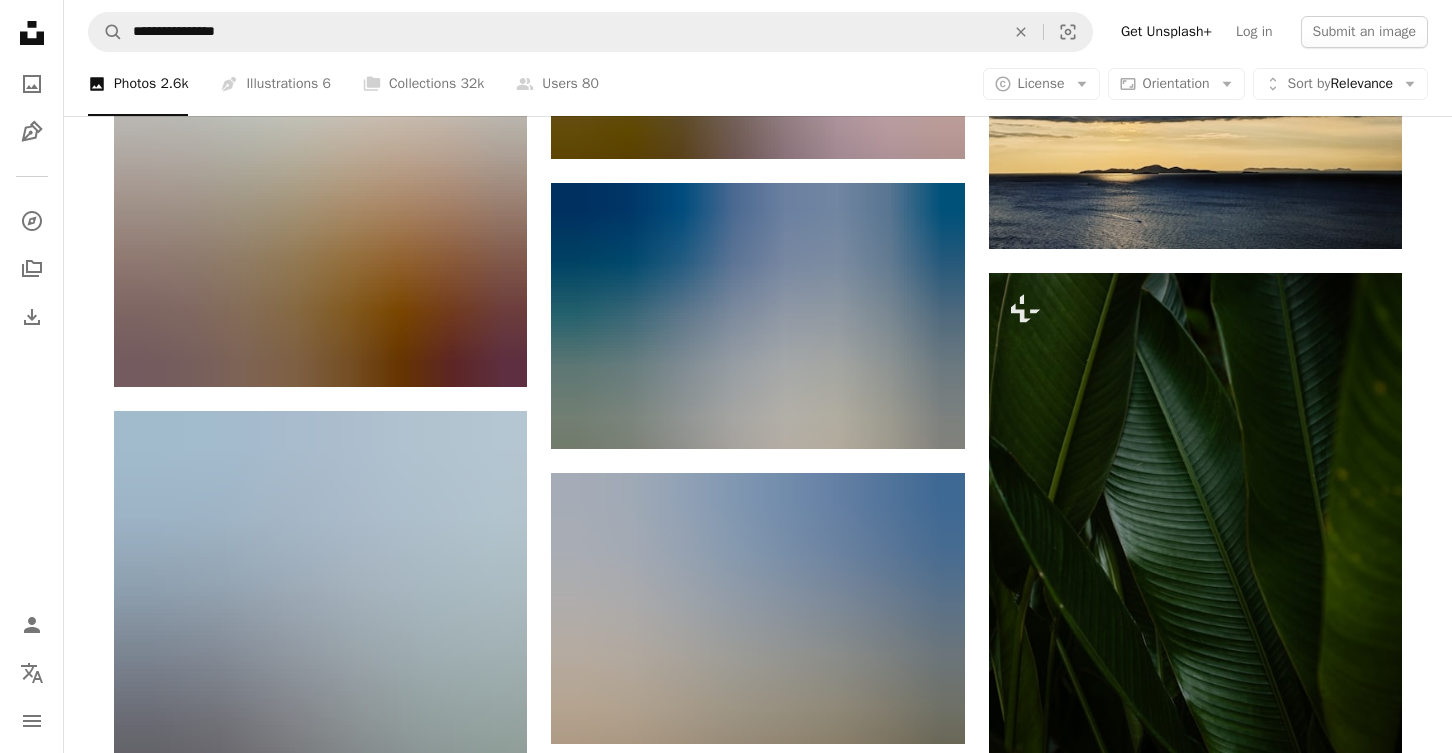 scroll, scrollTop: 40323, scrollLeft: 0, axis: vertical 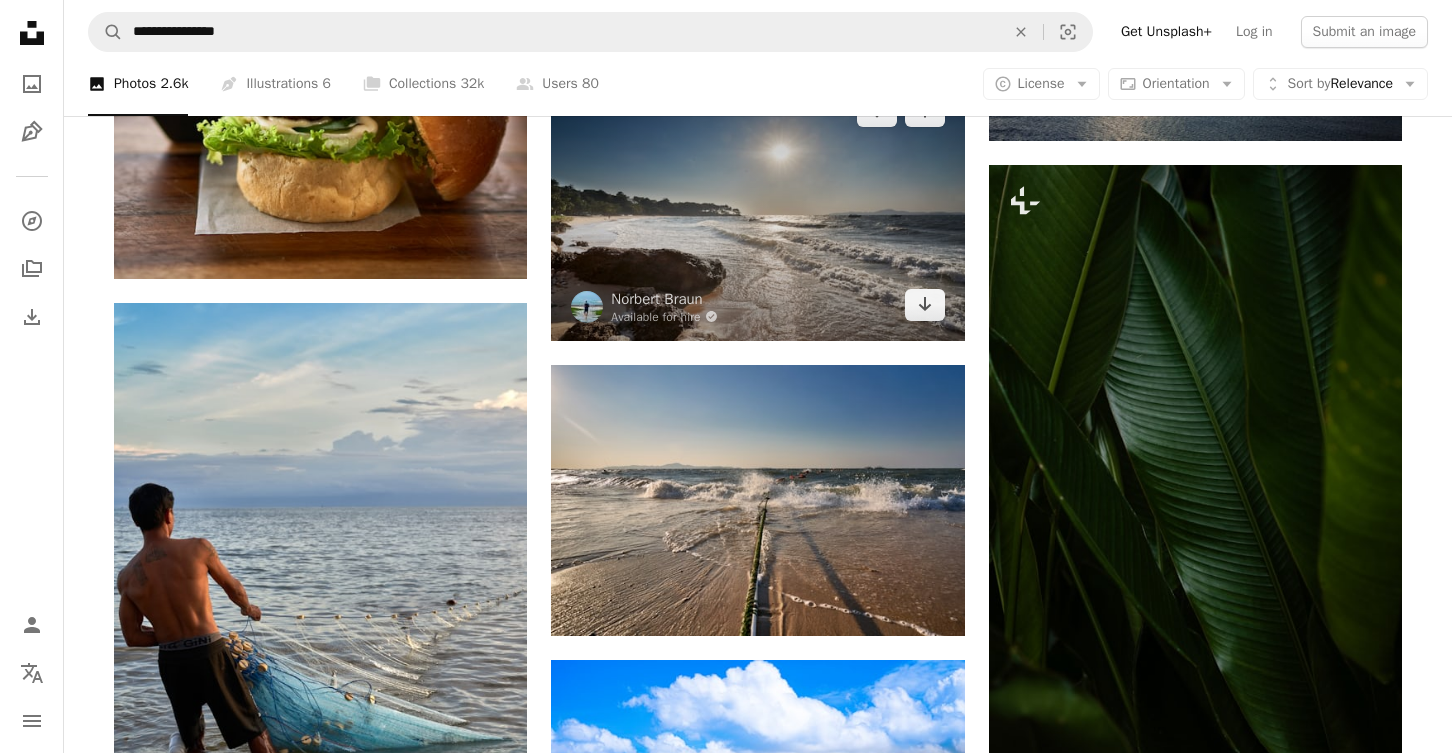 click at bounding box center (757, 207) 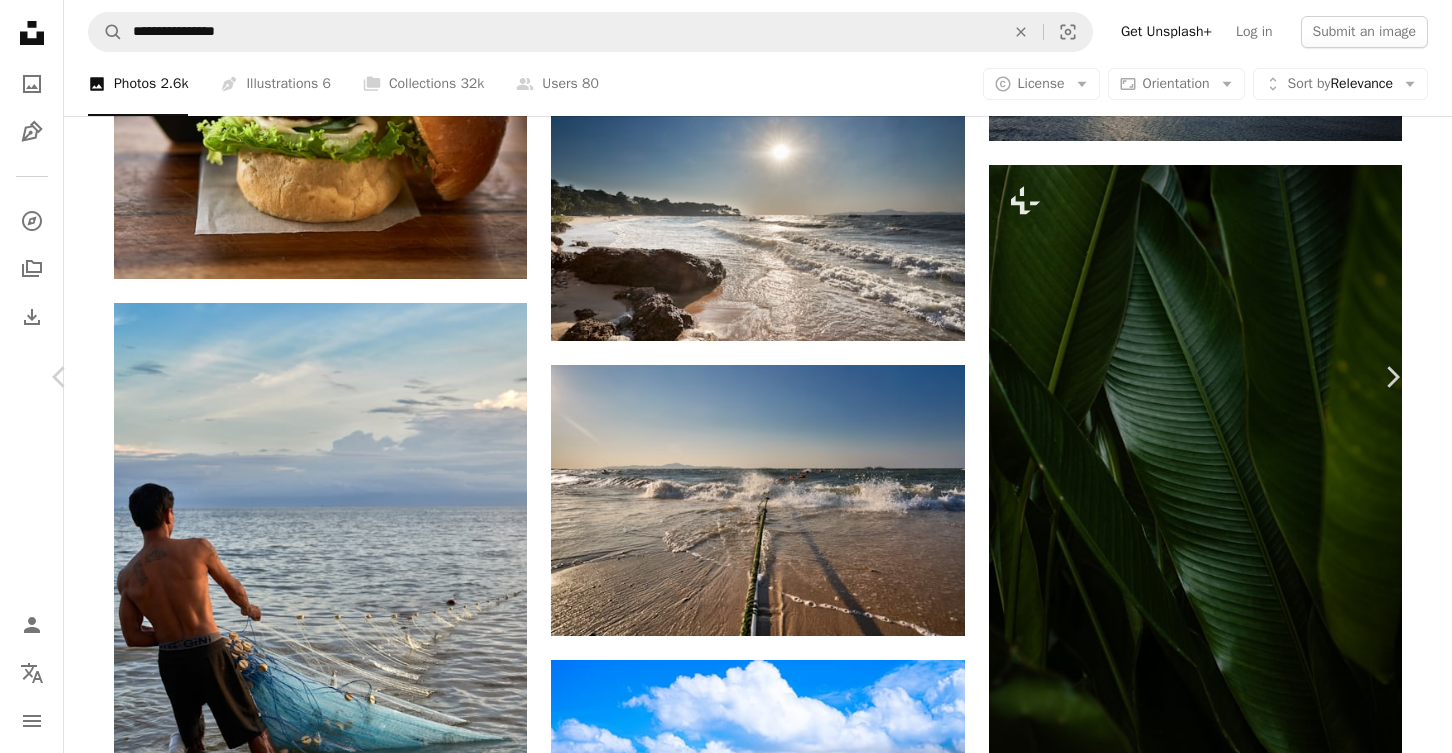 click on "Download free" at bounding box center (1203, 4543) 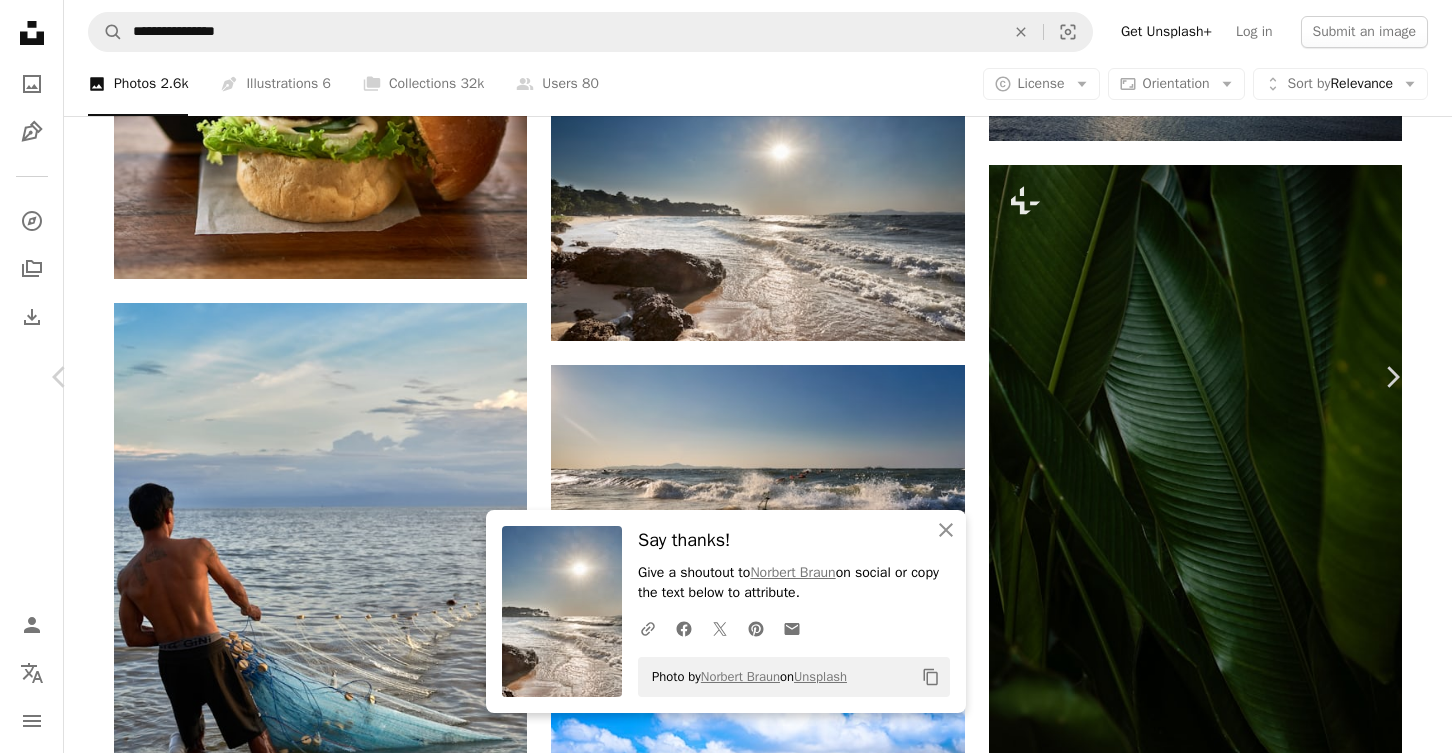 click on "An X shape Chevron left Chevron right An X shape Close Say thanks! Give a shoutout to  [FIRST] [LAST]  on social or copy the text below to attribute. A URL sharing icon (chains) Facebook icon X (formerly Twitter) icon Pinterest icon An envelope Photo by  [FIRST] [LAST]  on  Unsplash
Copy content [FIRST] [LAST] Available for hire A checkmark inside of a circle A heart A plus sign Edit image   Plus sign for Unsplash+ Download free Chevron down Zoom in Views 162,783 Downloads 924 A forward-right arrow Share Info icon Info More Actions A map marker [CITY], [STATE], [COUNTRY] Calendar outlined Published on  January 26, 2022 Camera SONY, ILCE-7RM3 Safety Free to use under the  Unsplash License beach sea sun scenery sand rock sunlight palm coast panoramic panorama caribbean paradise bay pacific space moon sunrise night light Backgrounds Browse premium related images on iStock  |  Save 20% with code UNSPLASH20 View more on iStock  ↗ Related images A heart A plus sign [FIRST] [LAST] For" at bounding box center [726, 4872] 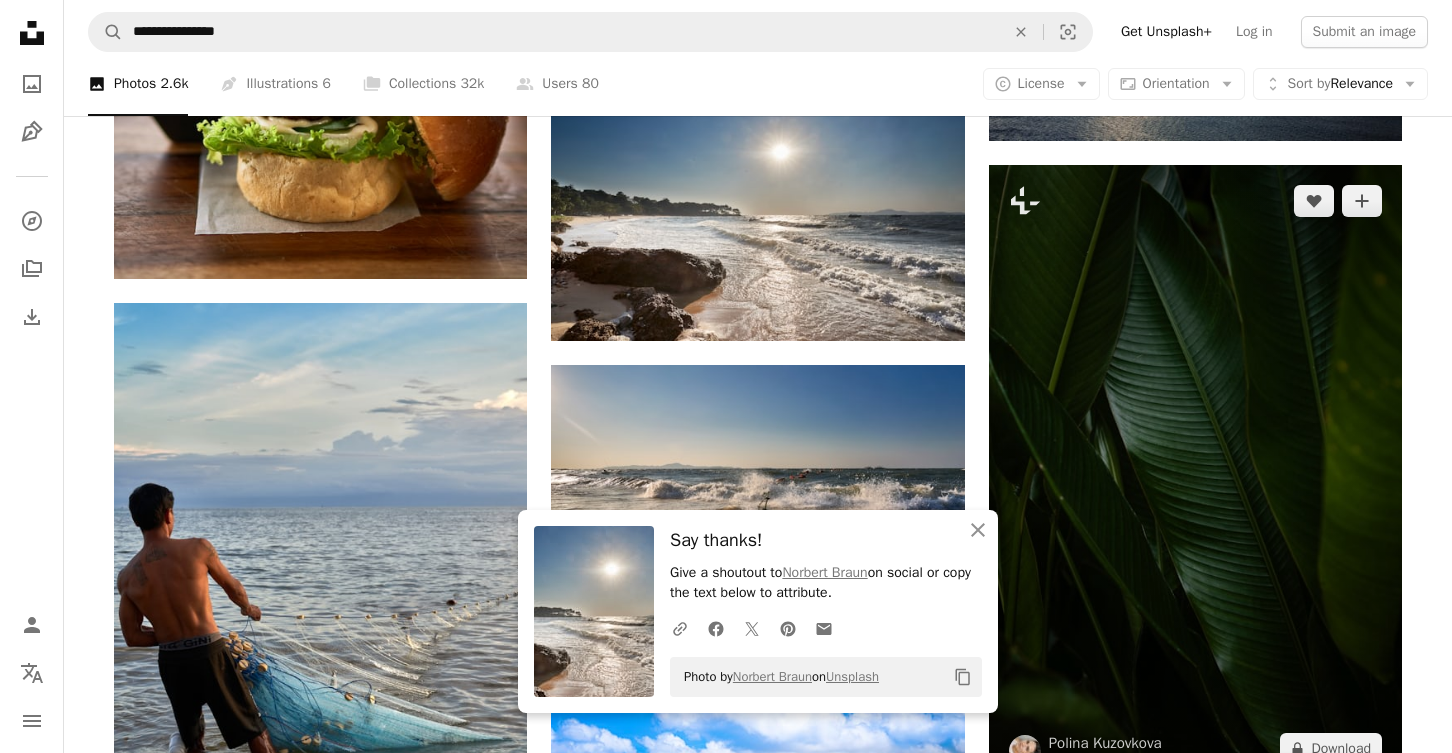 drag, startPoint x: 977, startPoint y: 532, endPoint x: 1040, endPoint y: 513, distance: 65.802734 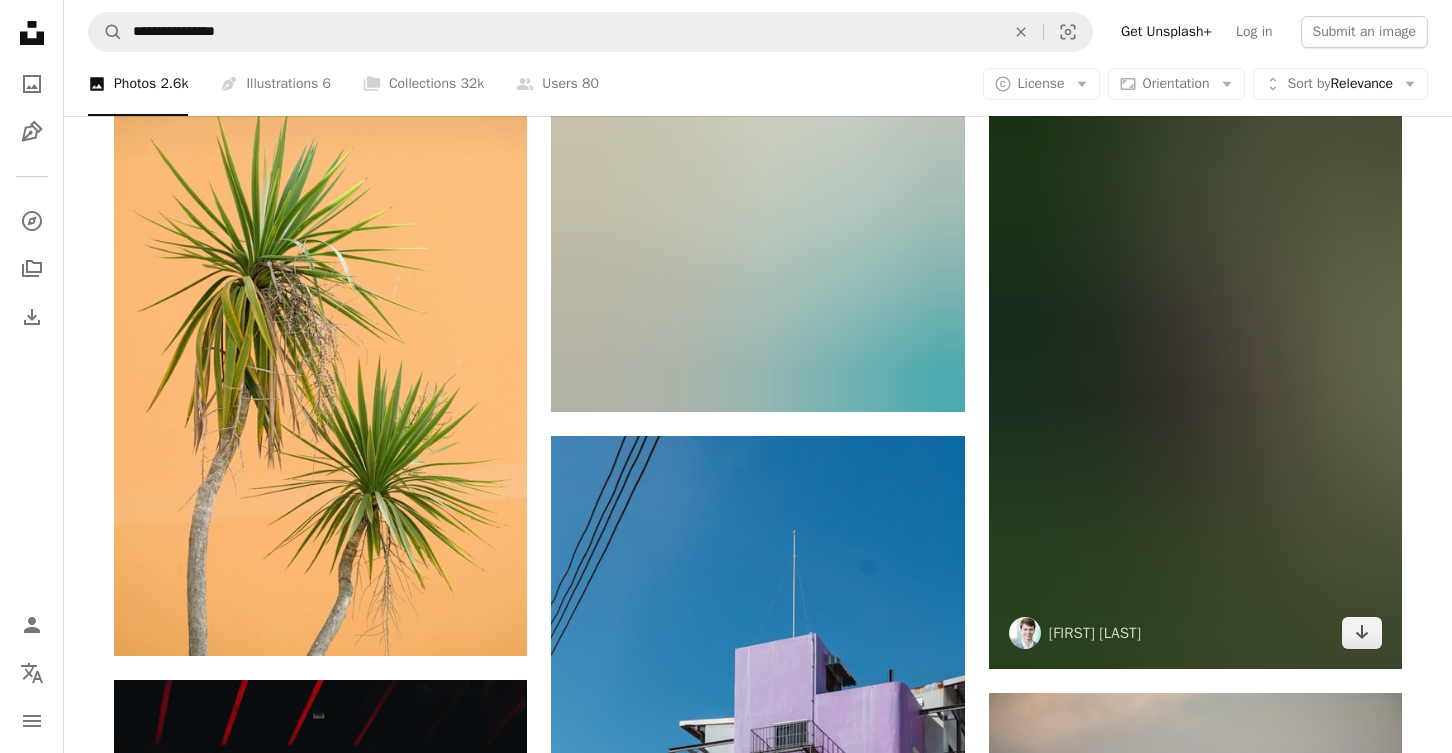 scroll, scrollTop: 43853, scrollLeft: 0, axis: vertical 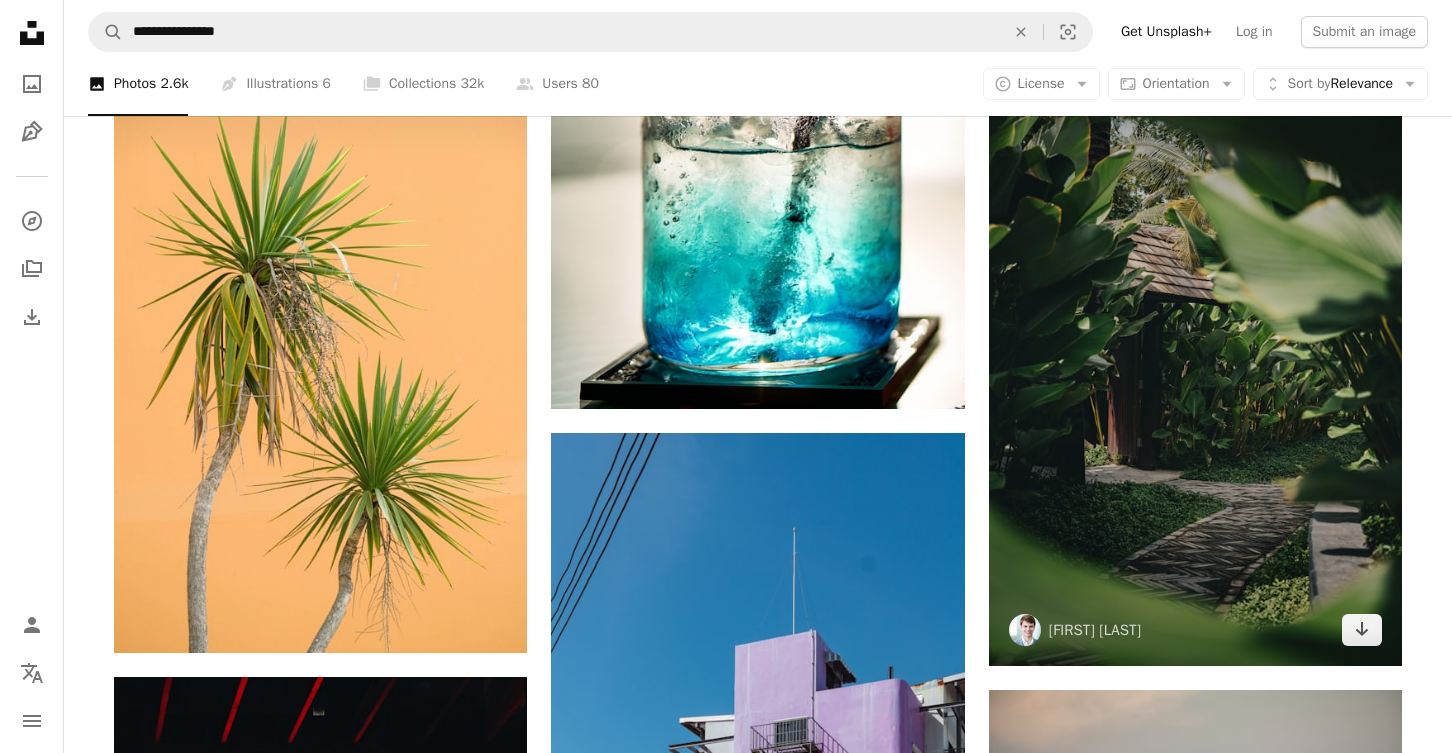 click at bounding box center [1195, 356] 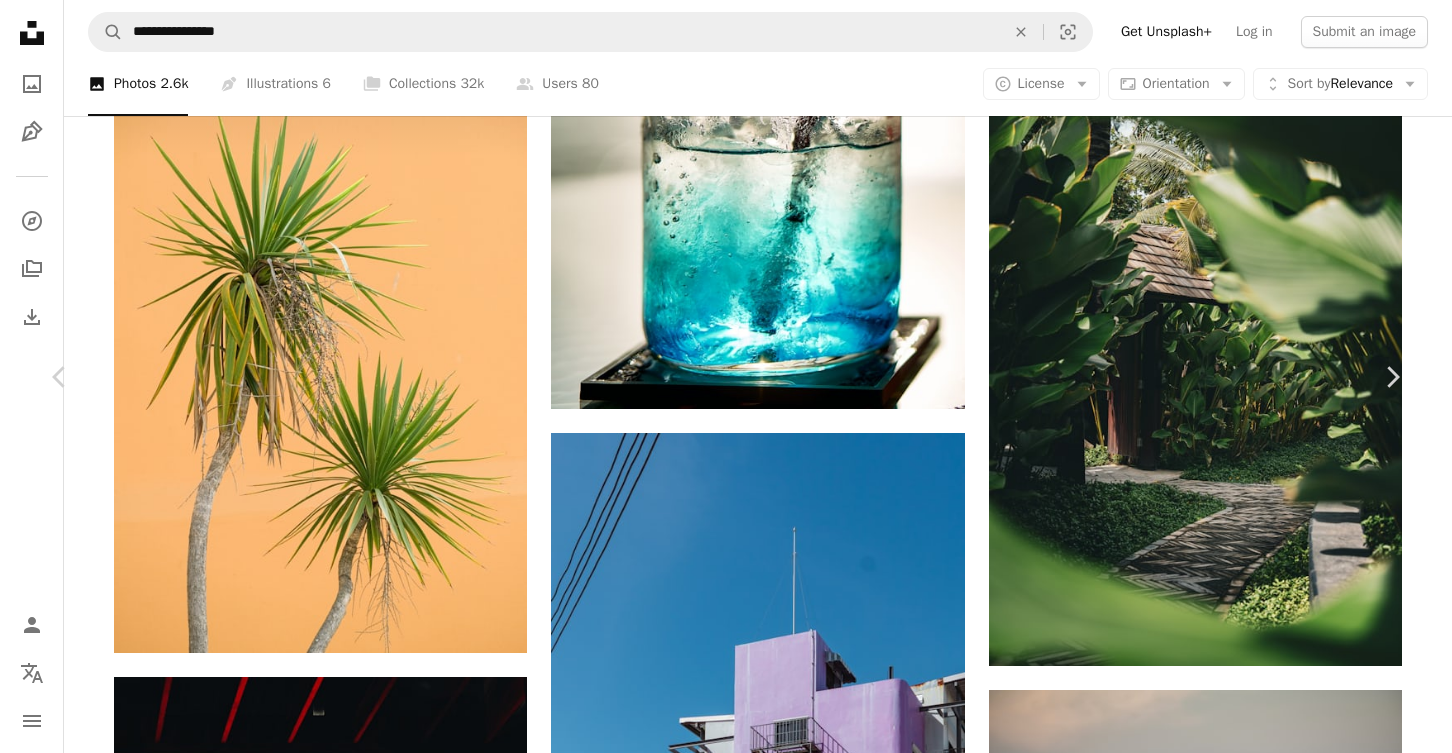 drag, startPoint x: 1232, startPoint y: 43, endPoint x: 1251, endPoint y: 82, distance: 43.382023 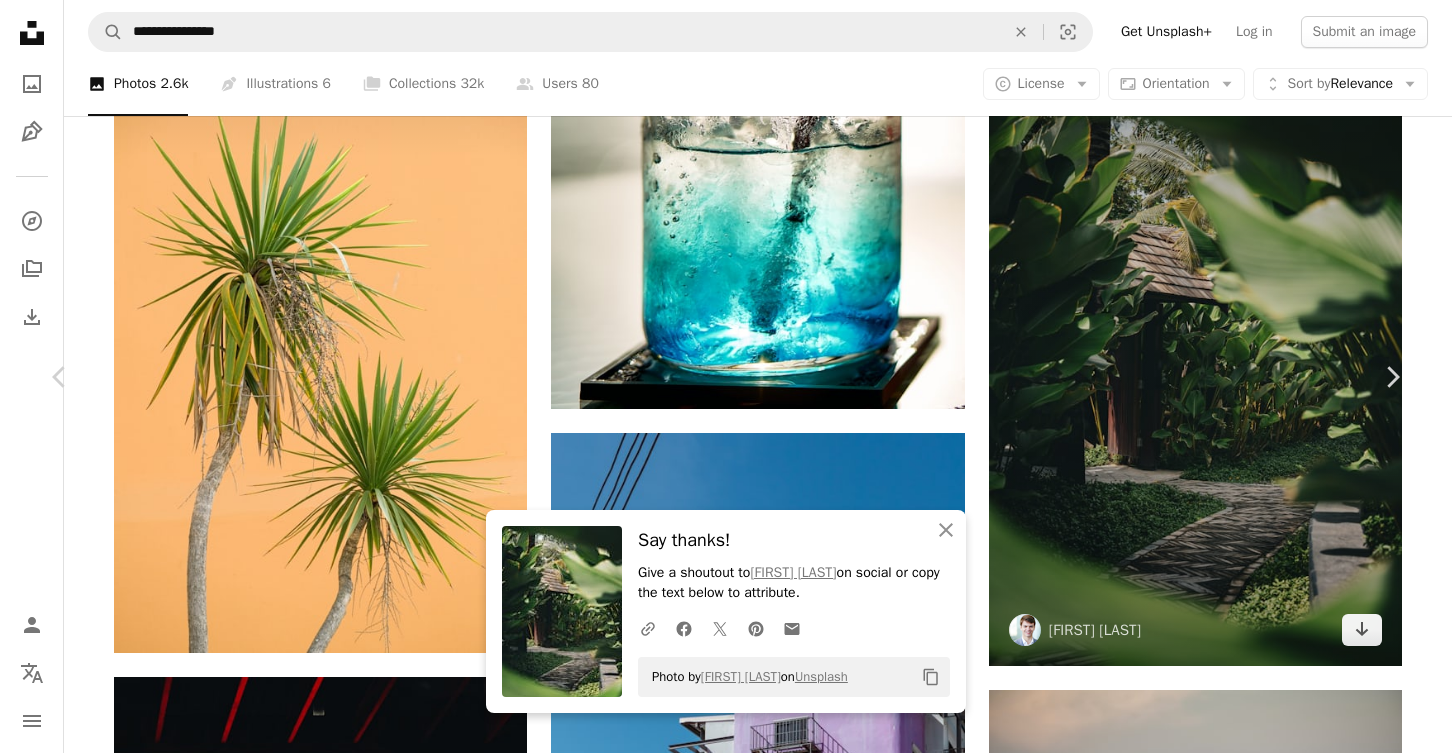 click on "An X shape Chevron left Chevron right An X shape Close Say thanks! Give a shoutout to  [FIRST] [LAST]  on social or copy the text below to attribute. A URL sharing icon (chains) Facebook icon X (formerly Twitter) icon Pinterest icon An envelope Photo by  [FIRST] [LAST]  on  Unsplash
Copy content [FIRST] [LAST] [FIRST] [LAST] A heart A plus sign Edit image   Plus sign for Unsplash+ Download free Chevron down Zoom in Views 33,555 Downloads 488 A forward-right arrow Share Info icon Info More Actions A map marker [CITY] [CITY] - a Concept by Hyatt, [CITY], [DISTRICT], [COUNTRY] Calendar outlined Published on  November 5, 2023 Camera SONY, ILCE-7RM5 Safety Free to use under the  Unsplash License architecture hotel trees [COUNTRY] plants jungle door path greenery pathway entrance walkway thai architecture land house summer garden rainforest outdoors countryside Free pictures Browse premium related images on iStock  |  Save 20% with code UNSPLASH20 View more on iStock  ↗" at bounding box center (726, 4162) 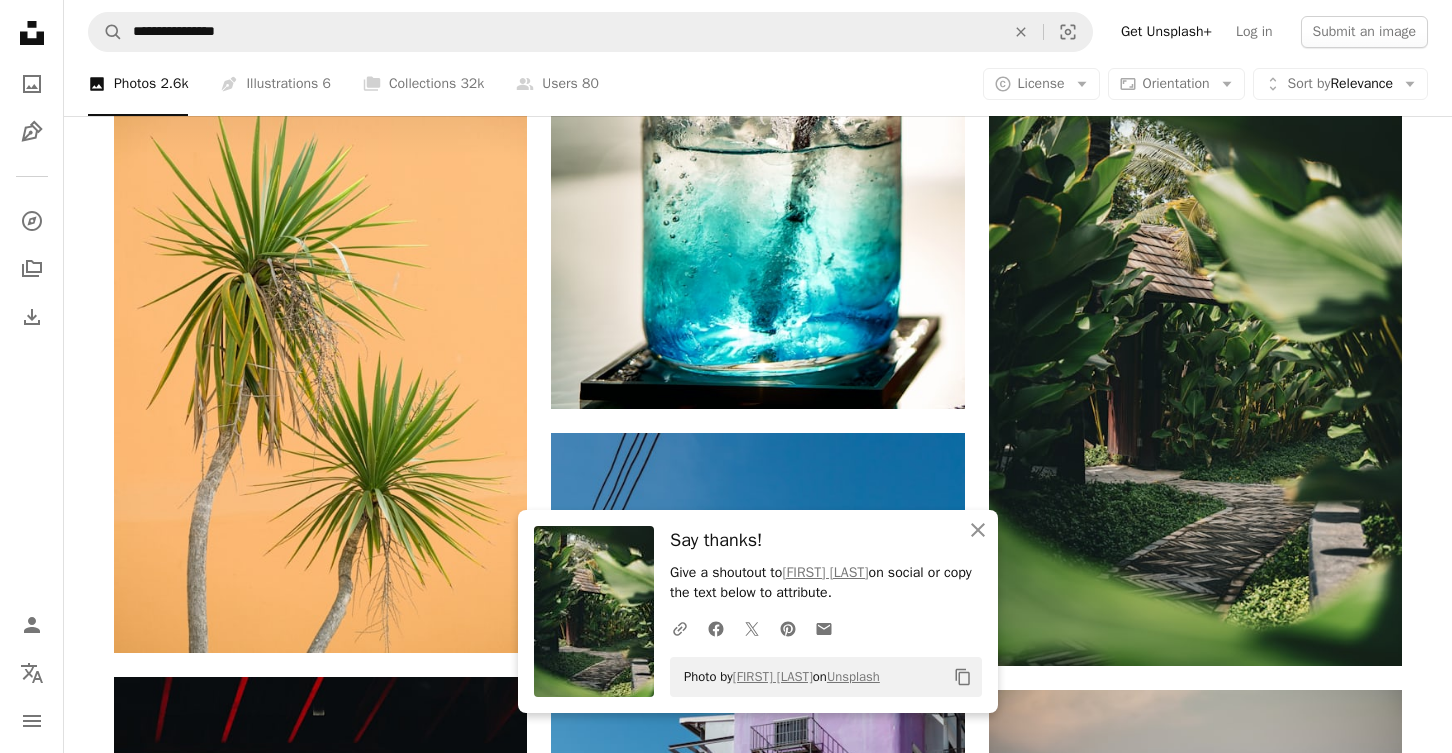 click on "Plus sign for Unsplash+ A heart A plus sign [FIRST] [LAST] For  Unsplash+ A lock   Download A heart A plus sign [FIRST] [LAST] Arrow pointing down A heart A plus sign [FIRST] [LAST] Available for hire A checkmark inside of a circle Arrow pointing down Plus sign for Unsplash+ A heart A plus sign Getty Images For  Unsplash+ A lock   Download A heart A plus sign [FIRST] [LAST] Arrow pointing down A heart A plus sign Kal Photography Arrow pointing down Plus sign for Unsplash+ A heart A plus sign George Dagerotip For  Unsplash+ A lock   Download Plus sign for Unsplash+ A heart A plus sign [FIRST] [LAST] For  Unsplash+ A lock   Download A heart A plus sign [FIRST] [LAST] Arrow pointing down A heart" at bounding box center [758, -19897] 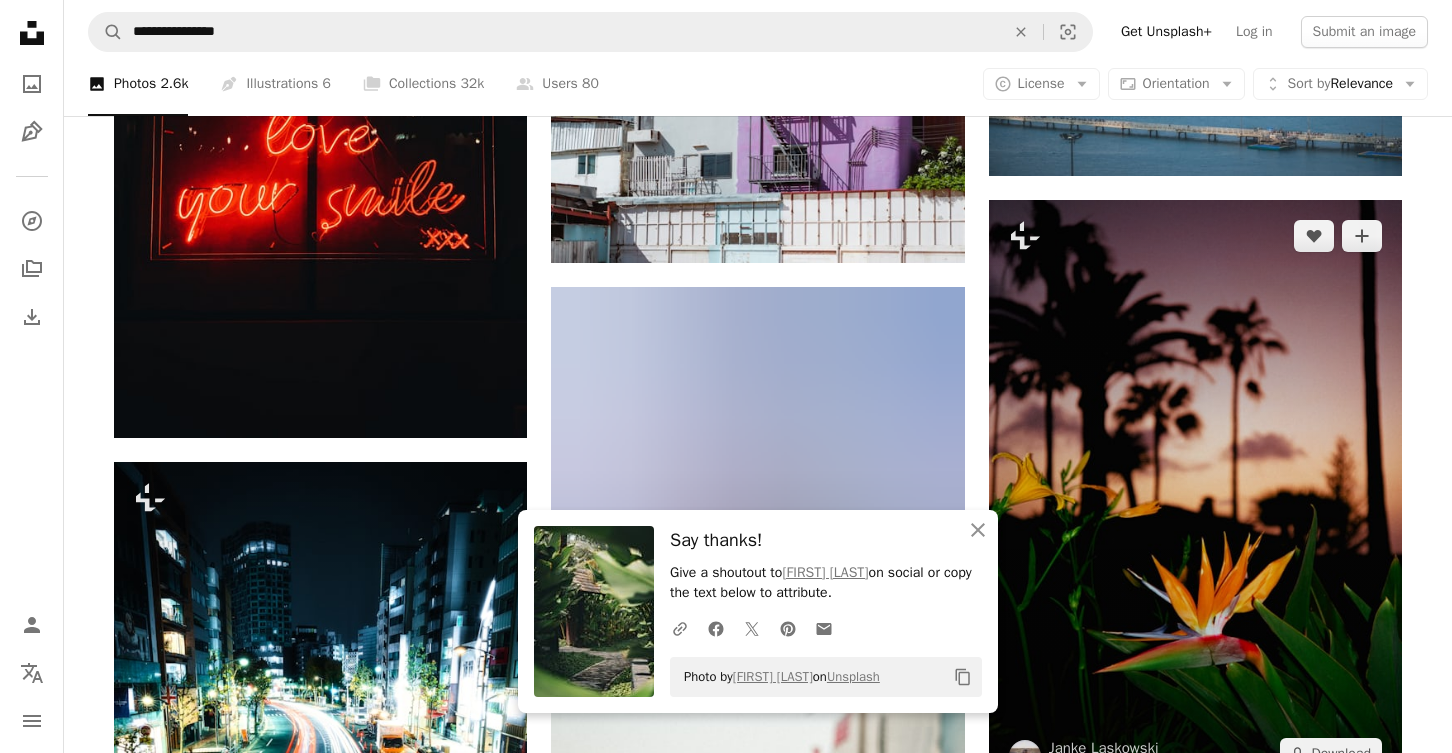 scroll, scrollTop: 44664, scrollLeft: 0, axis: vertical 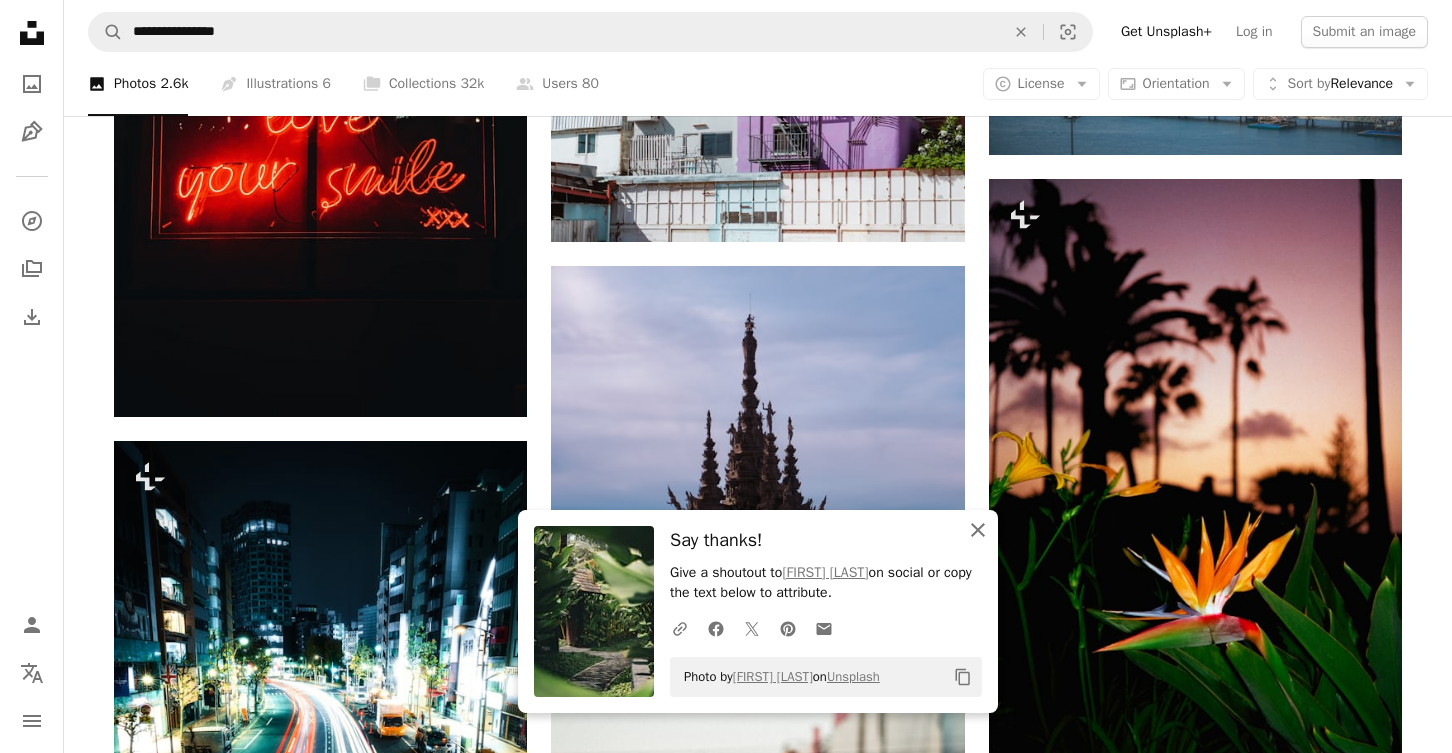 click 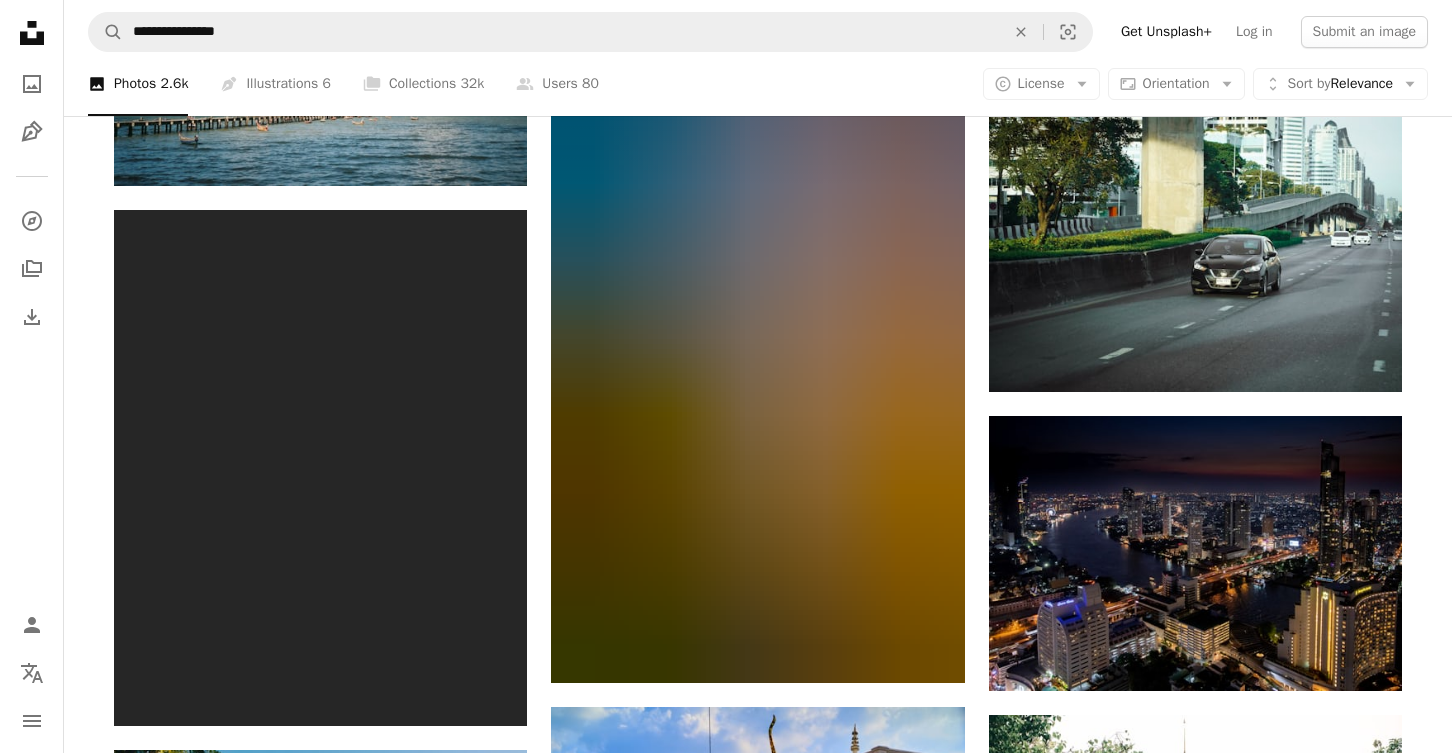 scroll, scrollTop: 46915, scrollLeft: 0, axis: vertical 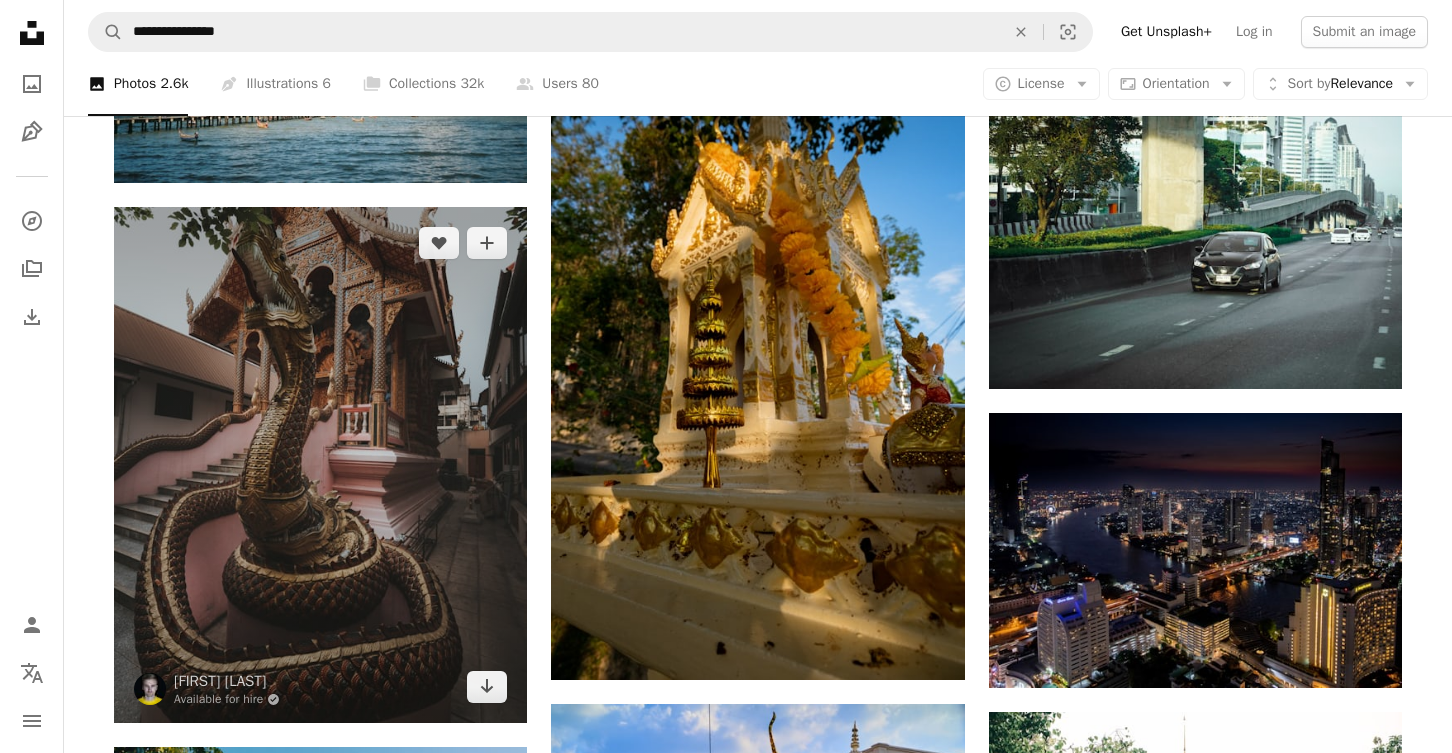 click at bounding box center [320, 465] 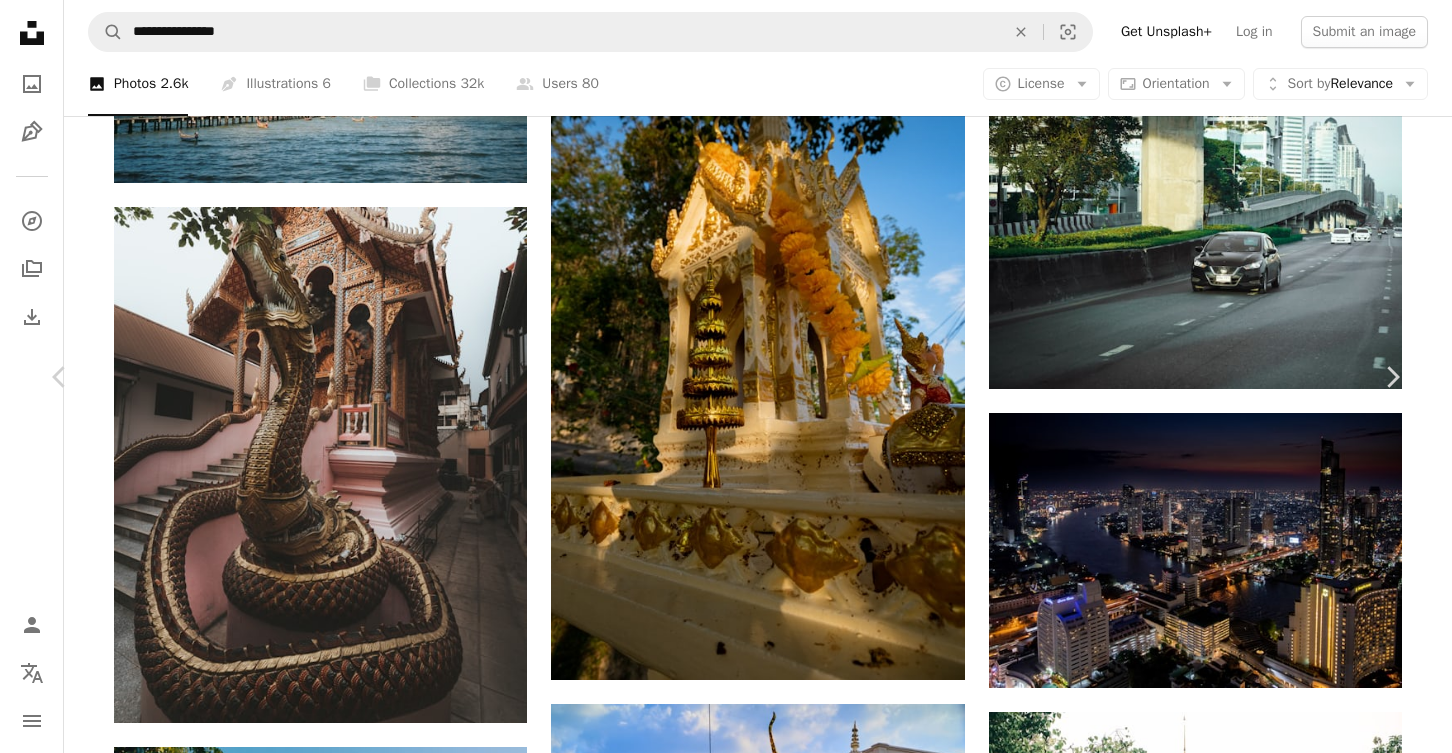 click on "Download free" at bounding box center [1203, 4589] 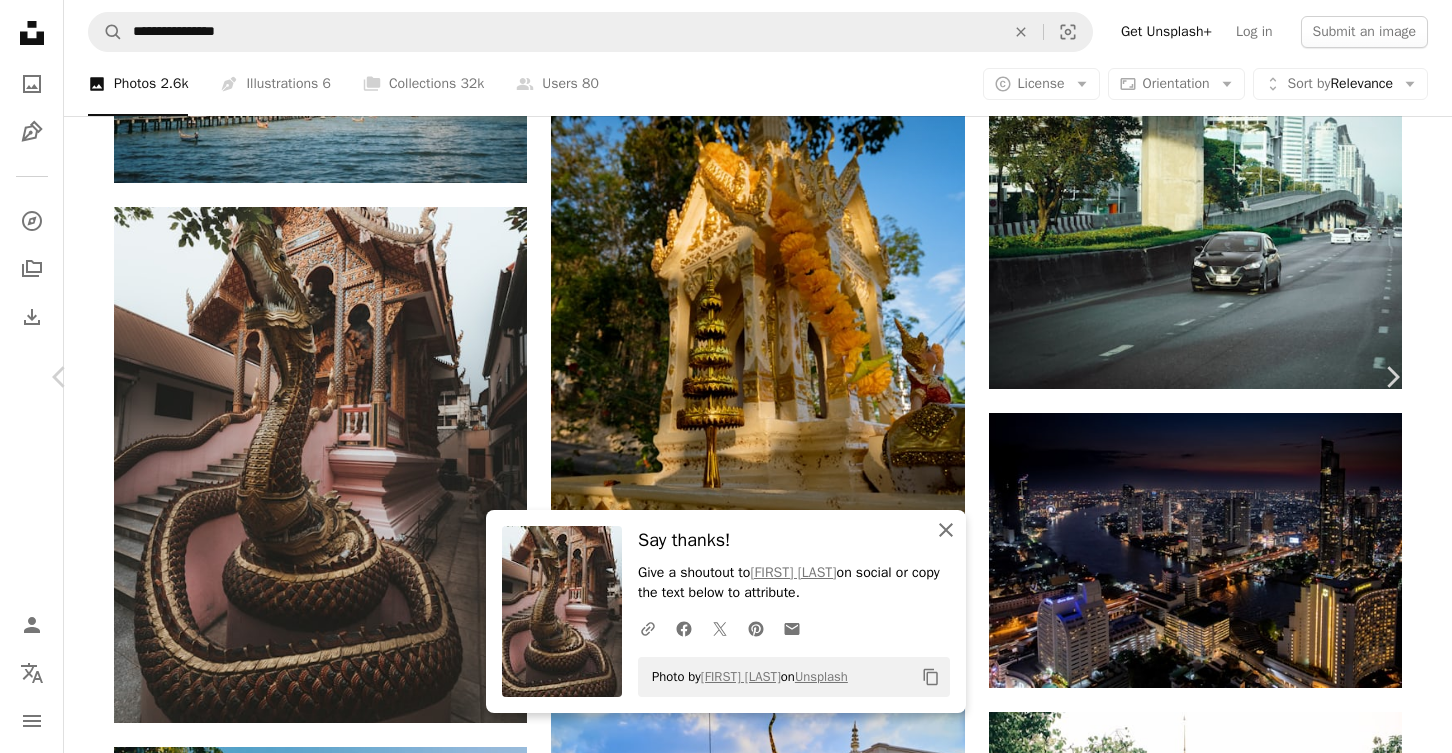 click 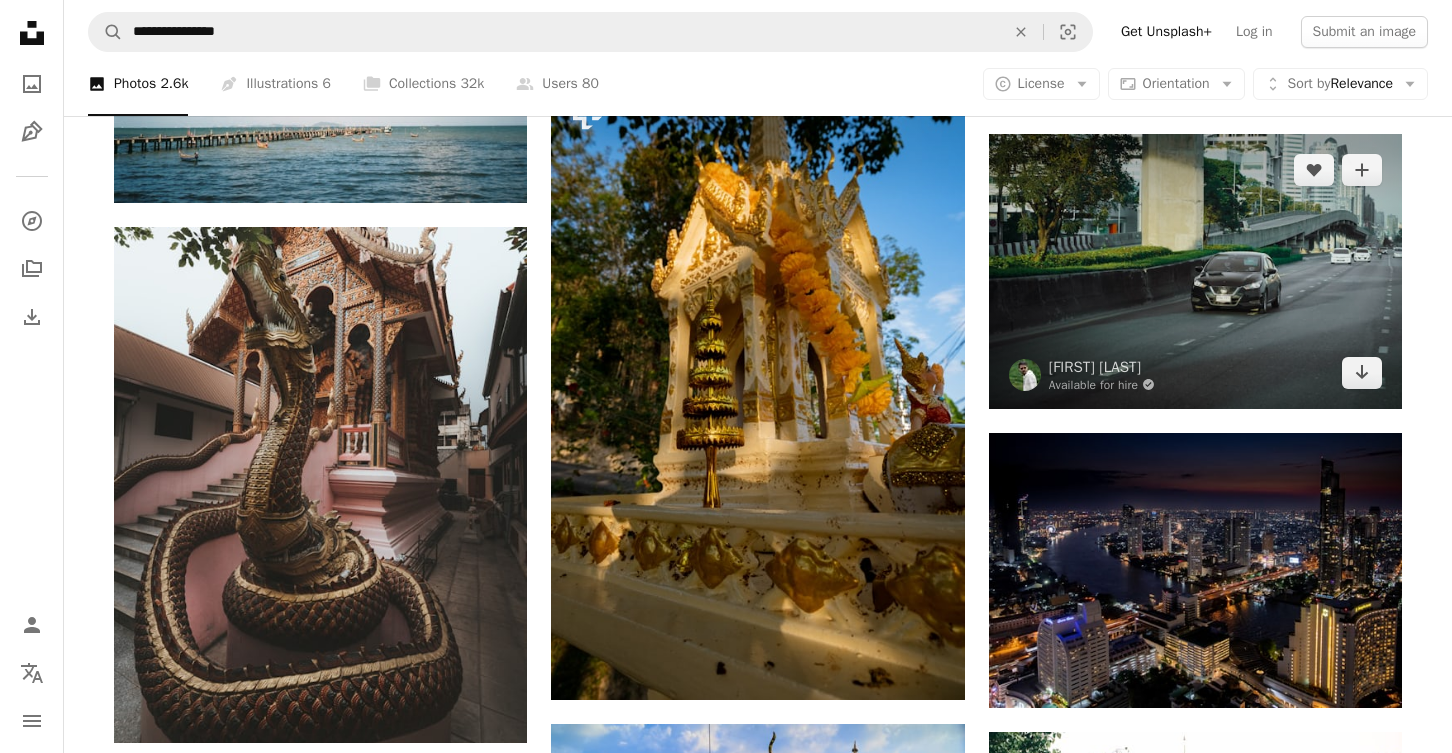 scroll, scrollTop: 46882, scrollLeft: 0, axis: vertical 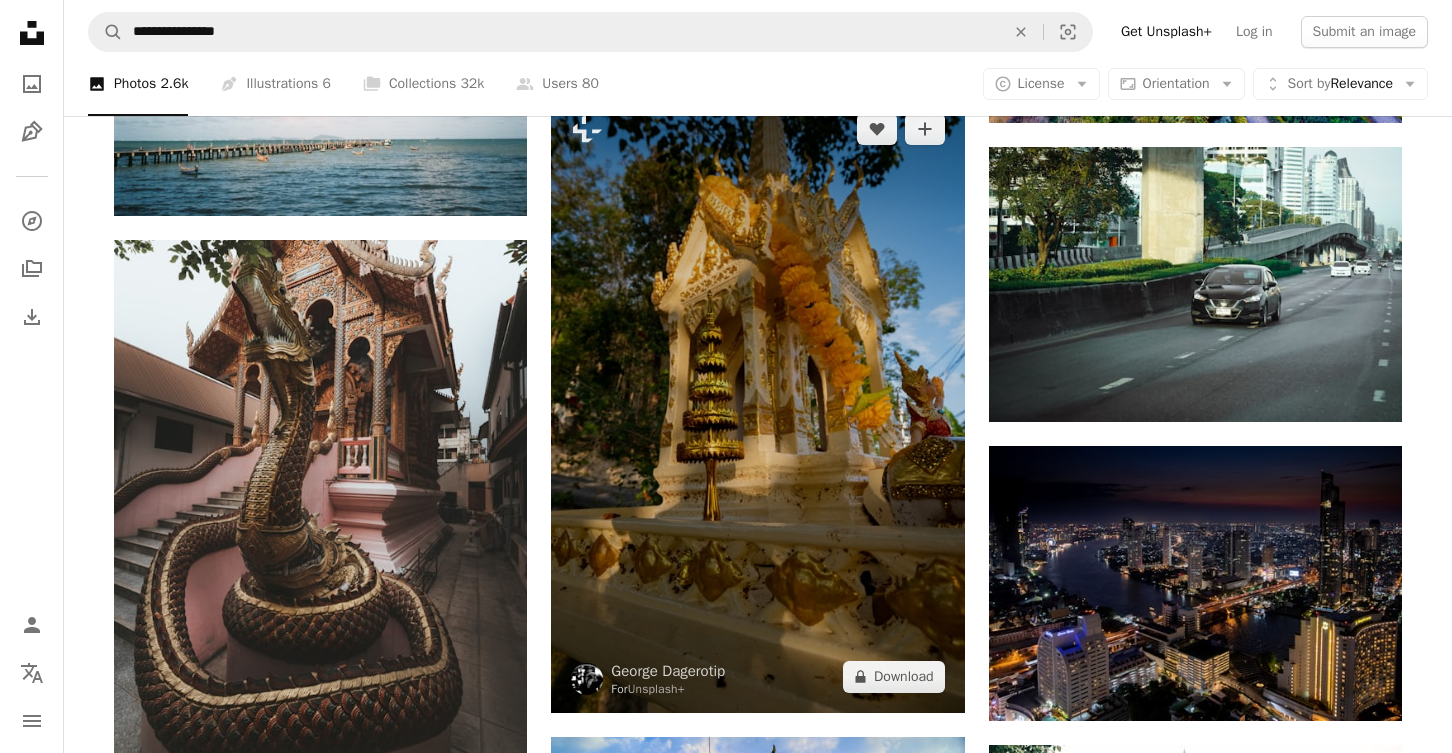 click at bounding box center [757, 403] 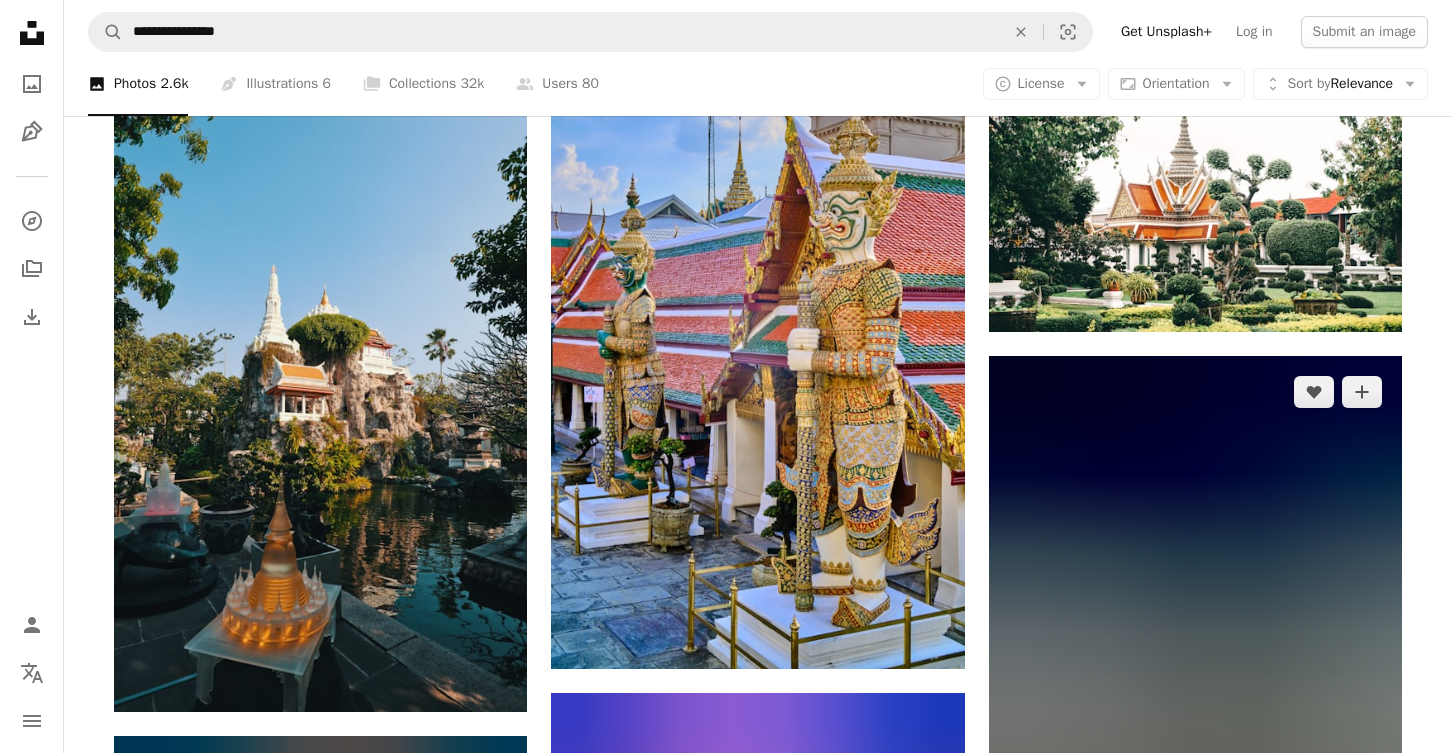scroll, scrollTop: 47573, scrollLeft: 0, axis: vertical 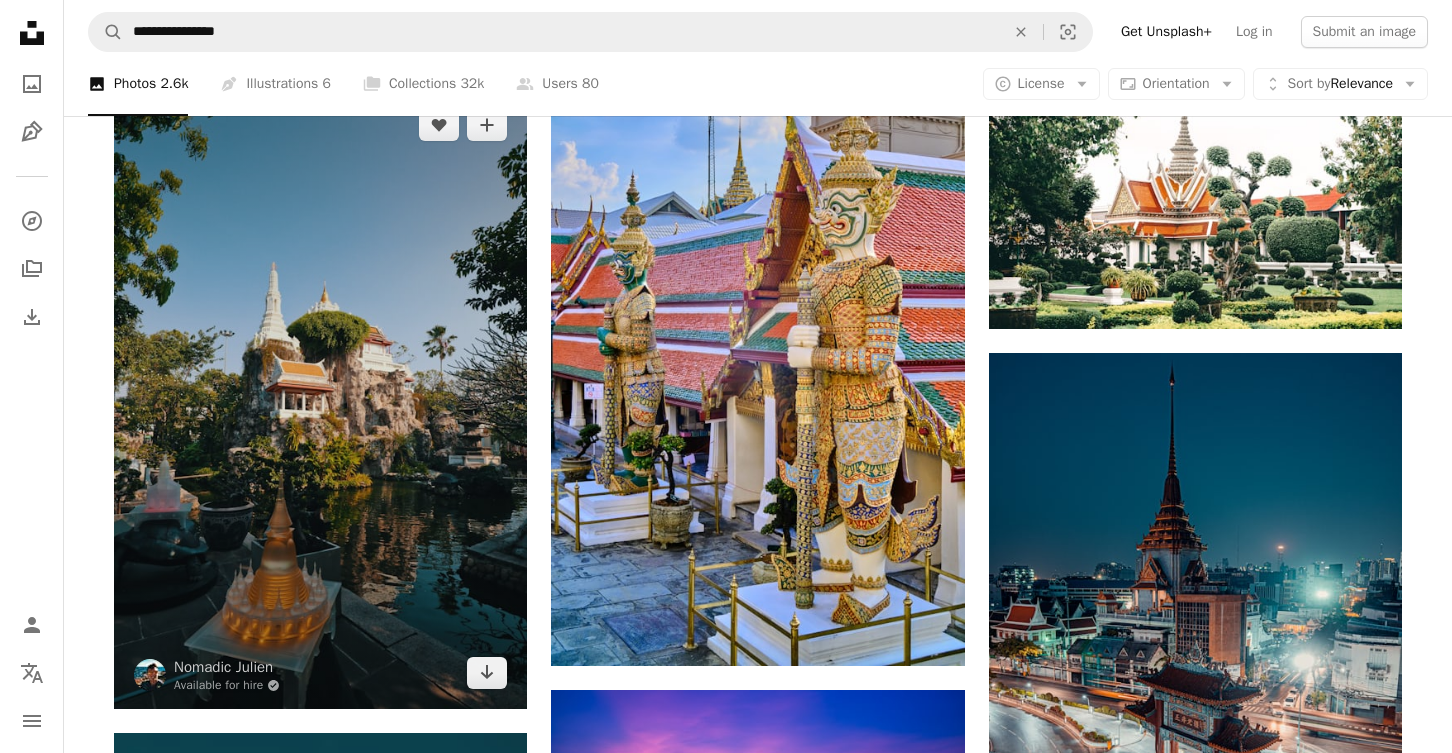 click at bounding box center [320, 399] 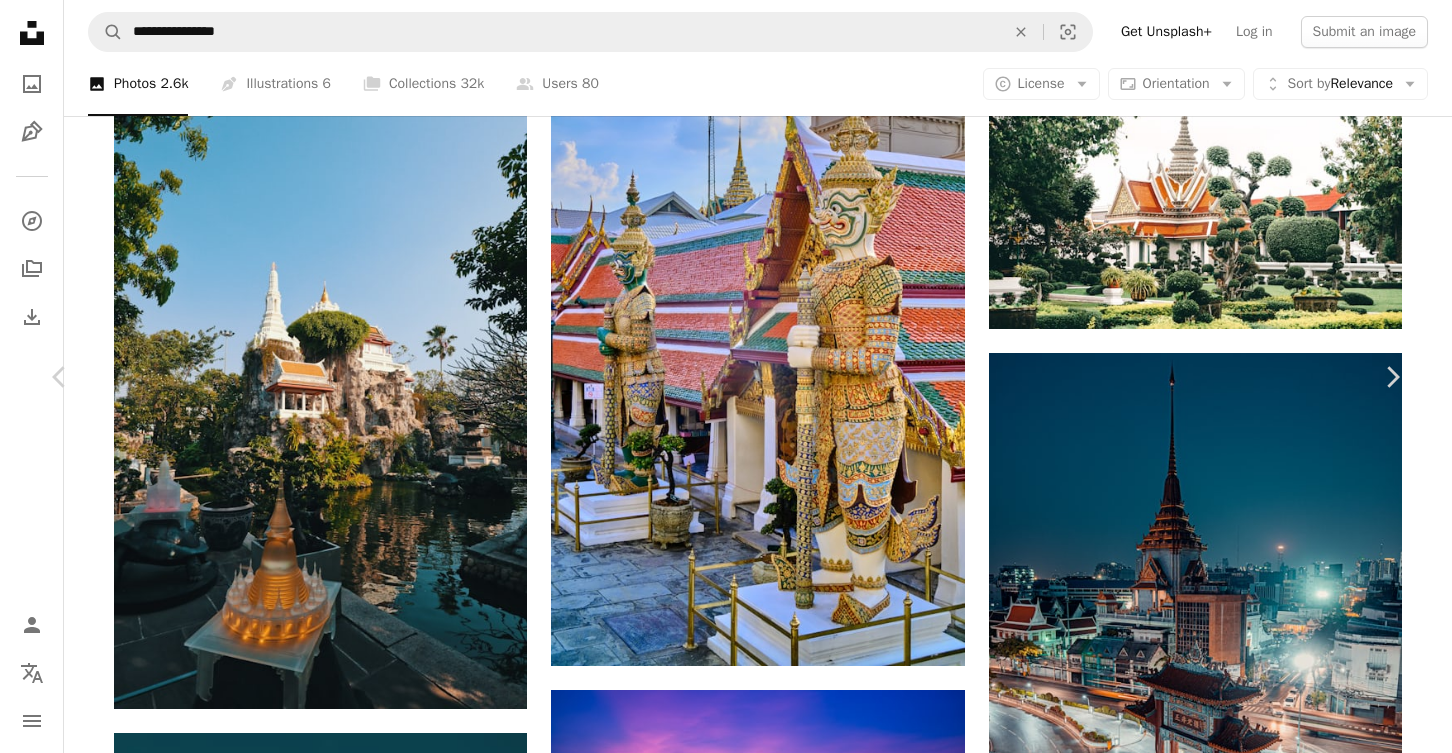 click at bounding box center (718, 4262) 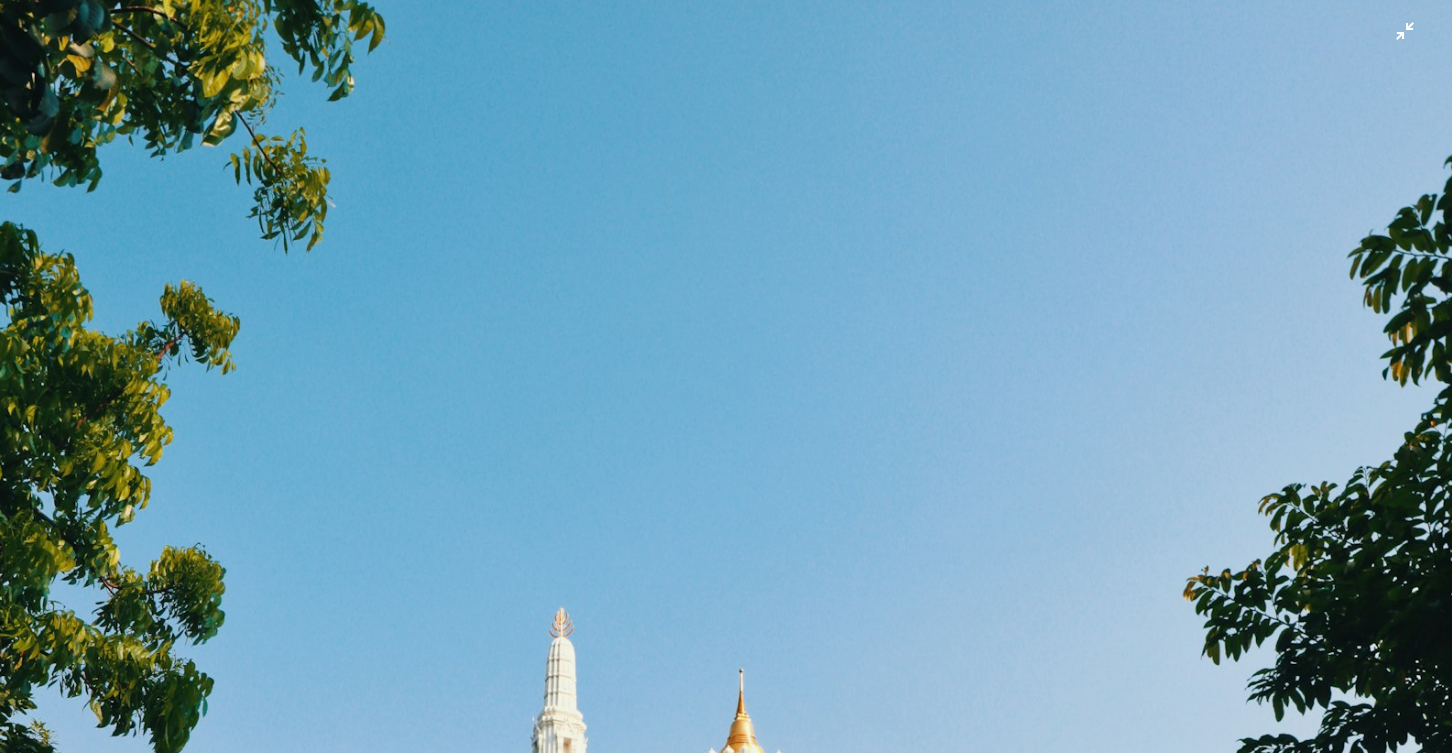 scroll, scrollTop: 714, scrollLeft: 0, axis: vertical 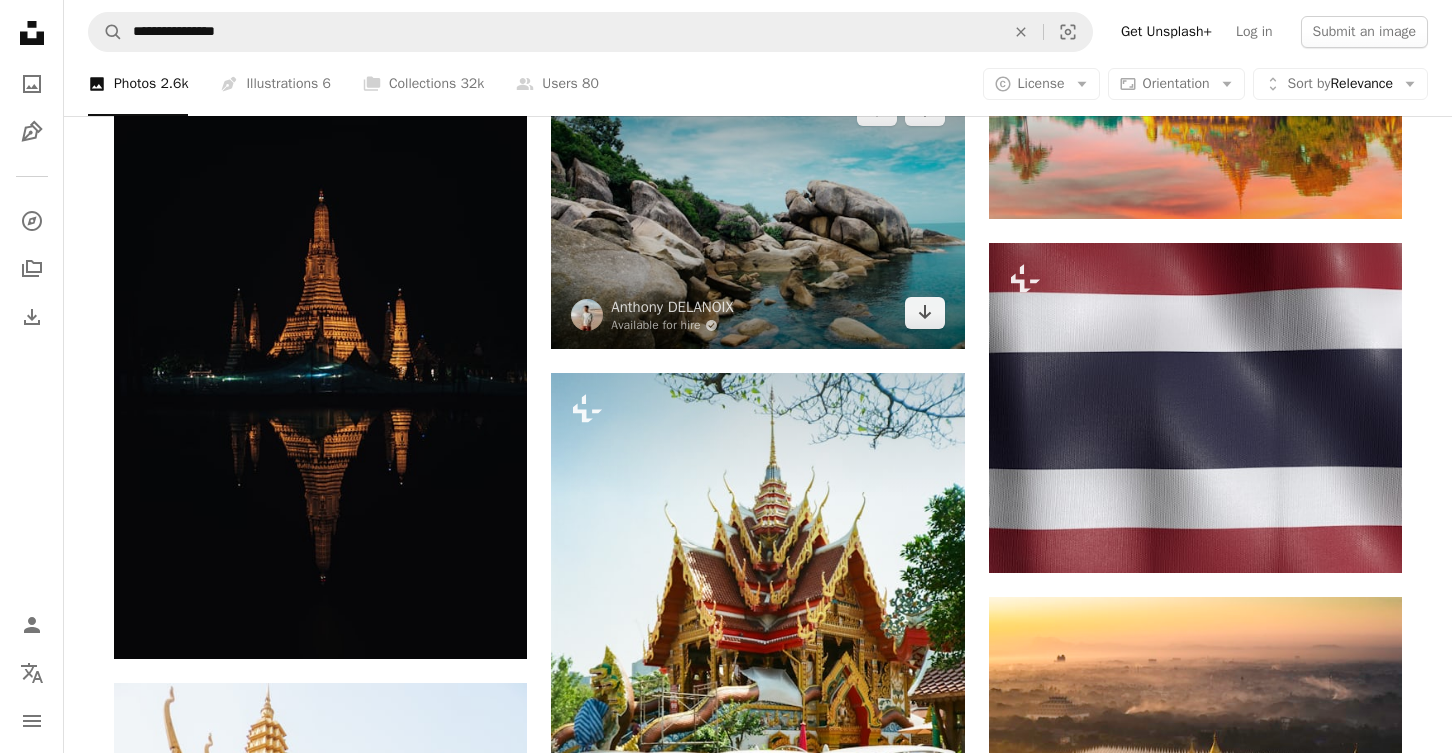click at bounding box center (757, 211) 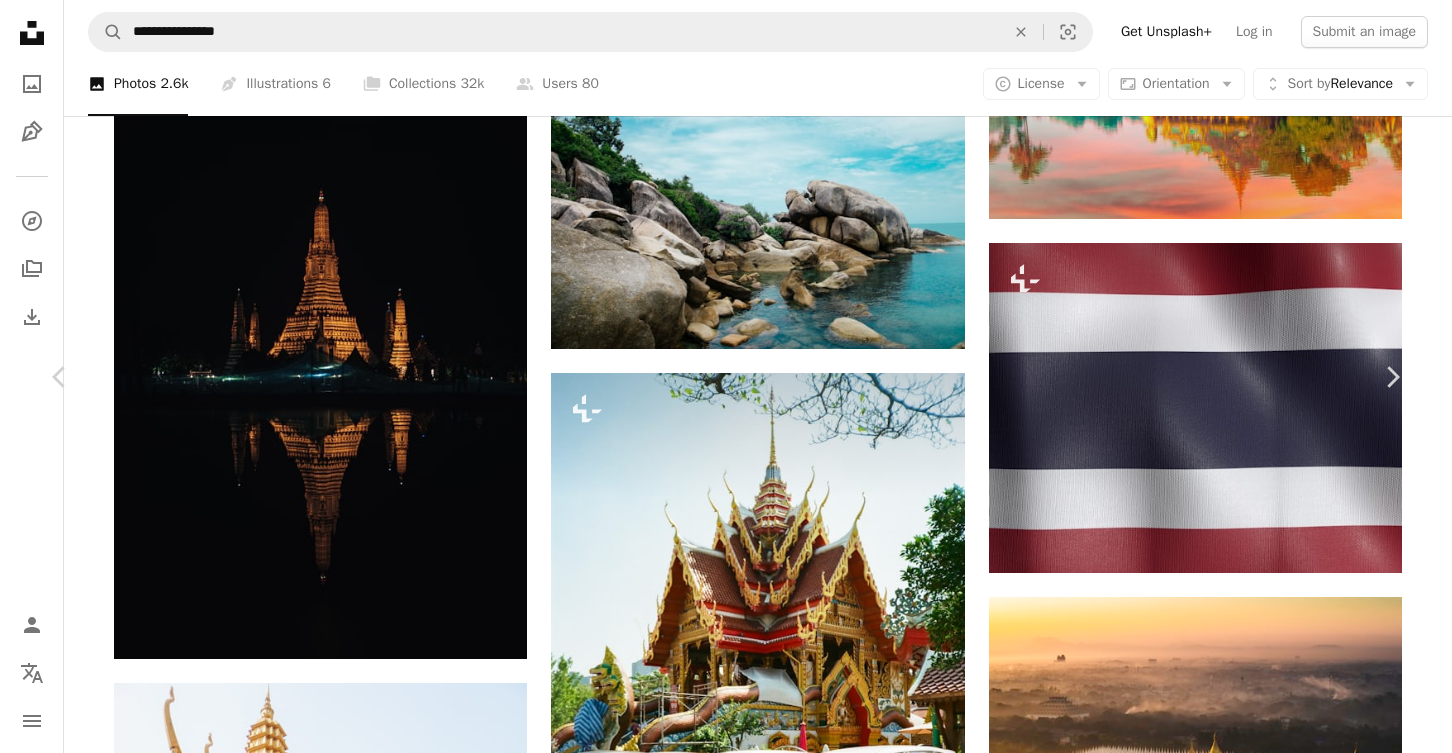 click on "Download free" at bounding box center [1203, 5617] 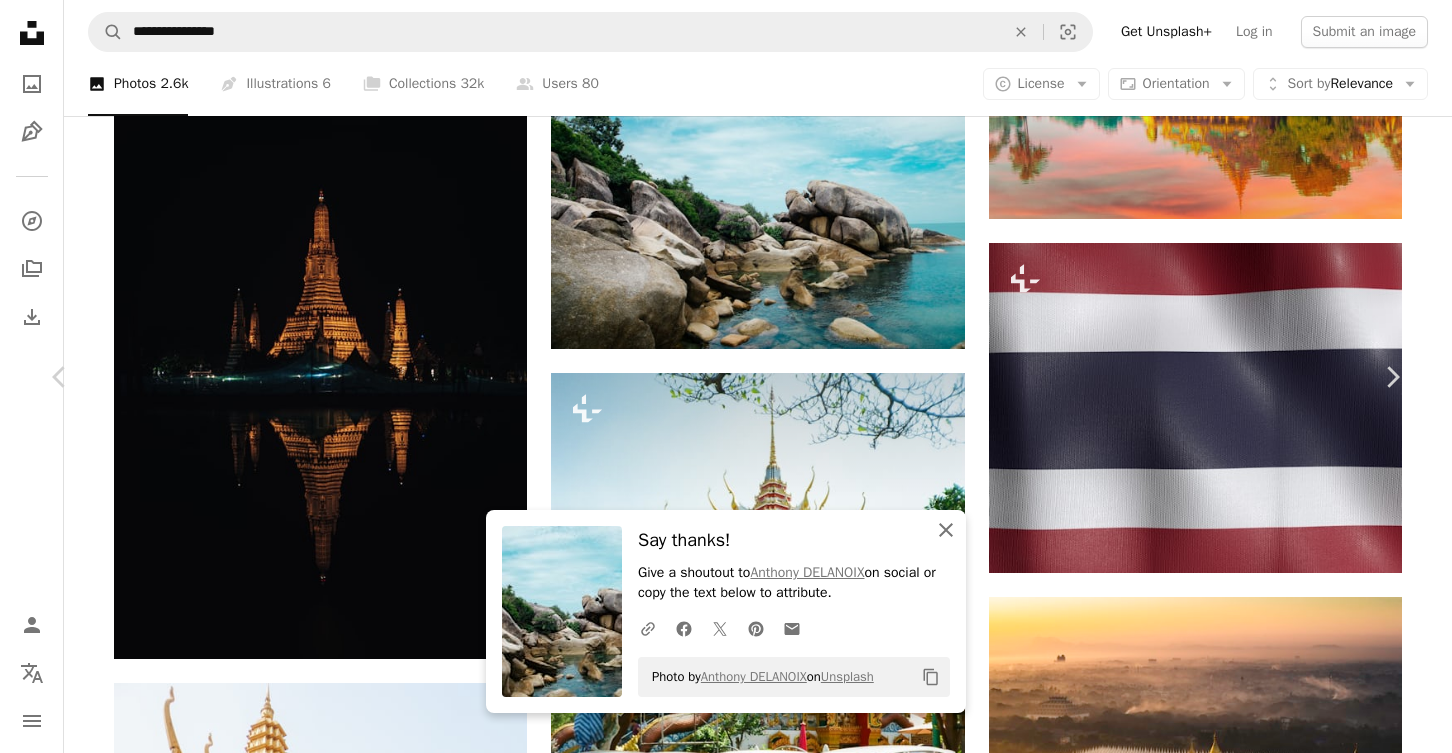 click on "An X shape" 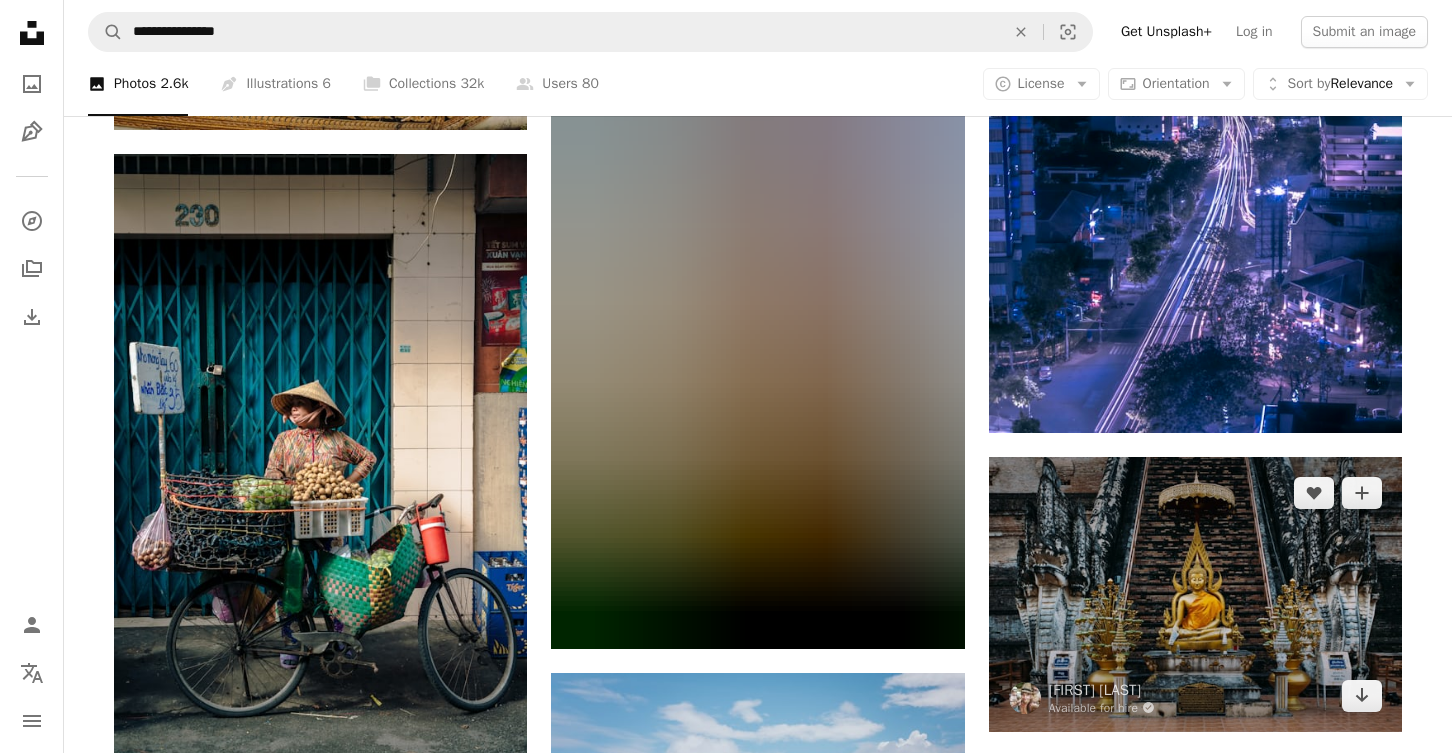 scroll, scrollTop: 58902, scrollLeft: 0, axis: vertical 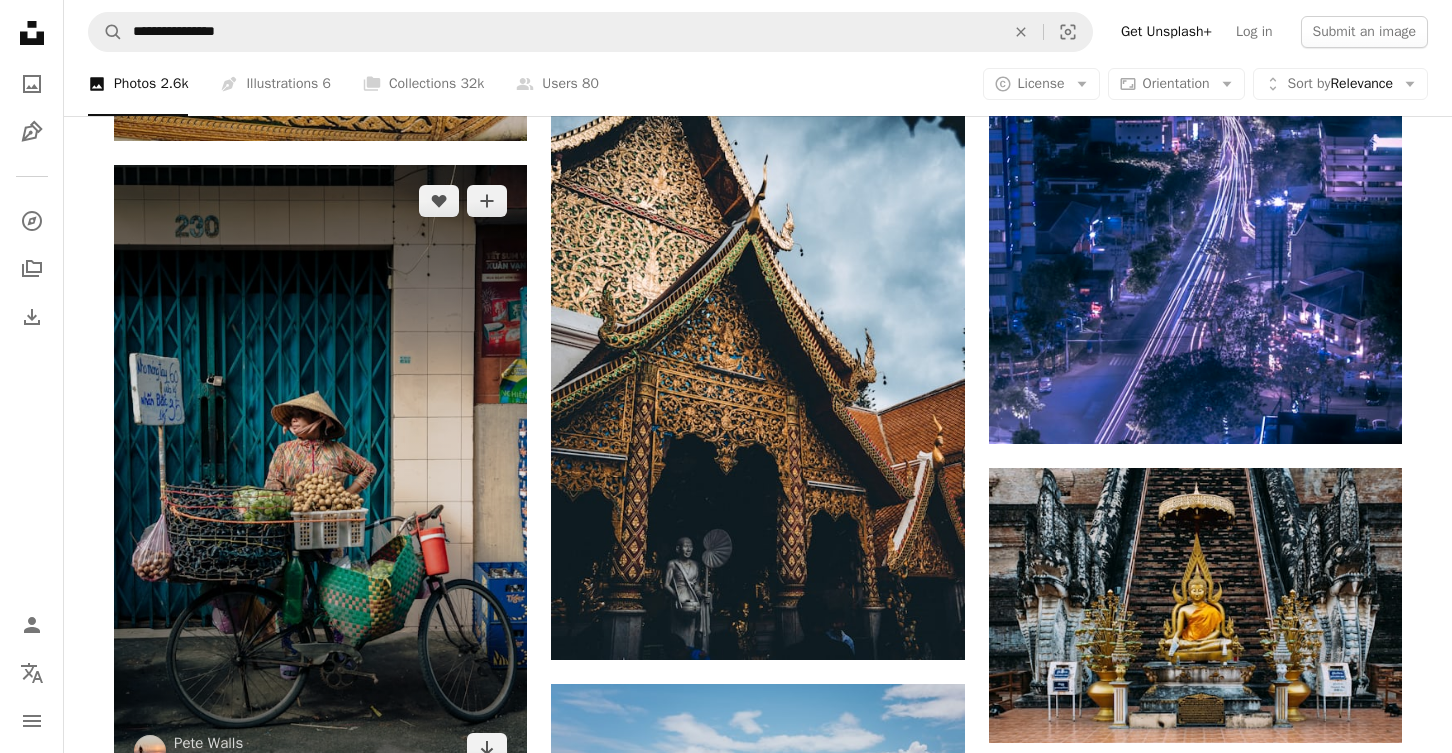 click at bounding box center [320, 475] 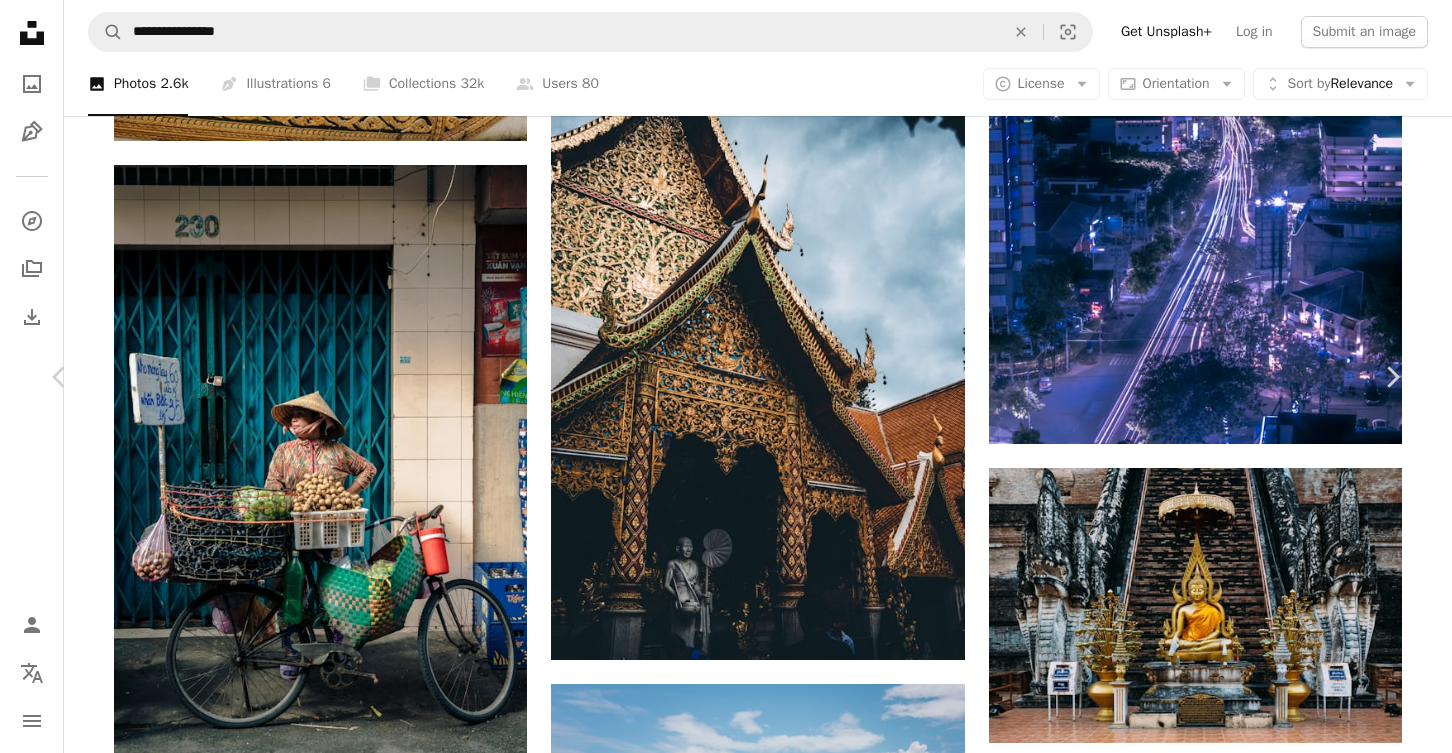 click on "Download free" at bounding box center [1203, 5616] 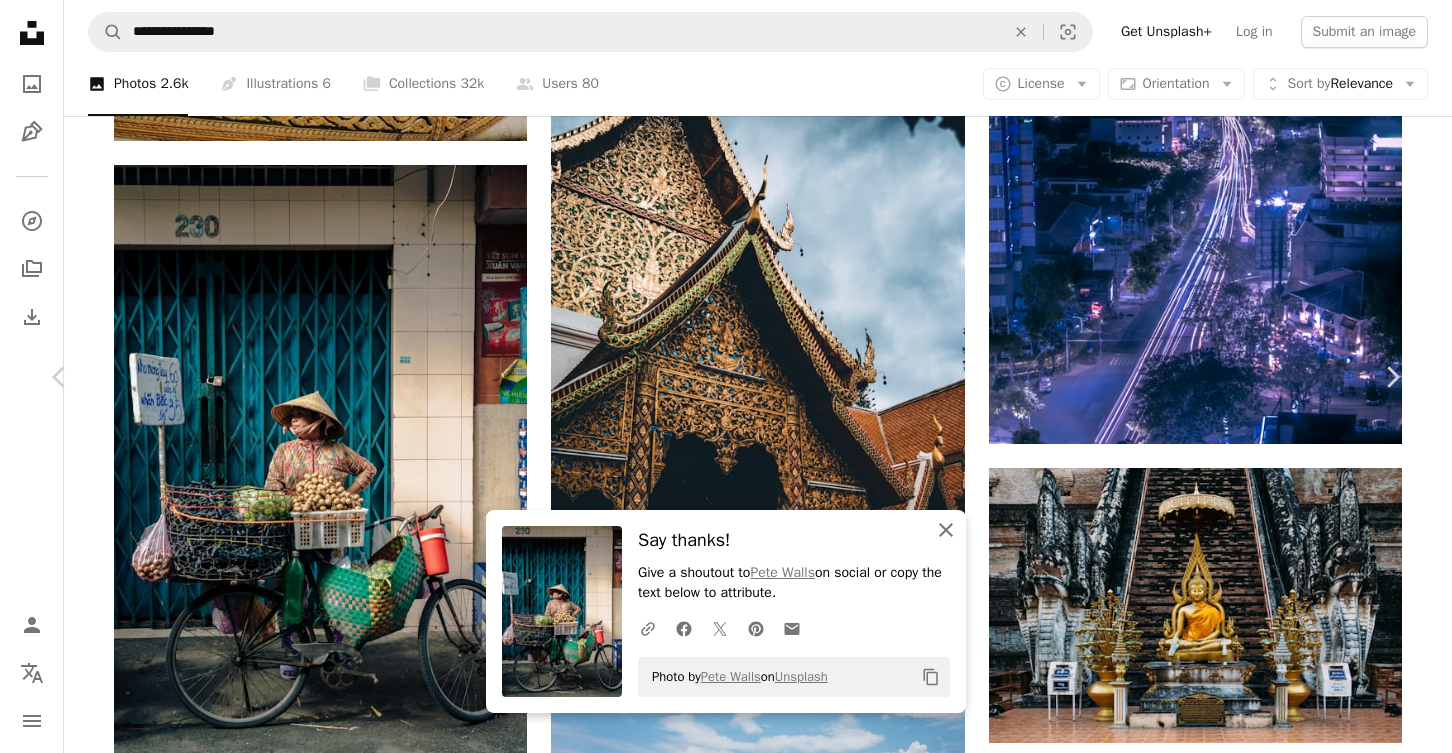 click on "An X shape" 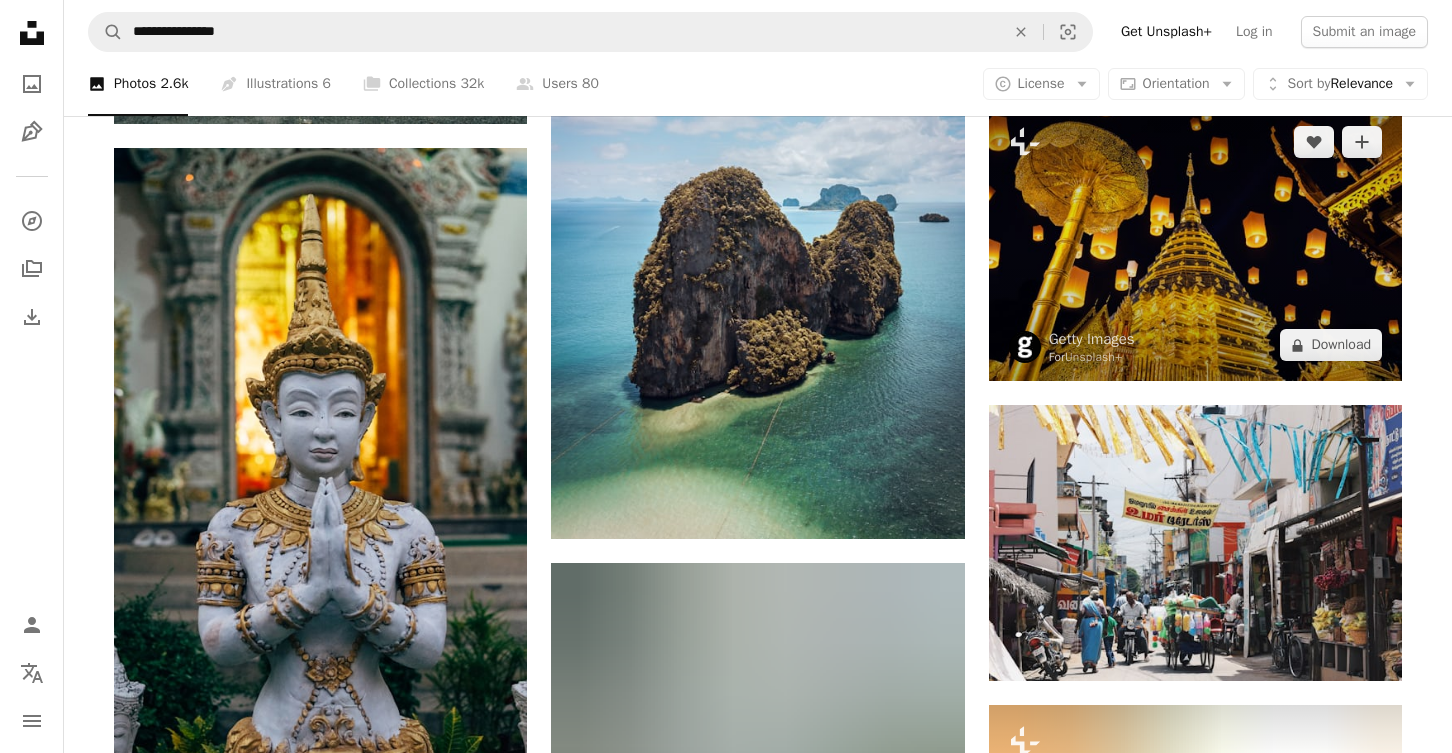 scroll, scrollTop: 59554, scrollLeft: 0, axis: vertical 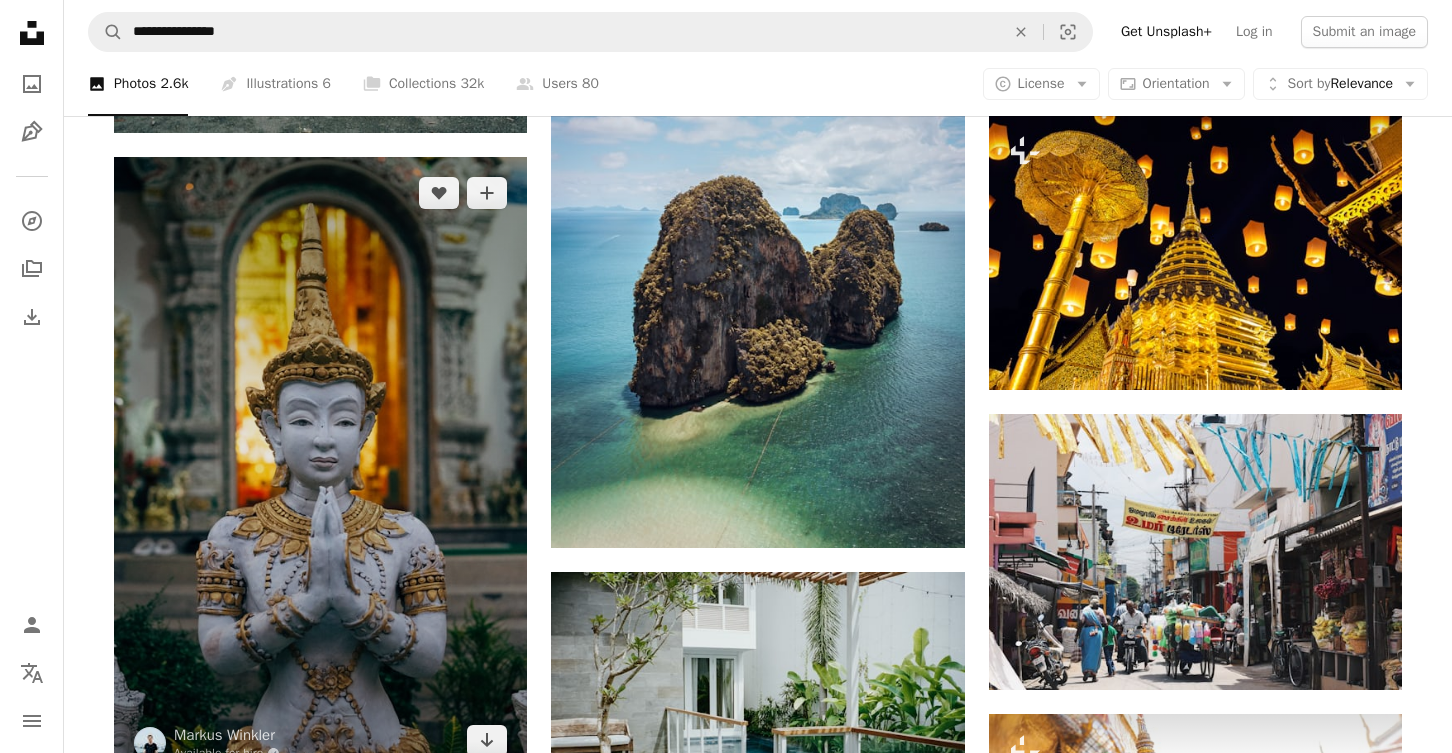 click at bounding box center (320, 467) 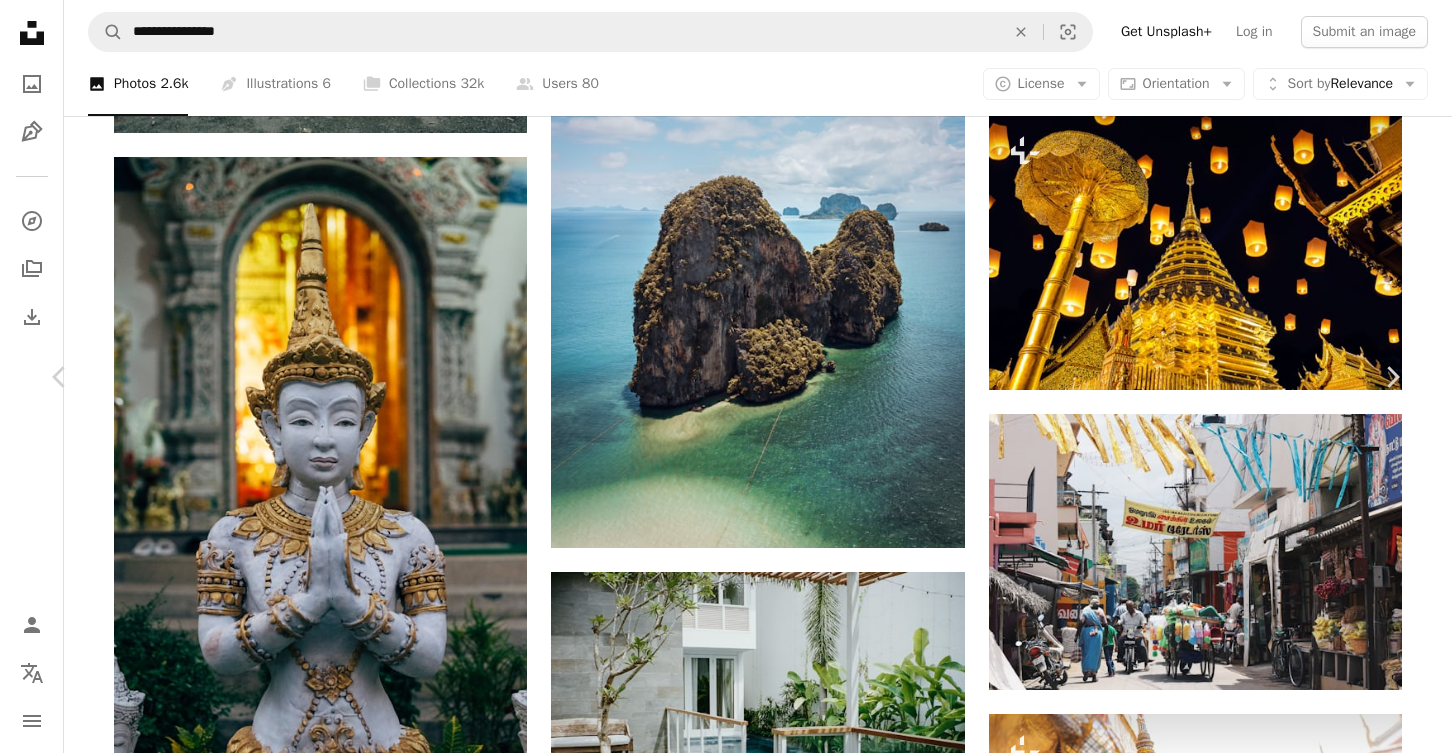 click on "Download free" at bounding box center (1203, 4964) 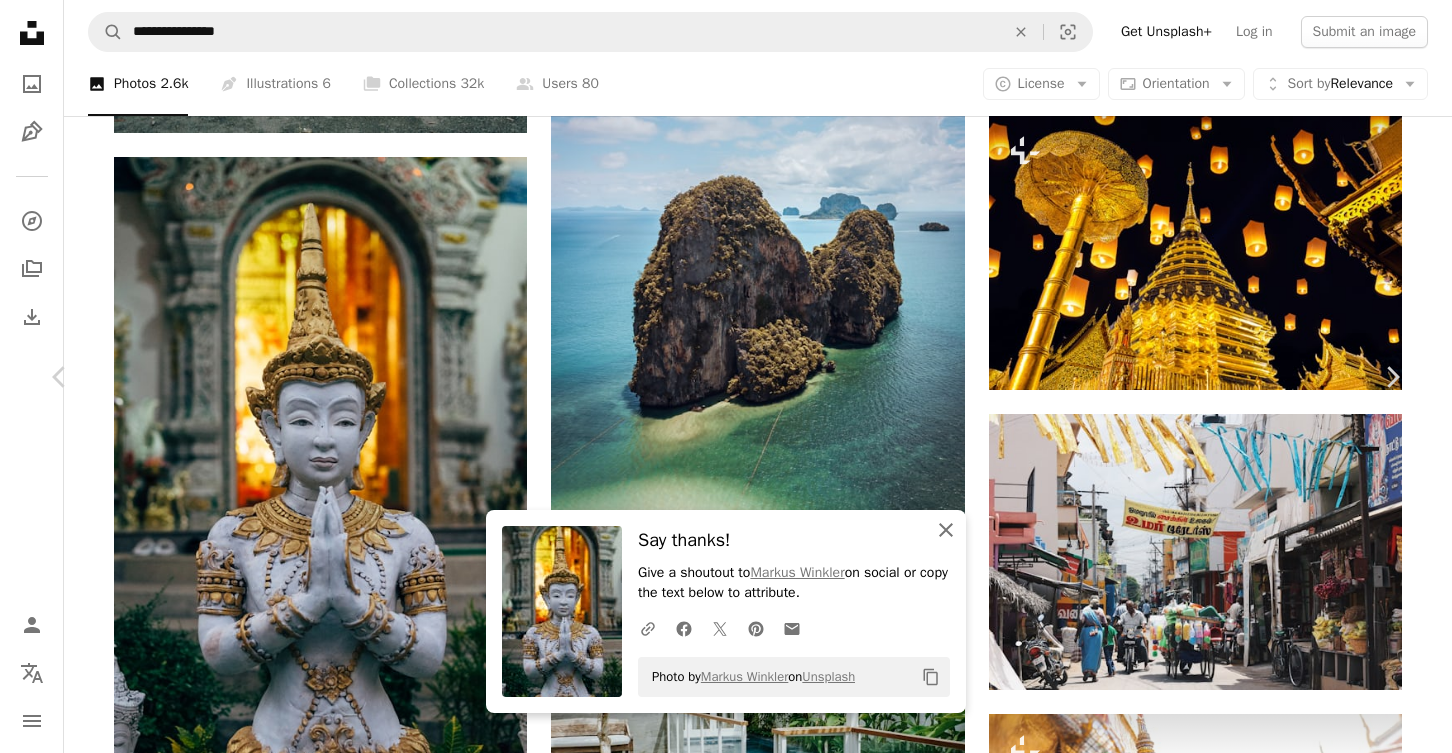 click on "An X shape" 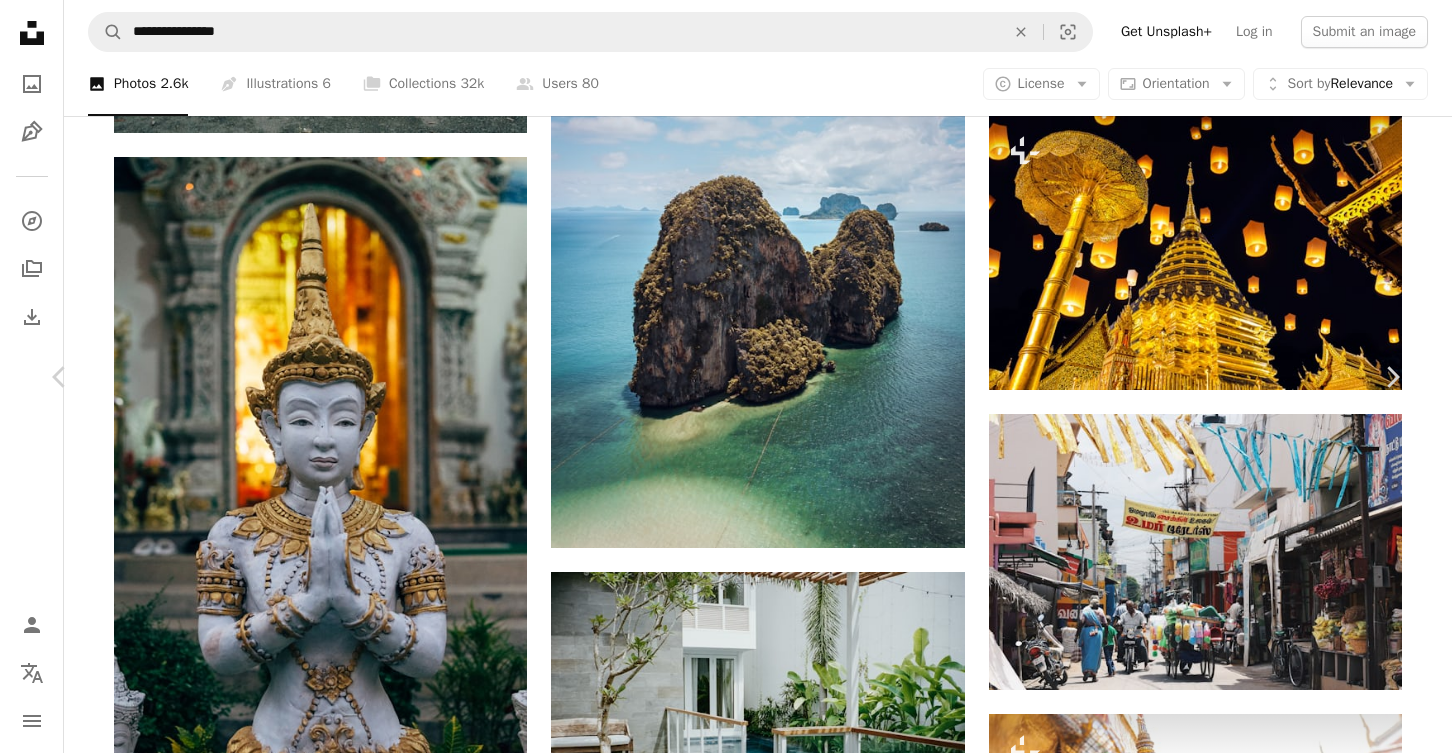 click 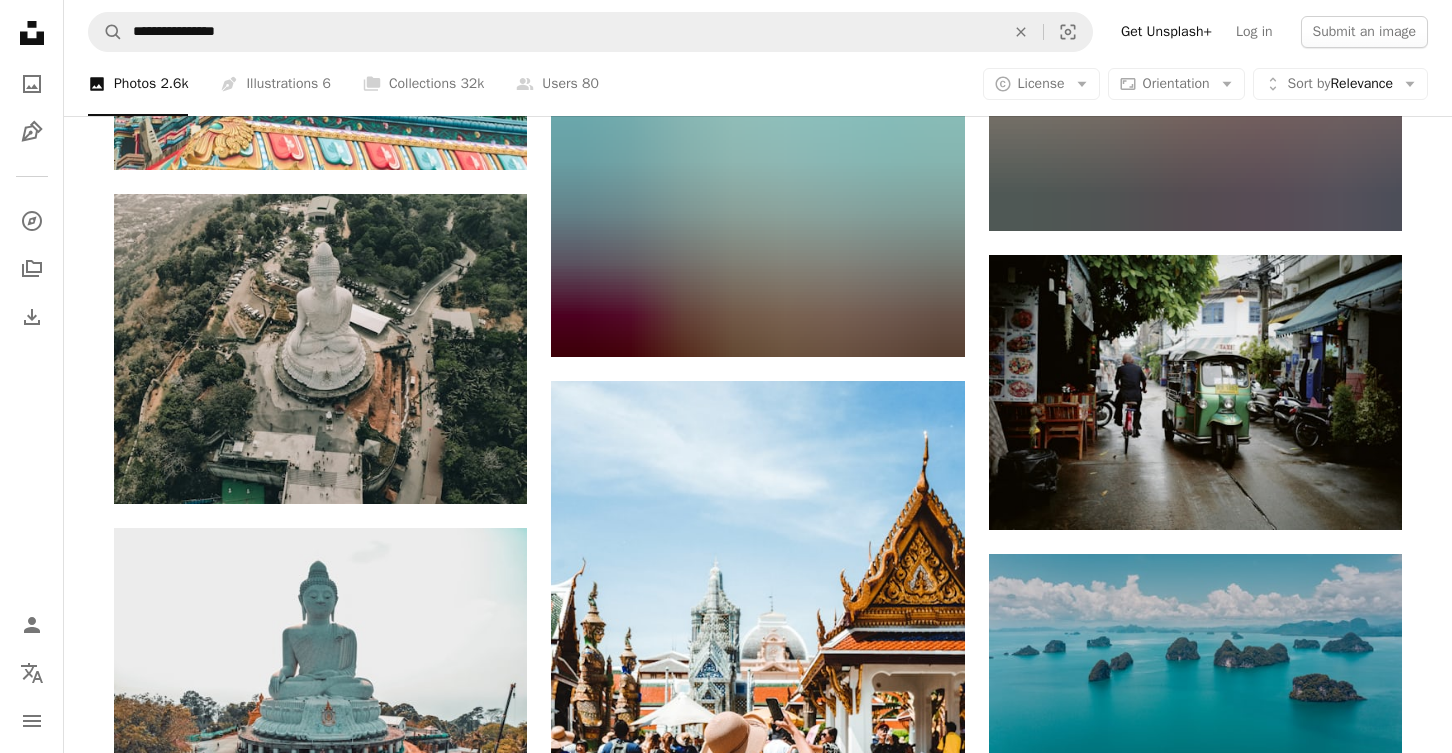 scroll, scrollTop: 62598, scrollLeft: 0, axis: vertical 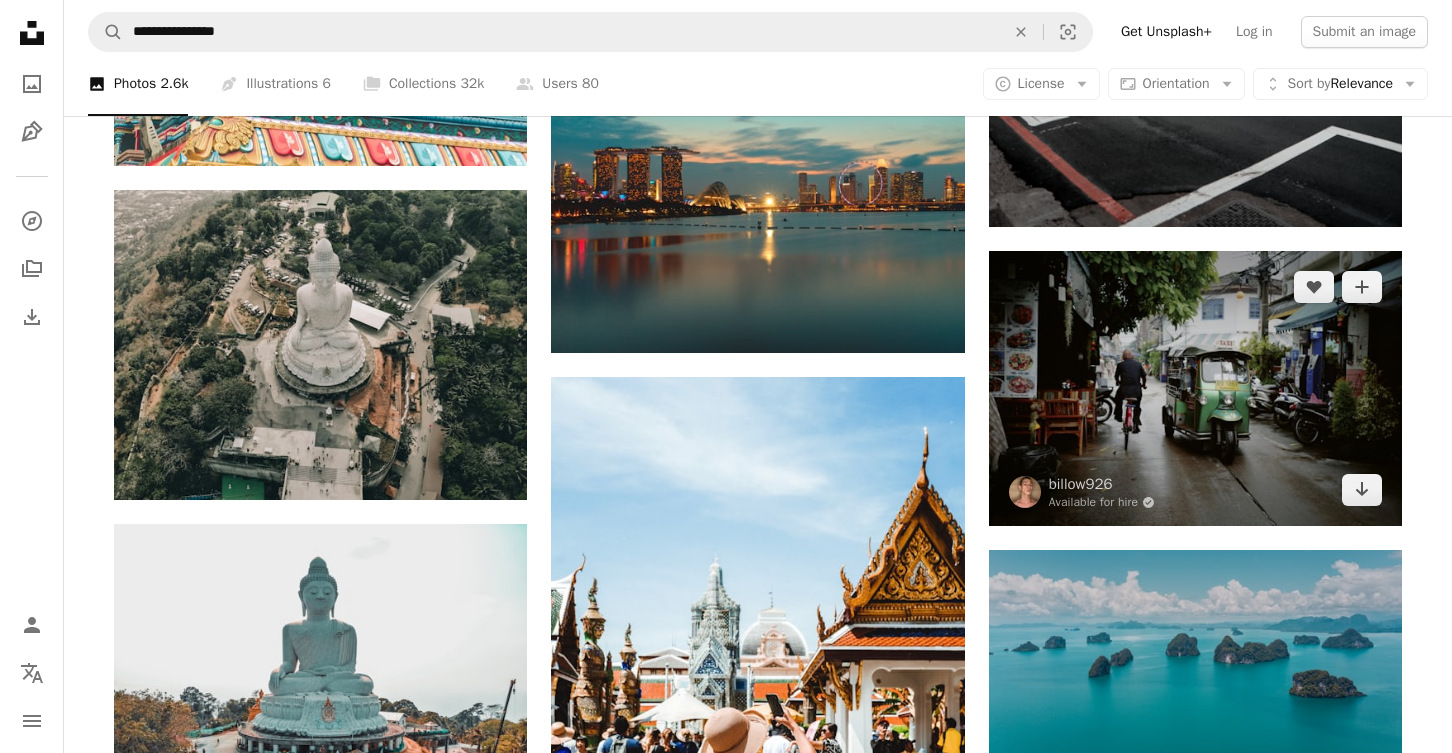 click at bounding box center (1195, 388) 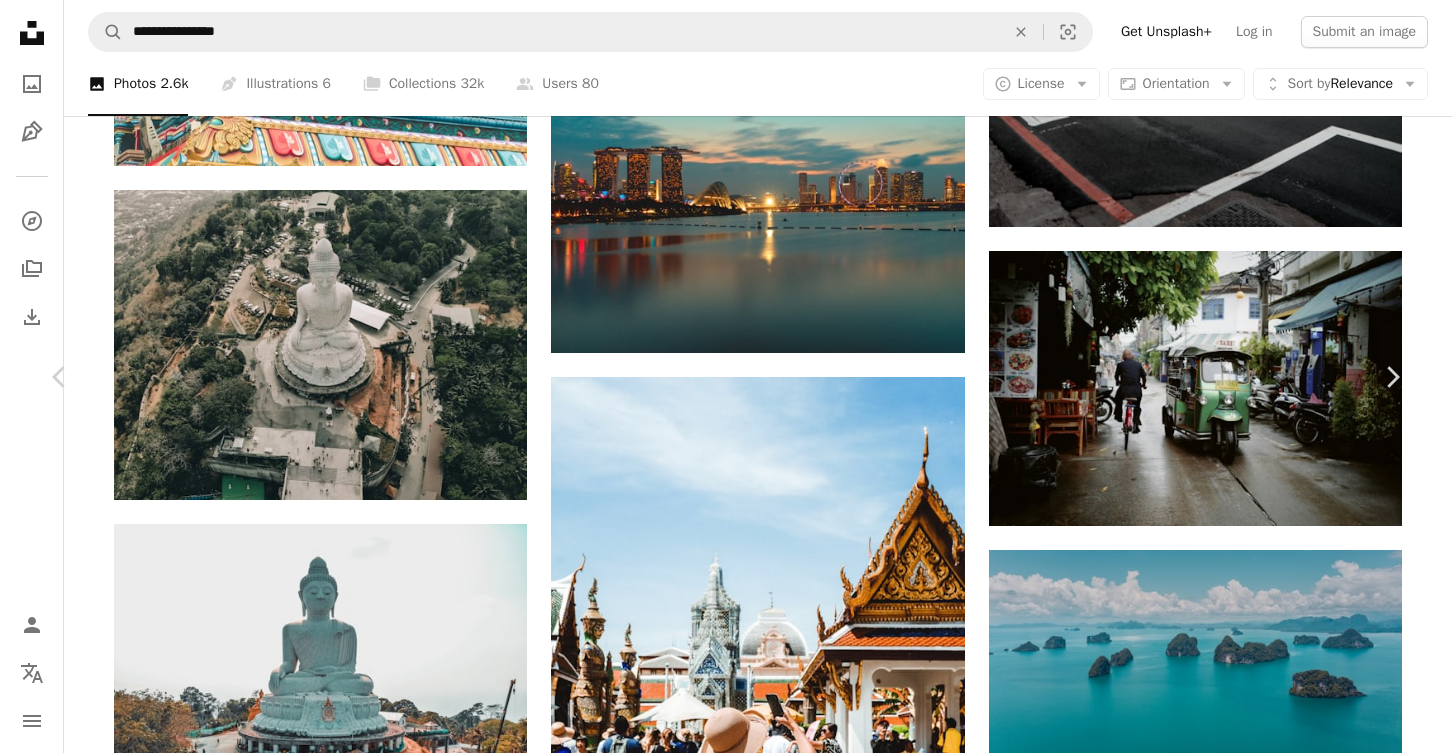 click on "Download free" at bounding box center (1203, 5699) 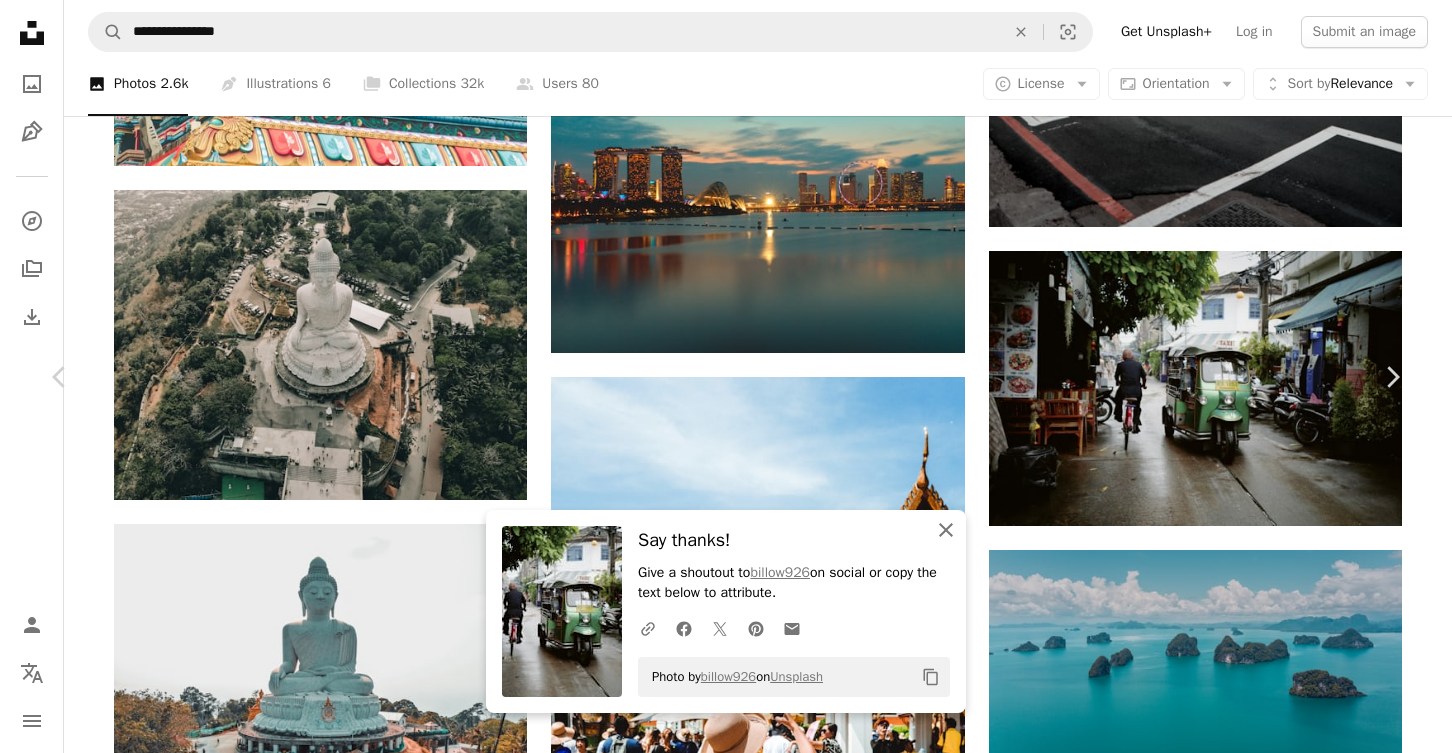 click 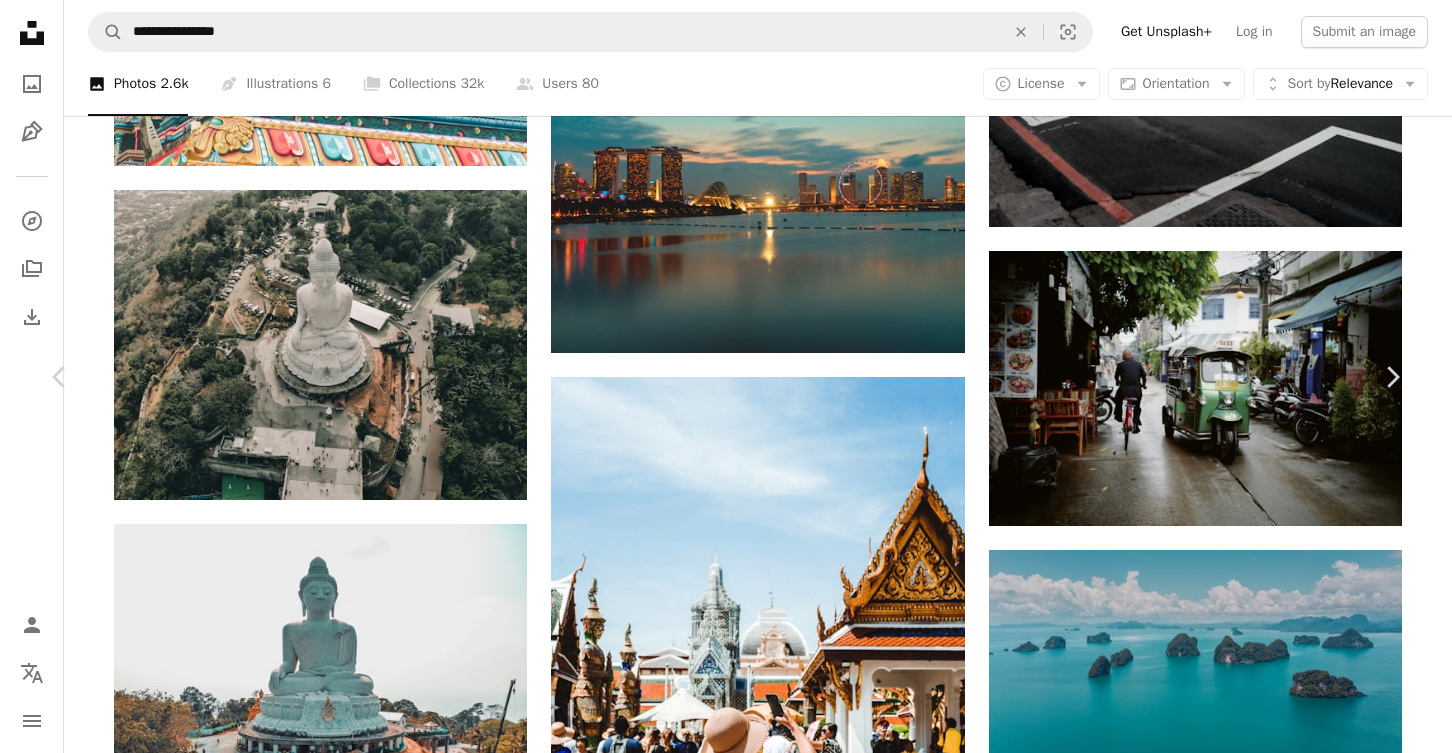 click on "An X shape Chevron left Chevron right [FIRST] [LAST] Available for hire A checkmark inside of a circle A heart A plus sign Edit image   Plus sign for Unsplash+ Download free Chevron down Zoom in Views 401,464 Downloads 5,428 Featured in Photos ,  Street Photography A forward-right arrow Share Info icon Info More Actions 🌈if u like my pictures,please follow my instagram :[FIRST] [LAST] 😋，i want more followers🎞🟡📸 Calendar outlined Published on  September 28, 2021 Safety Free to use under the  Unsplash License street photography building city human road street urban vehicle bike motorcycle bicycle transportation path town vespa sidewalk pavement walkway motor scooter Free pictures Browse premium related images on iStock  |  Save 20% with code UNSPLASH20 View more on iStock  ↗ Related images A heart A plus sign [FIRST] [LAST] Available for hire A checkmark inside of a circle Arrow pointing down Plus sign for Unsplash+ A heart A plus sign [FIRST] [LAST] For  Unsplash+ A lock   Download A heart A plus sign For" at bounding box center (726, 6028) 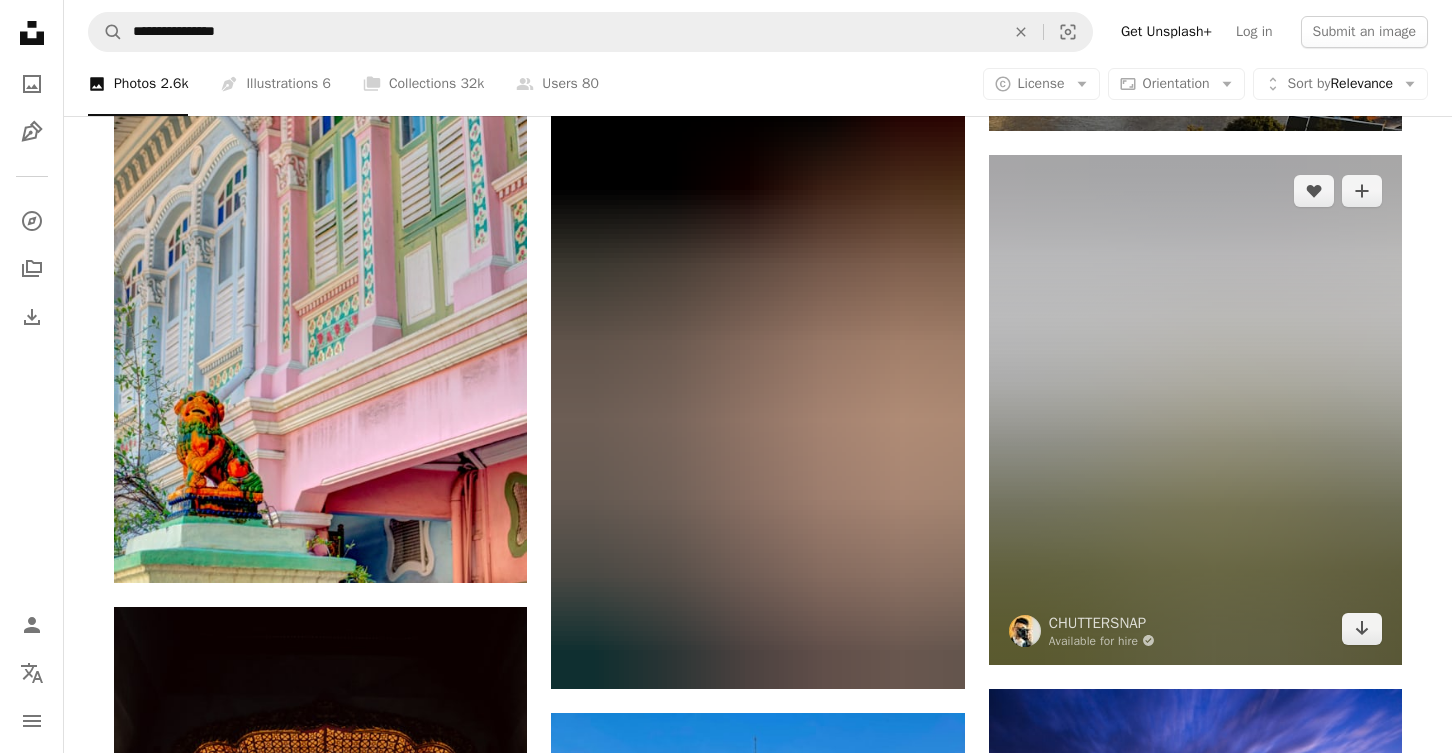 scroll, scrollTop: 63537, scrollLeft: 0, axis: vertical 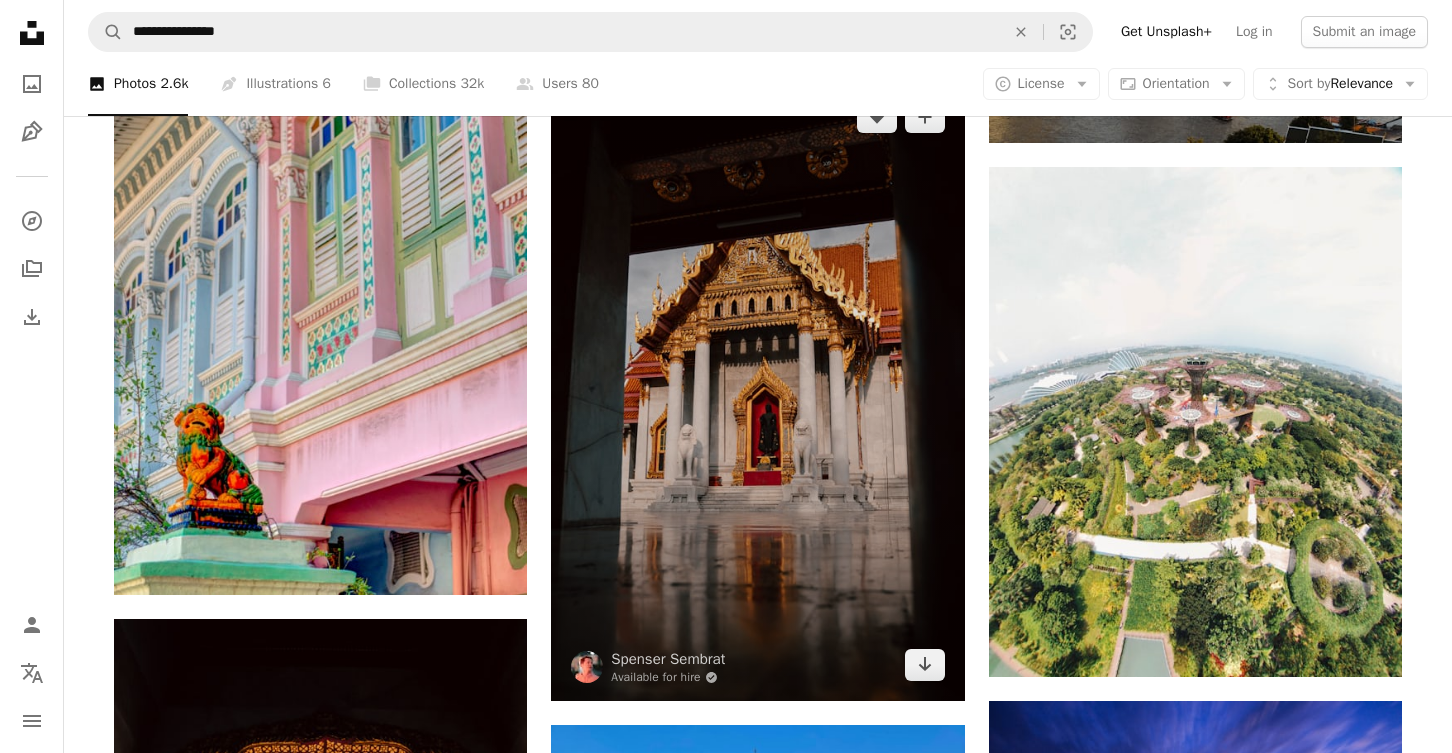 click at bounding box center [757, 391] 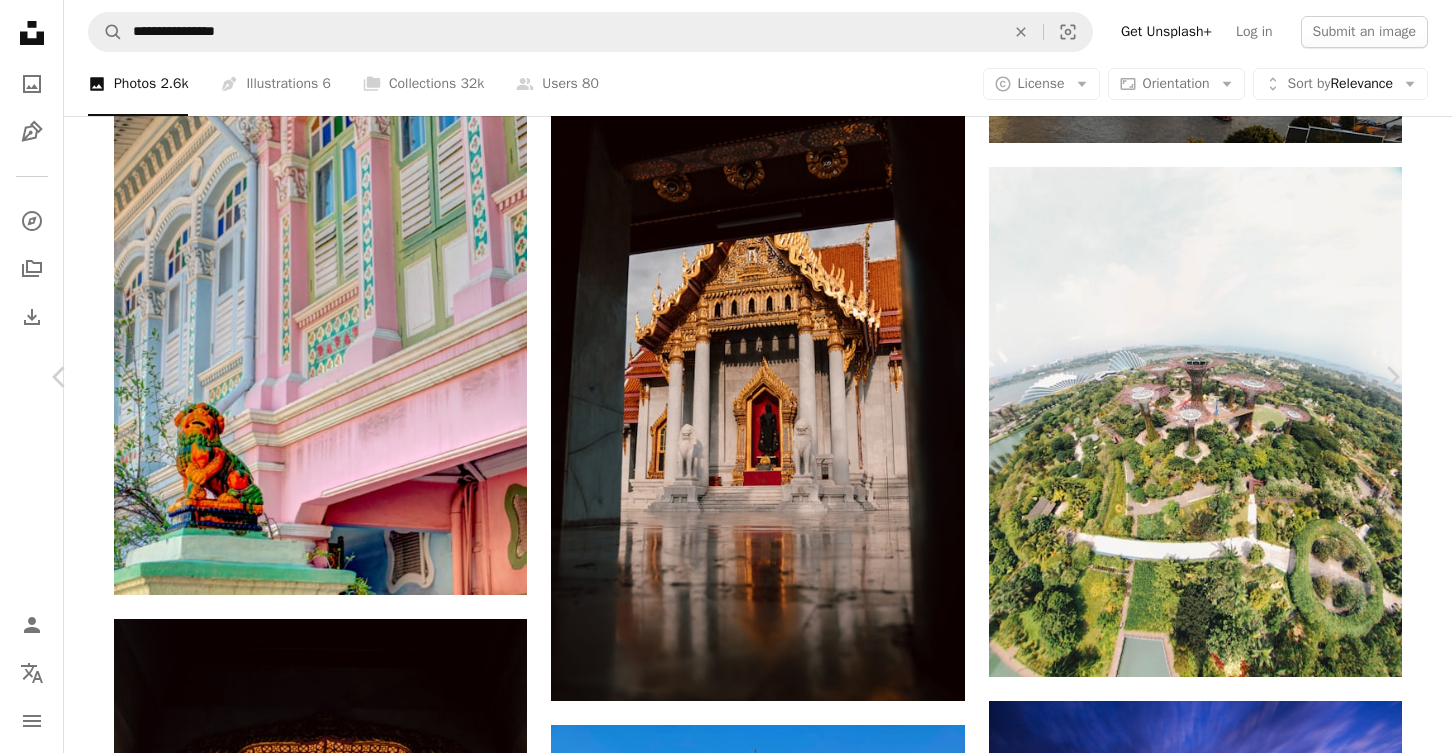 click on "Download free" at bounding box center (1203, 4759) 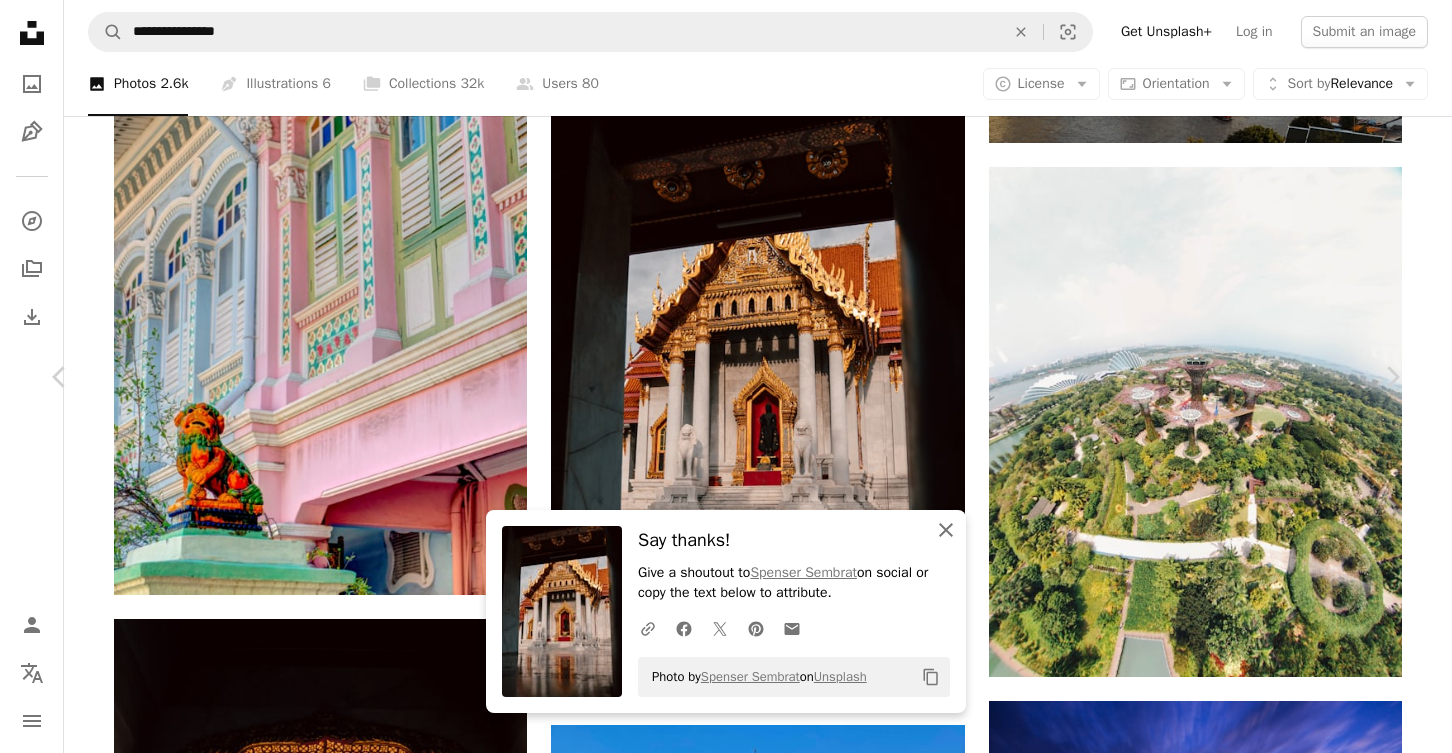 click on "An X shape" 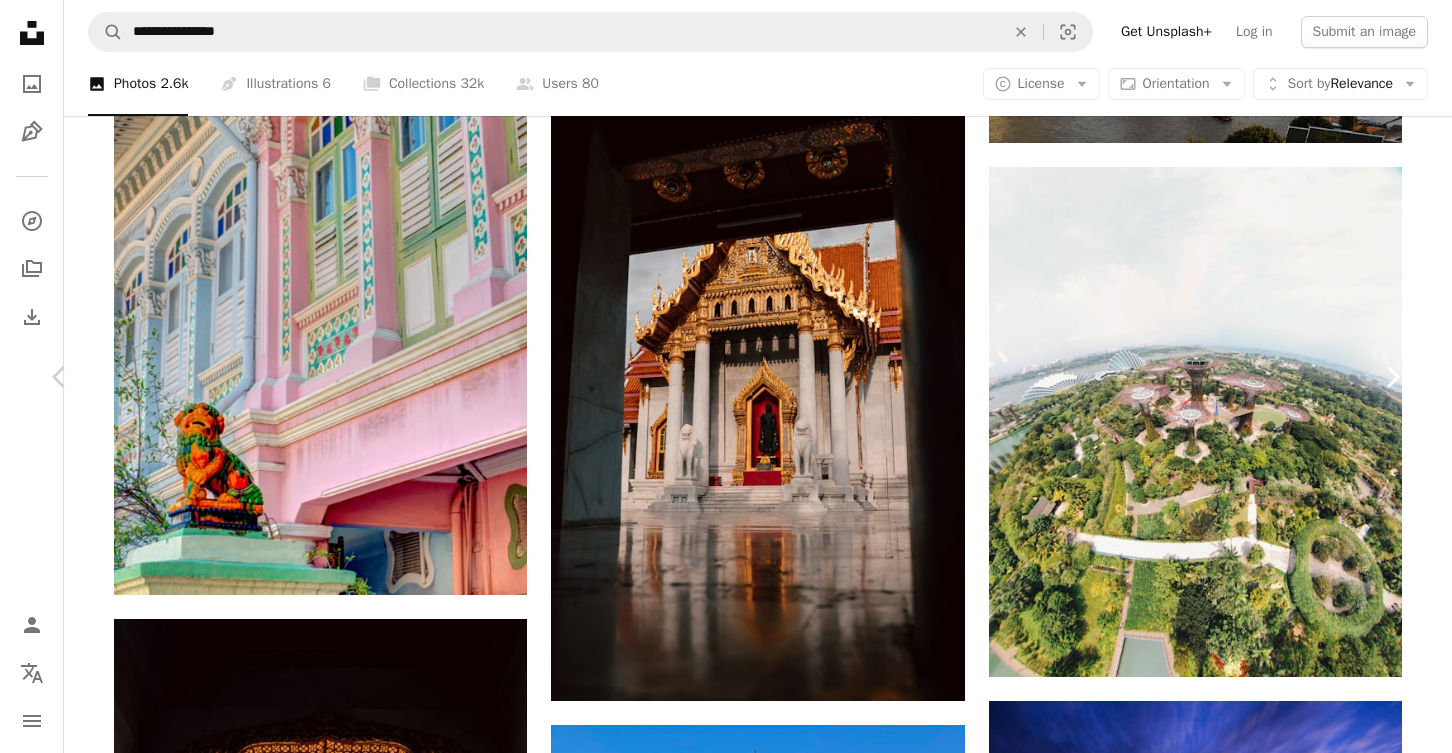 click on "Chevron right" at bounding box center [1392, 377] 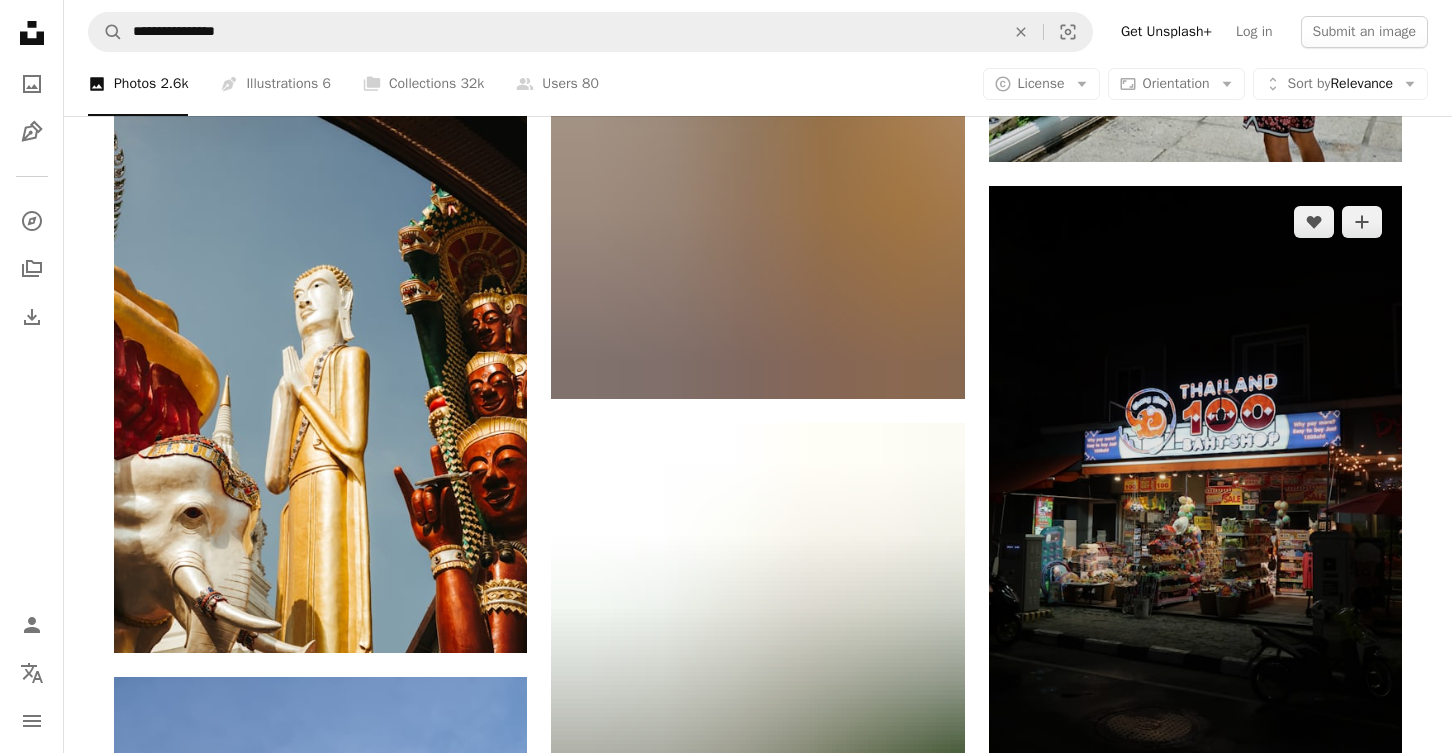 scroll, scrollTop: 65565, scrollLeft: 0, axis: vertical 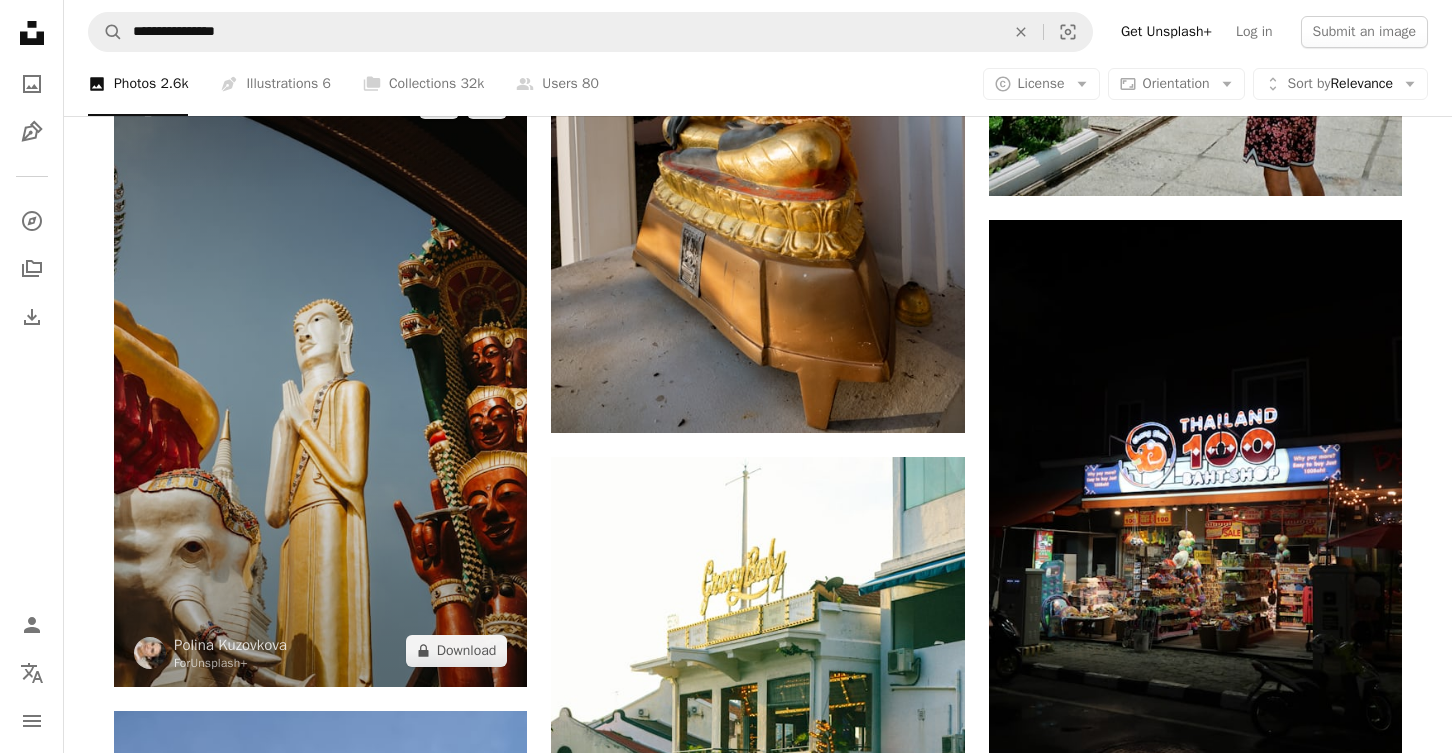 drag, startPoint x: 399, startPoint y: 320, endPoint x: 386, endPoint y: 319, distance: 13.038404 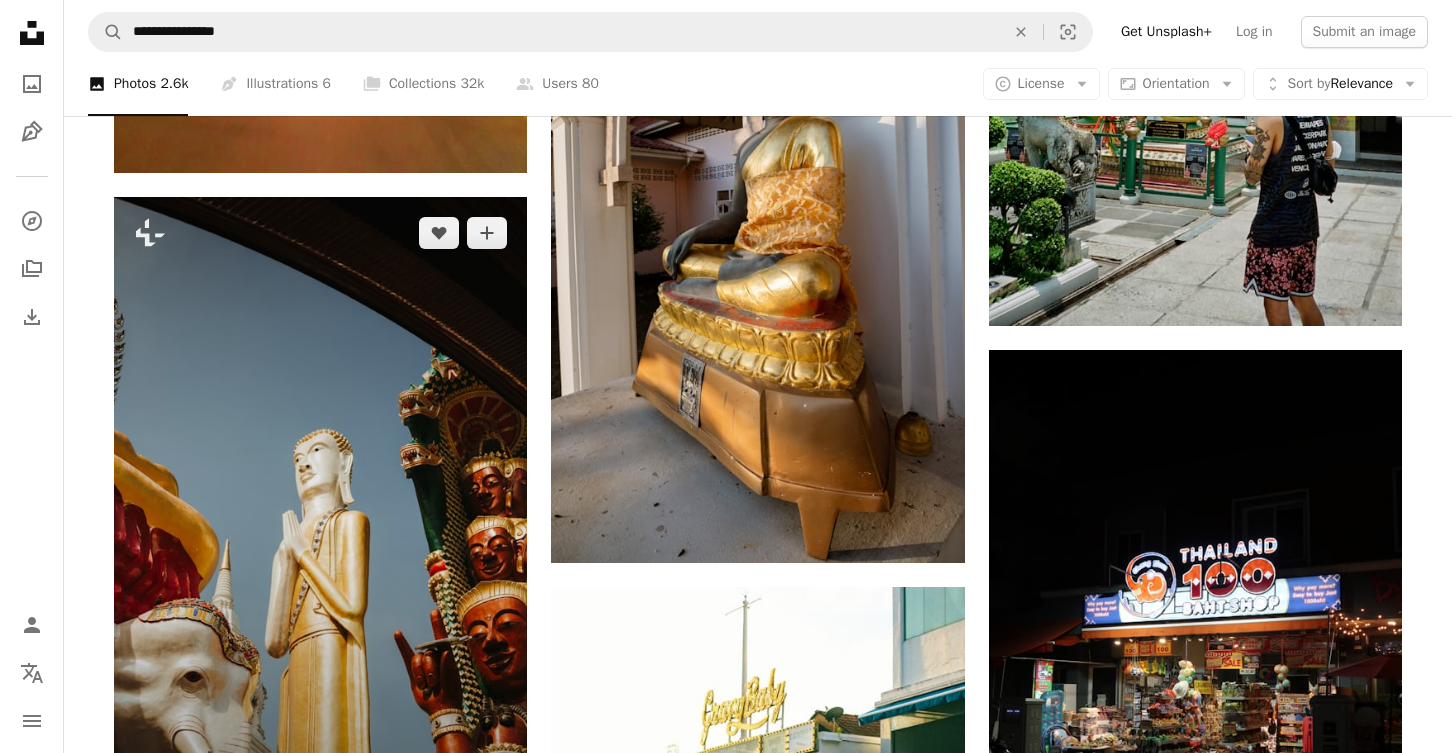 scroll, scrollTop: 65408, scrollLeft: 0, axis: vertical 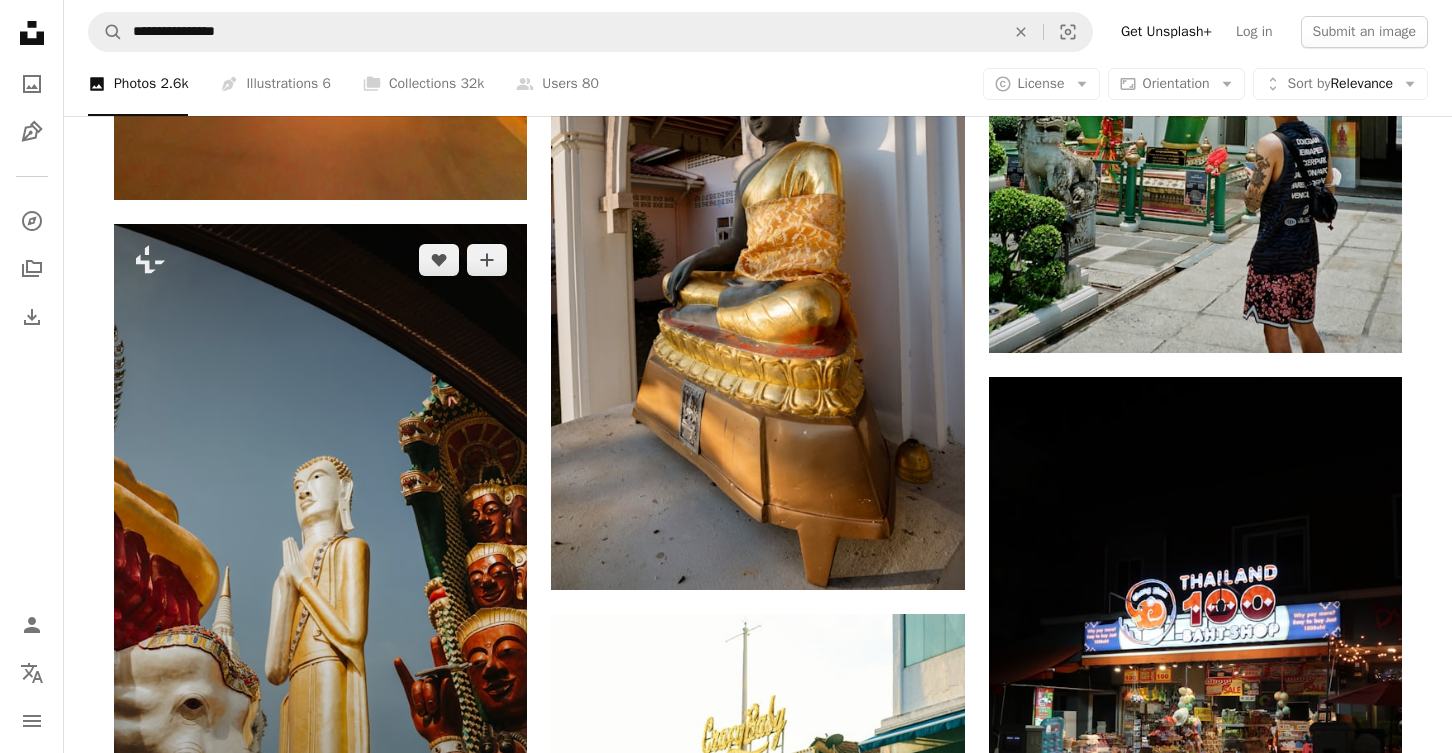 click at bounding box center [320, 534] 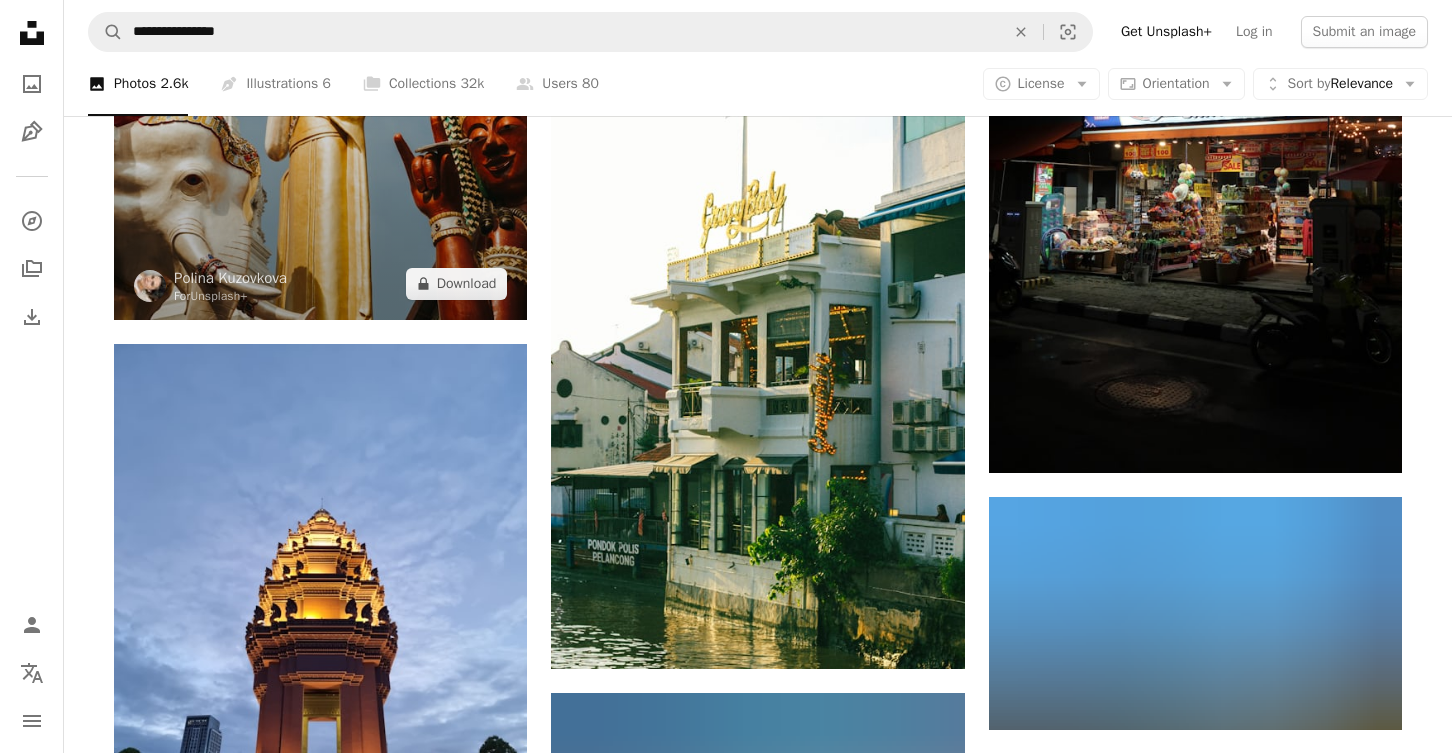 scroll, scrollTop: 65936, scrollLeft: 0, axis: vertical 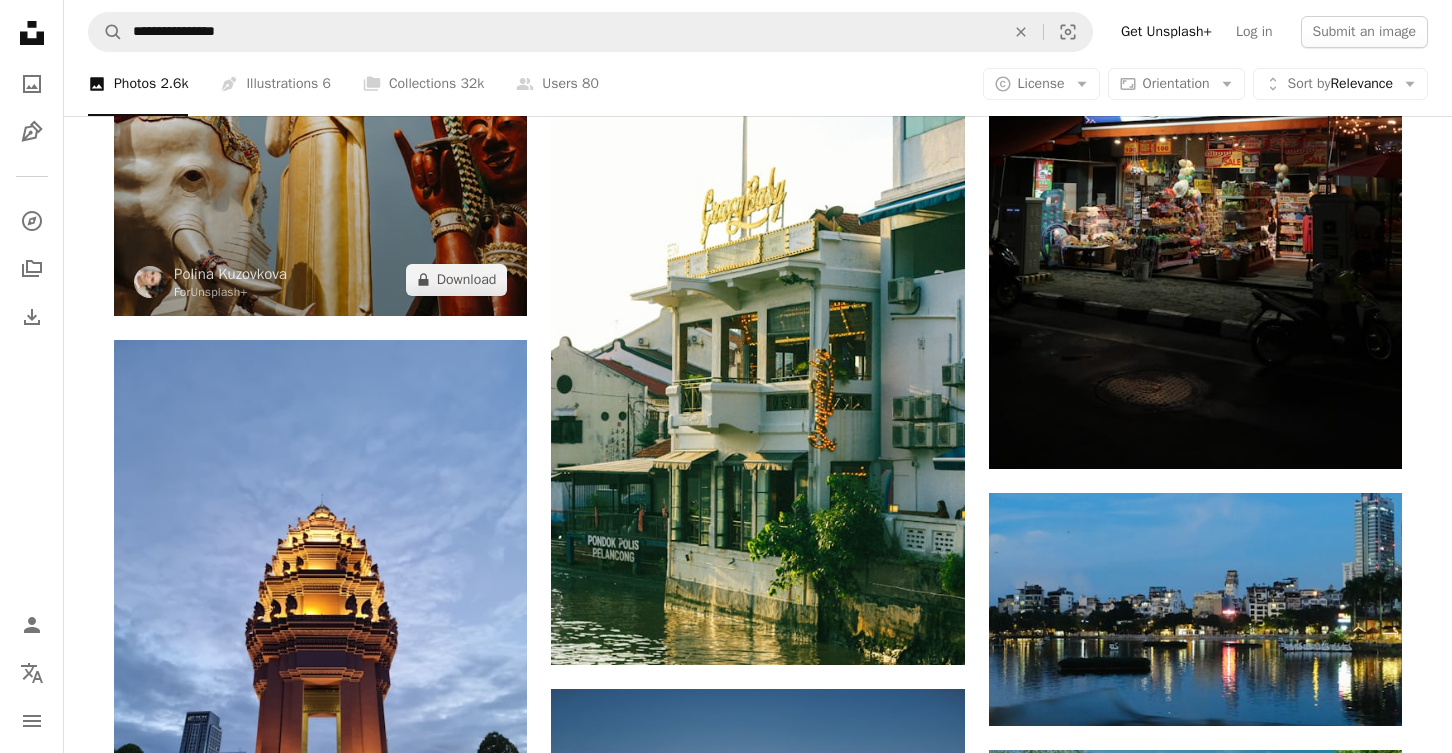 click at bounding box center [320, 6] 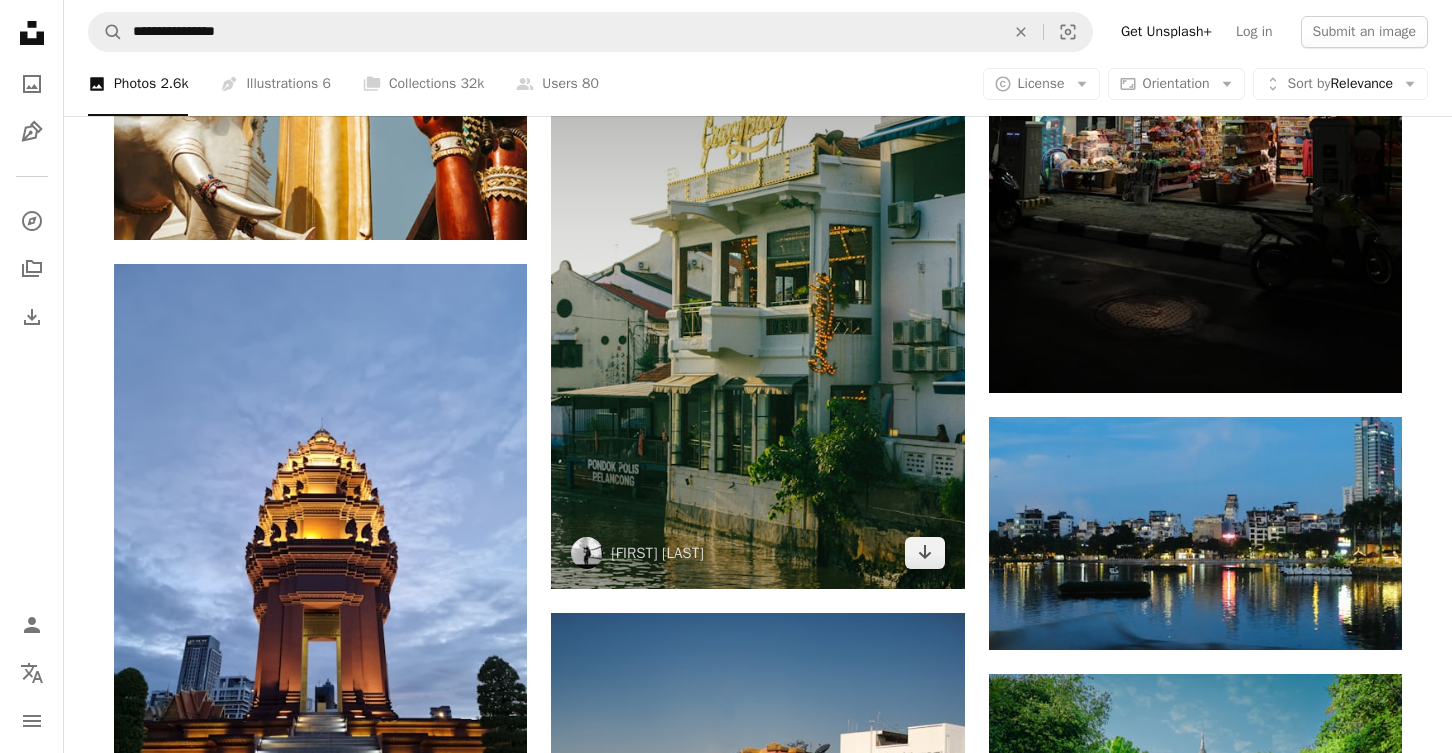 scroll, scrollTop: 65994, scrollLeft: 0, axis: vertical 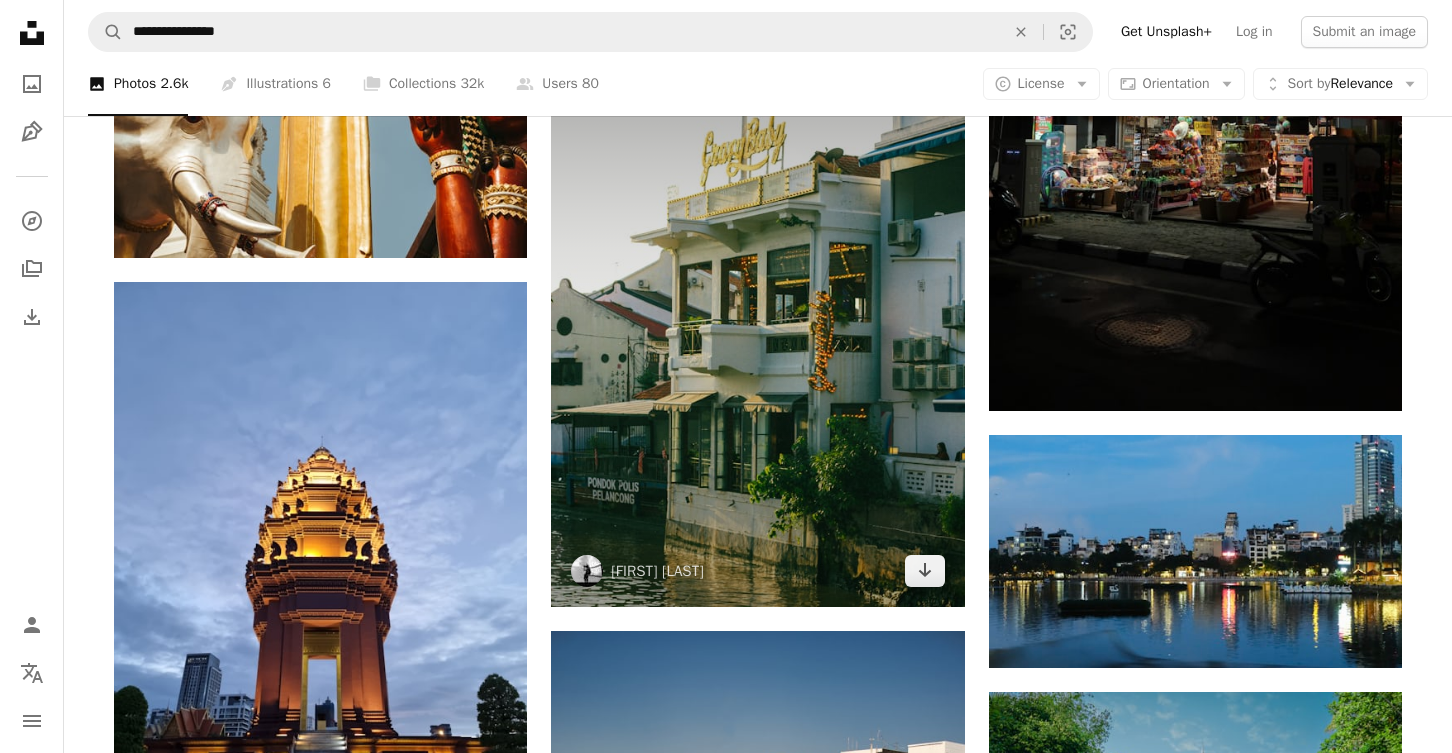 click at bounding box center (757, 317) 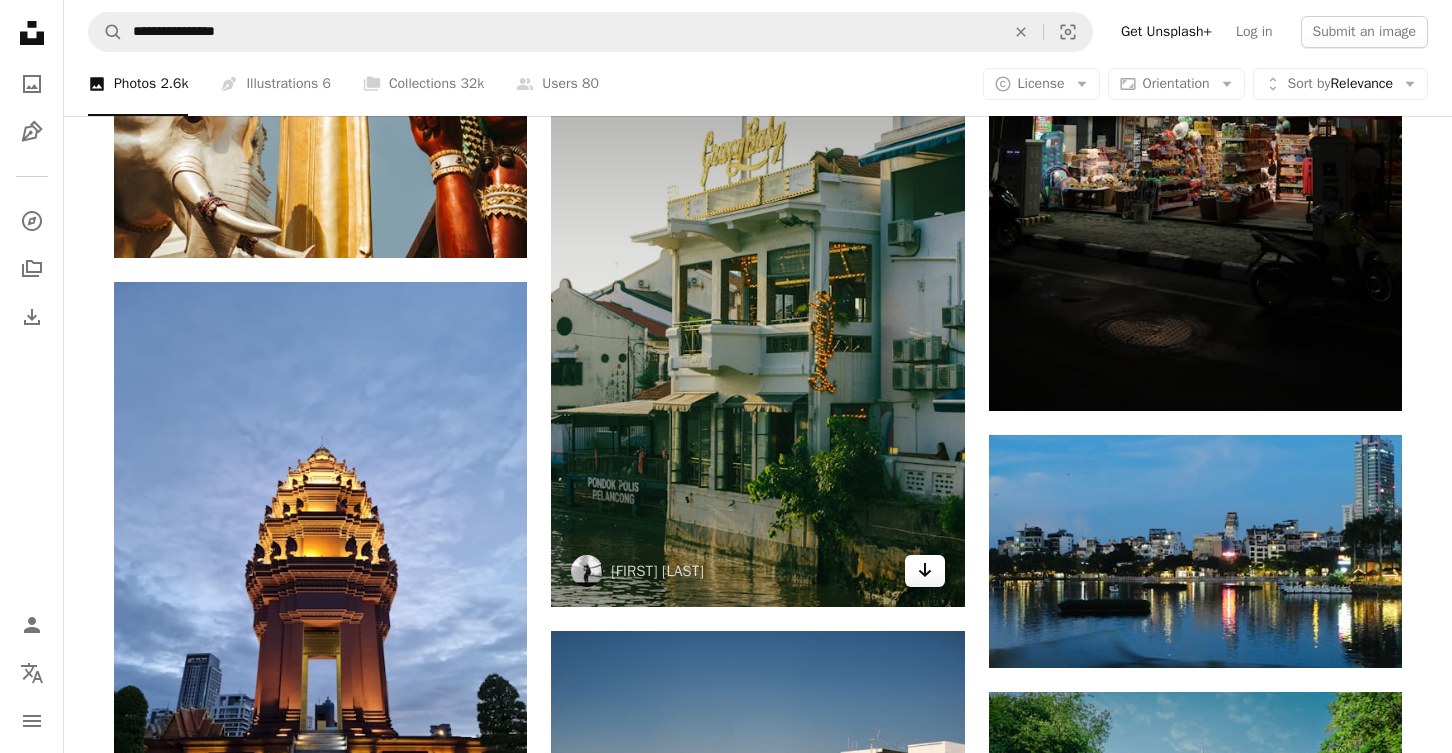 drag, startPoint x: 922, startPoint y: 573, endPoint x: 936, endPoint y: 573, distance: 14 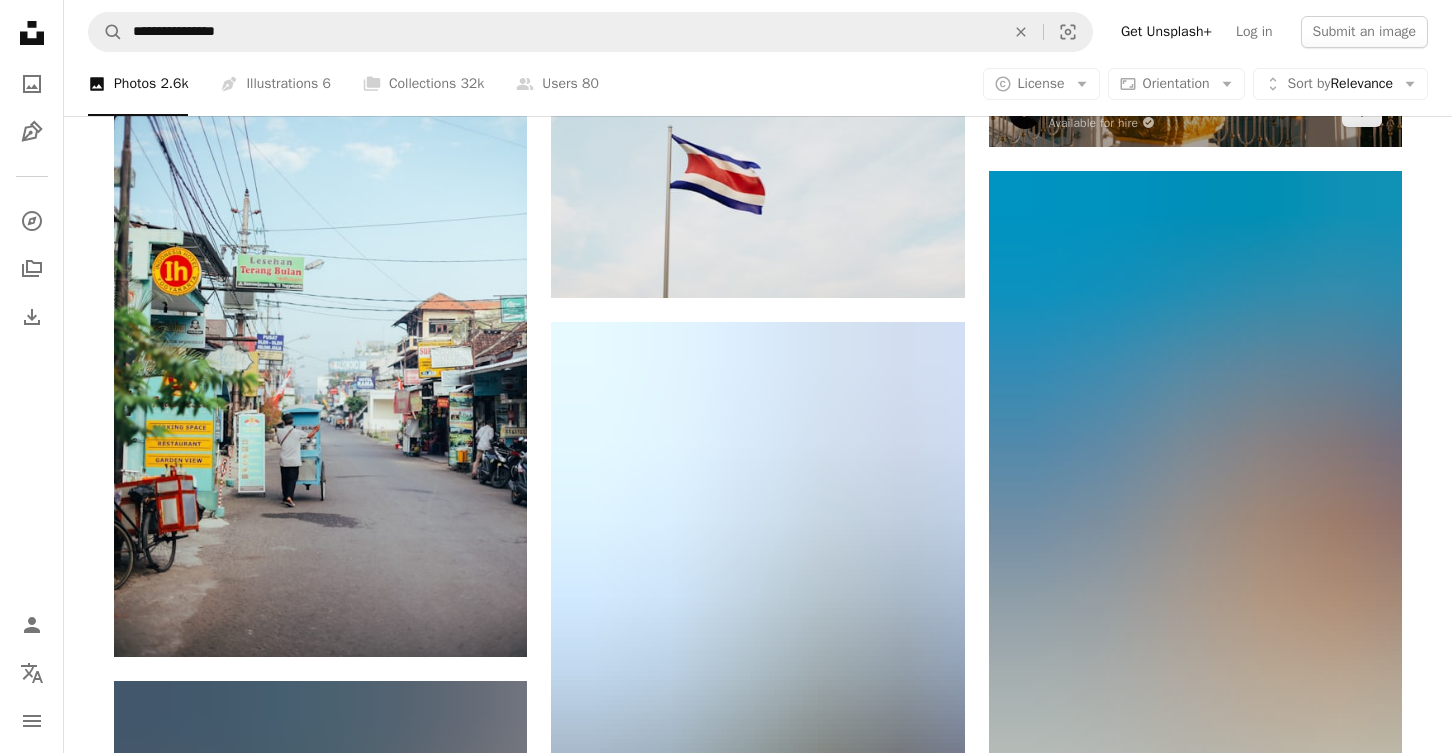 scroll, scrollTop: 67460, scrollLeft: 0, axis: vertical 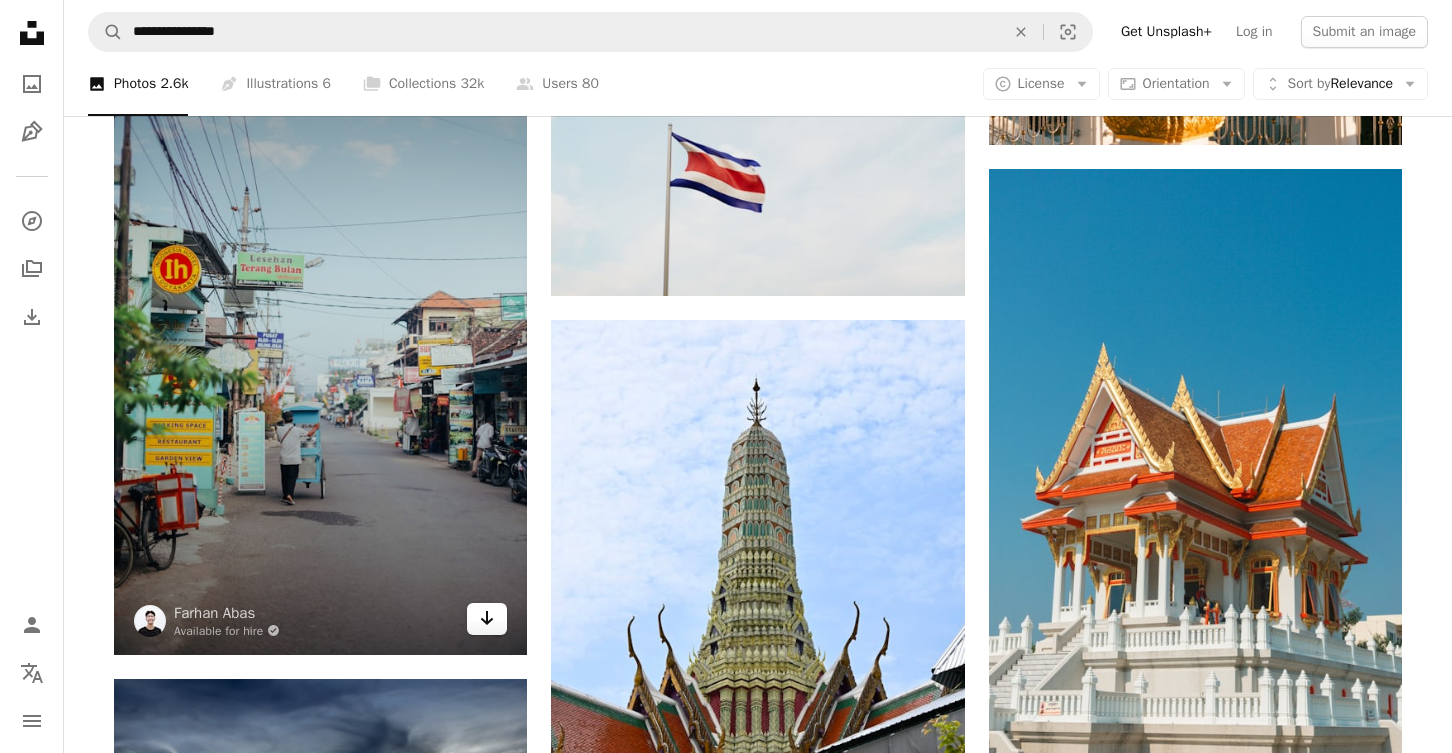 click on "Arrow pointing down" 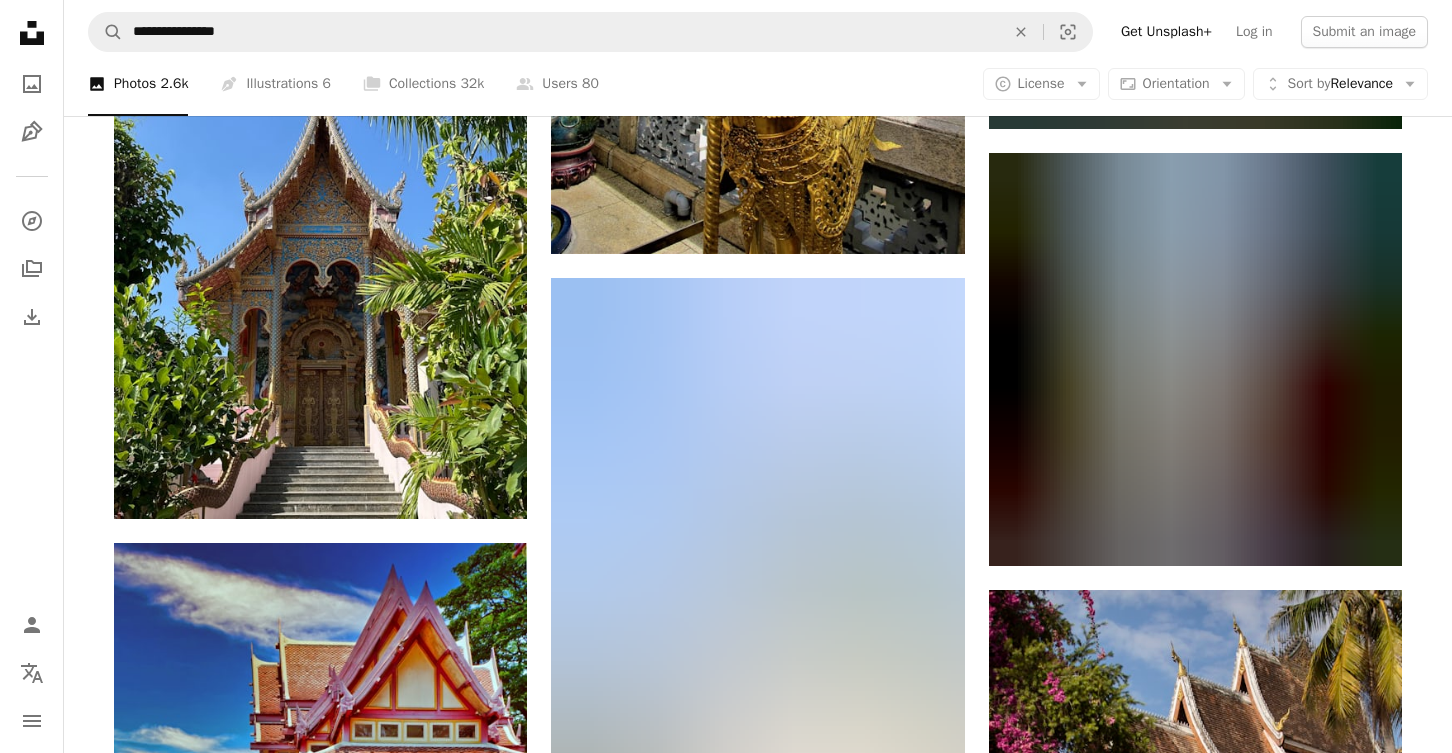 scroll, scrollTop: 70607, scrollLeft: 0, axis: vertical 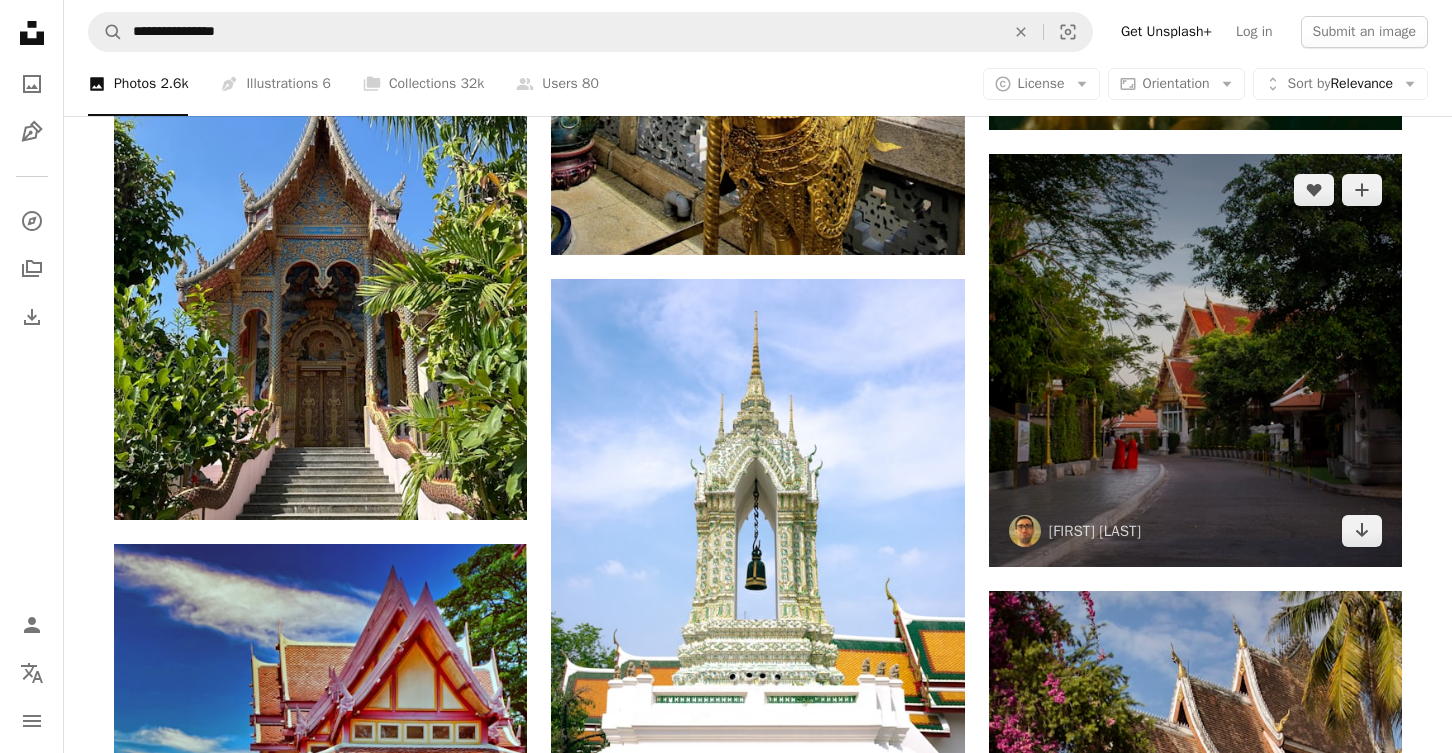 click at bounding box center (1195, 360) 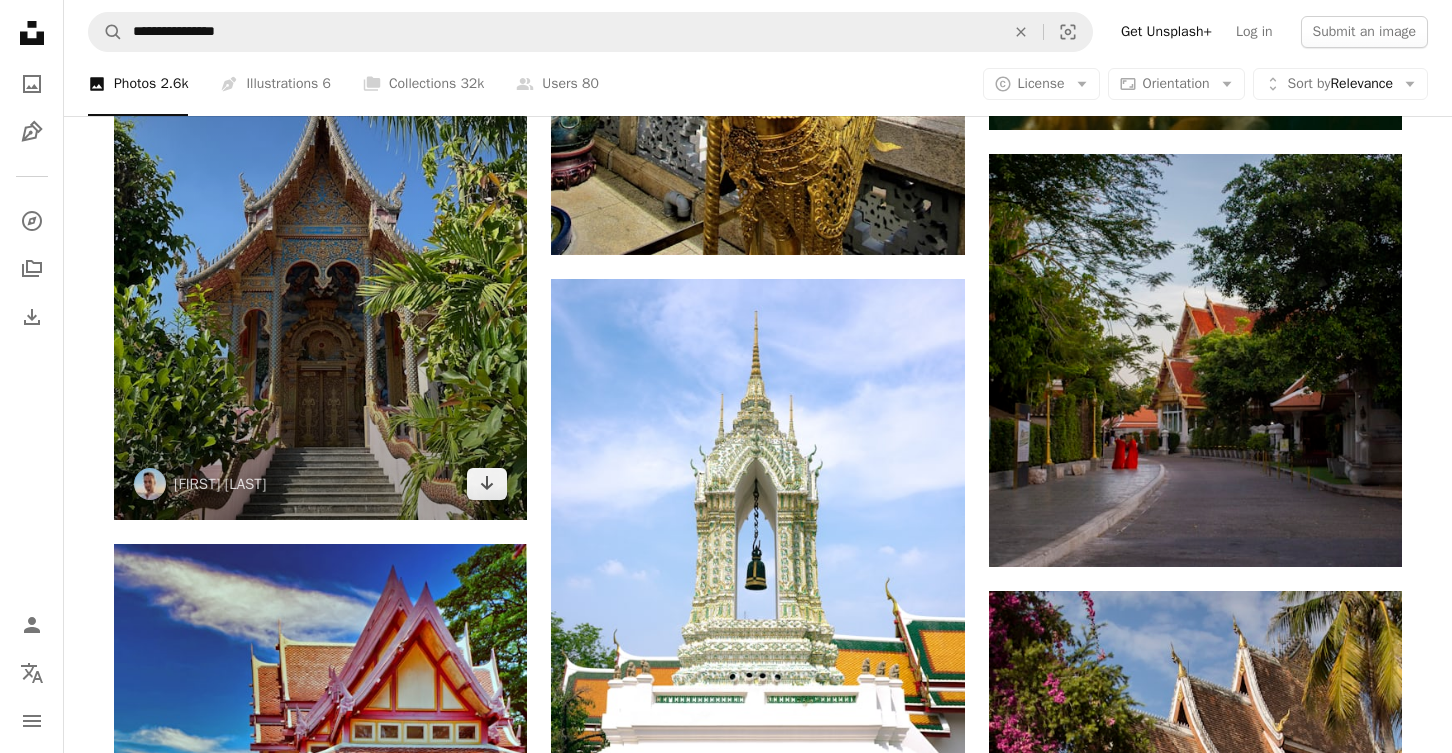 click at bounding box center (320, 244) 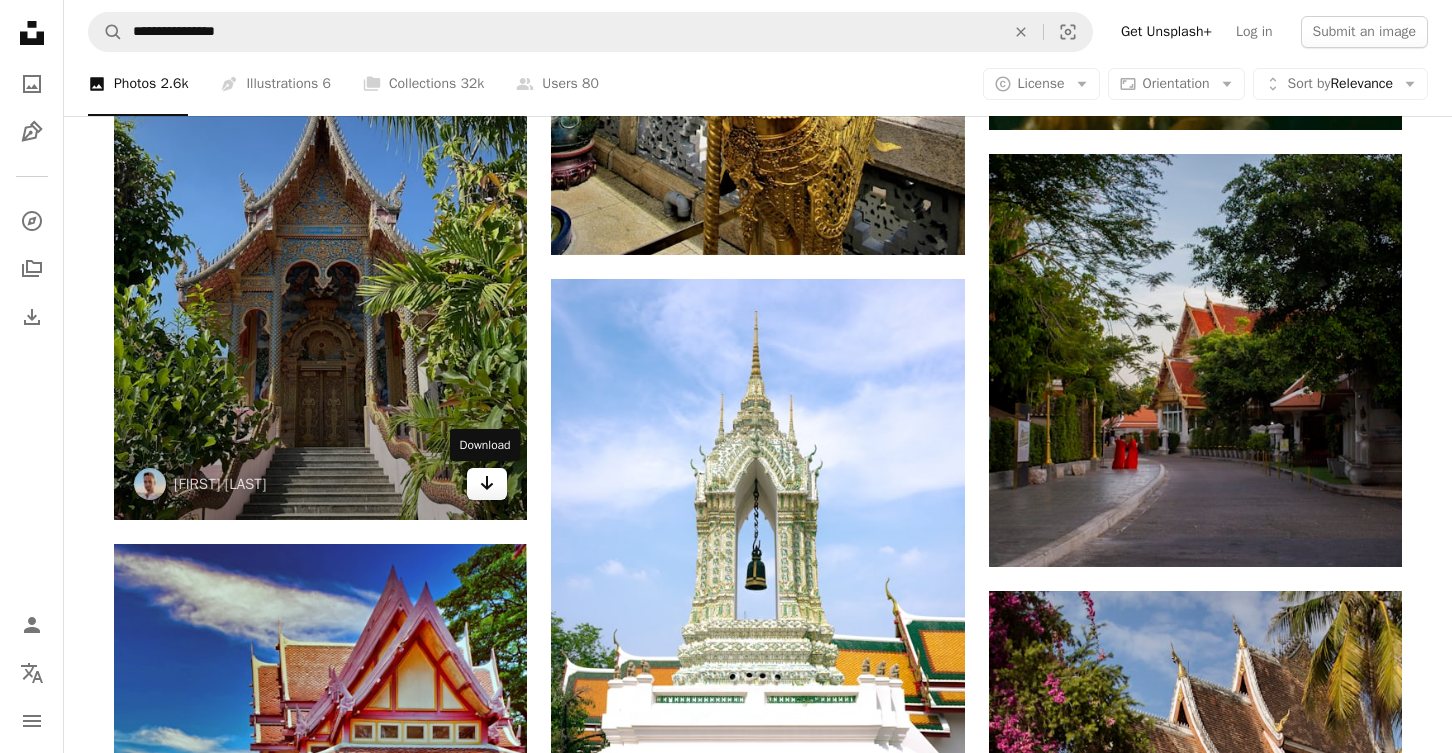 click on "Arrow pointing down" 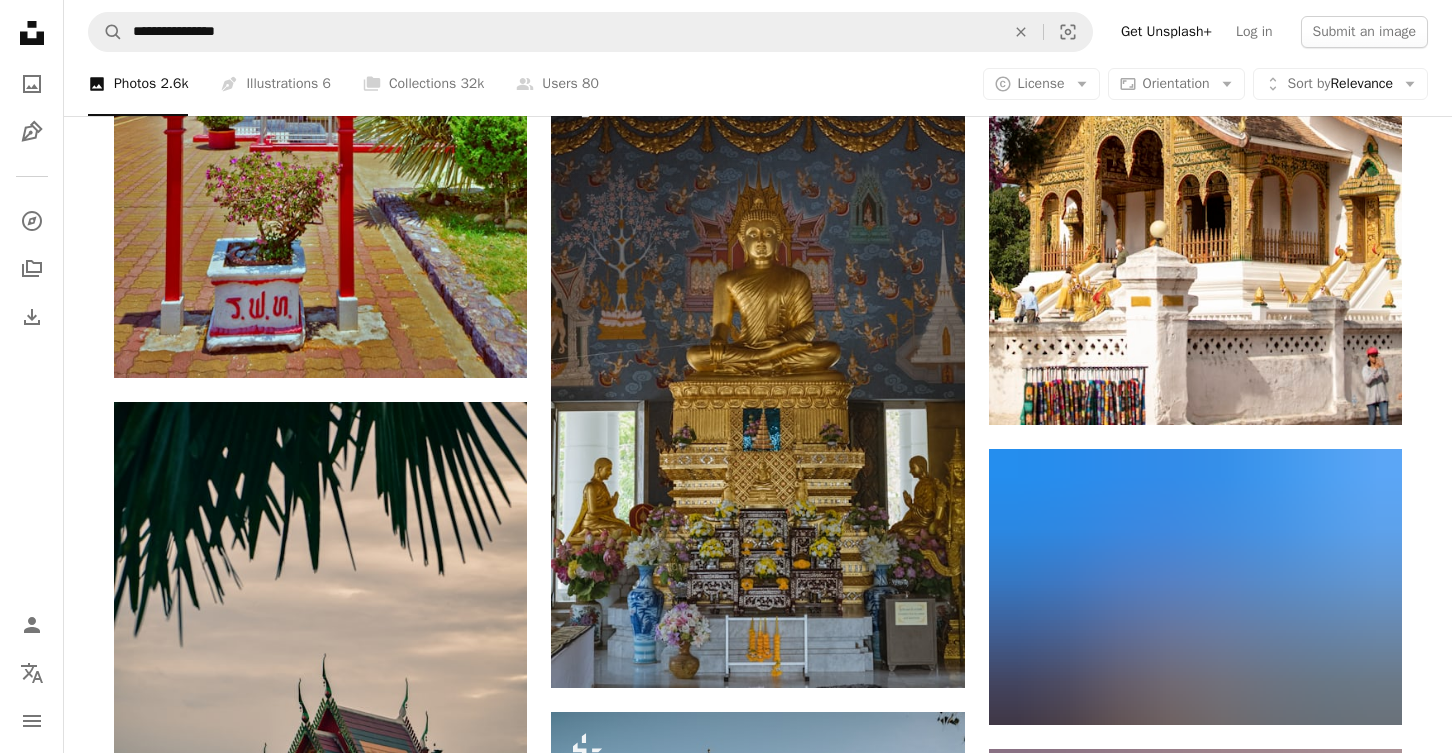 scroll, scrollTop: 71422, scrollLeft: 0, axis: vertical 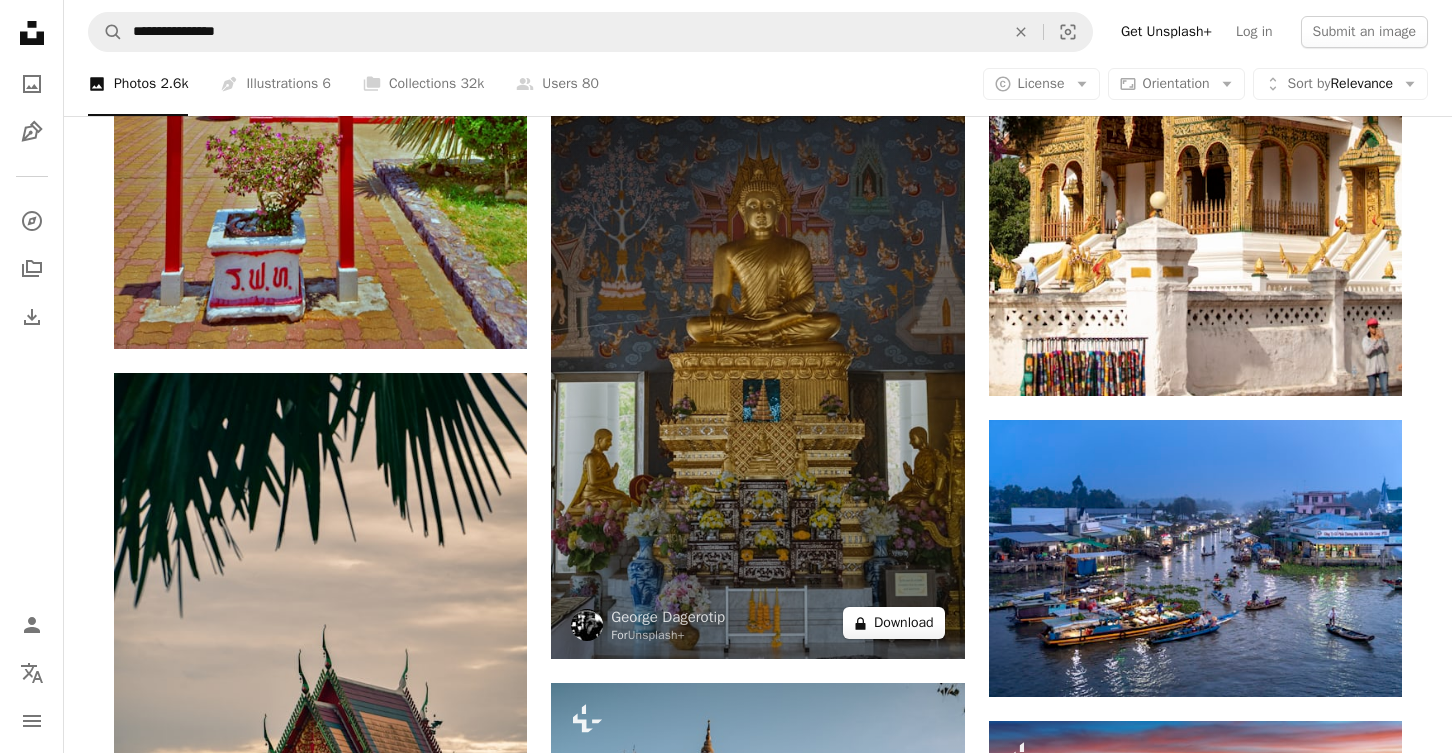 click on "A lock   Download" at bounding box center (894, 623) 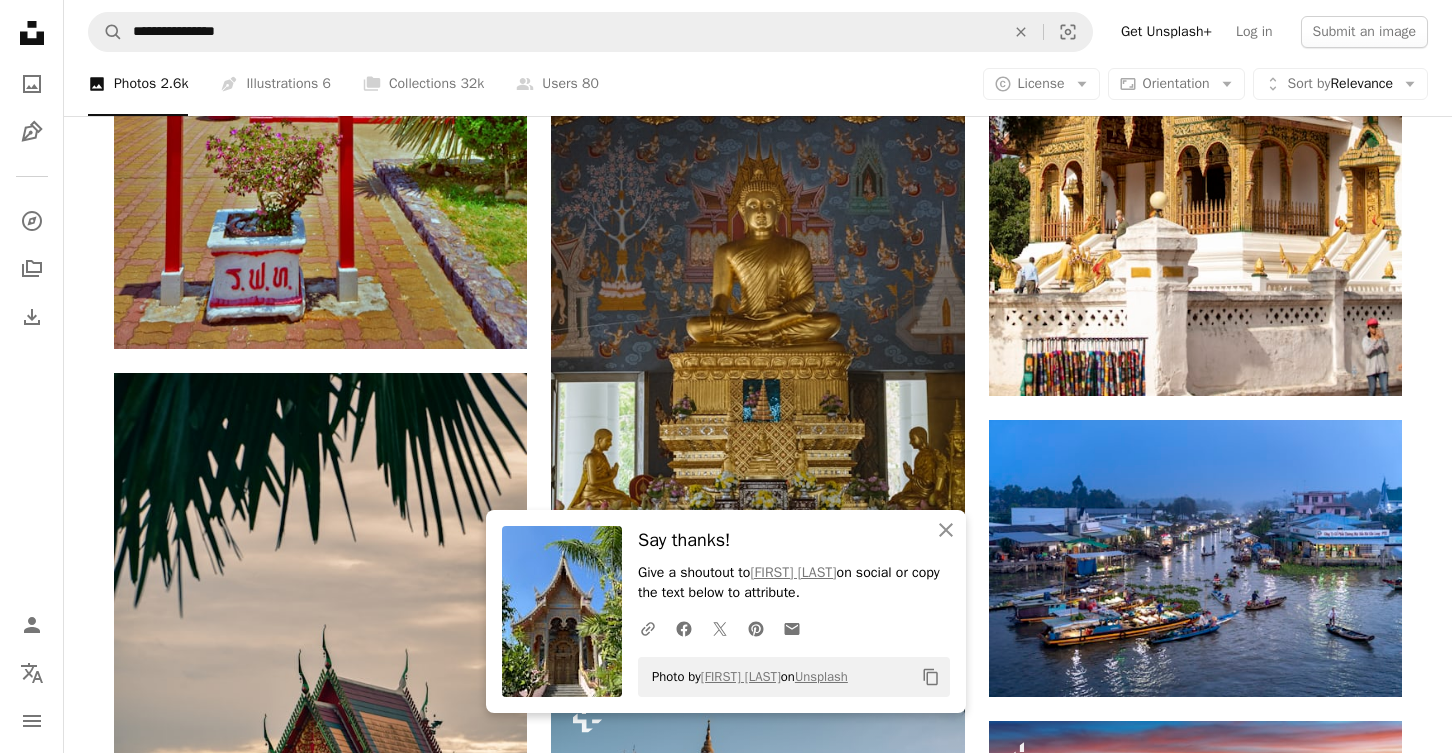 click on "An X shape An X shape Close Say thanks! Give a shoutout to  [FIRST] [LAST]  on social or copy the text below to attribute. A URL sharing icon (chains) Facebook icon X (formerly Twitter) icon Pinterest icon An envelope Photo by  [FIRST] [LAST]  on  Unsplash
Copy content Premium, ready to use images. Get unlimited access. A plus sign Members-only content added monthly A plus sign Unlimited royalty-free downloads A plus sign Illustrations  New A plus sign Enhanced legal protections yearly 66%  off monthly $12   $4 USD per month * Get  Unsplash+ * When paid annually, billed upfront  $48 Taxes where applicable. Renews automatically. Cancel anytime." at bounding box center (726, 3847) 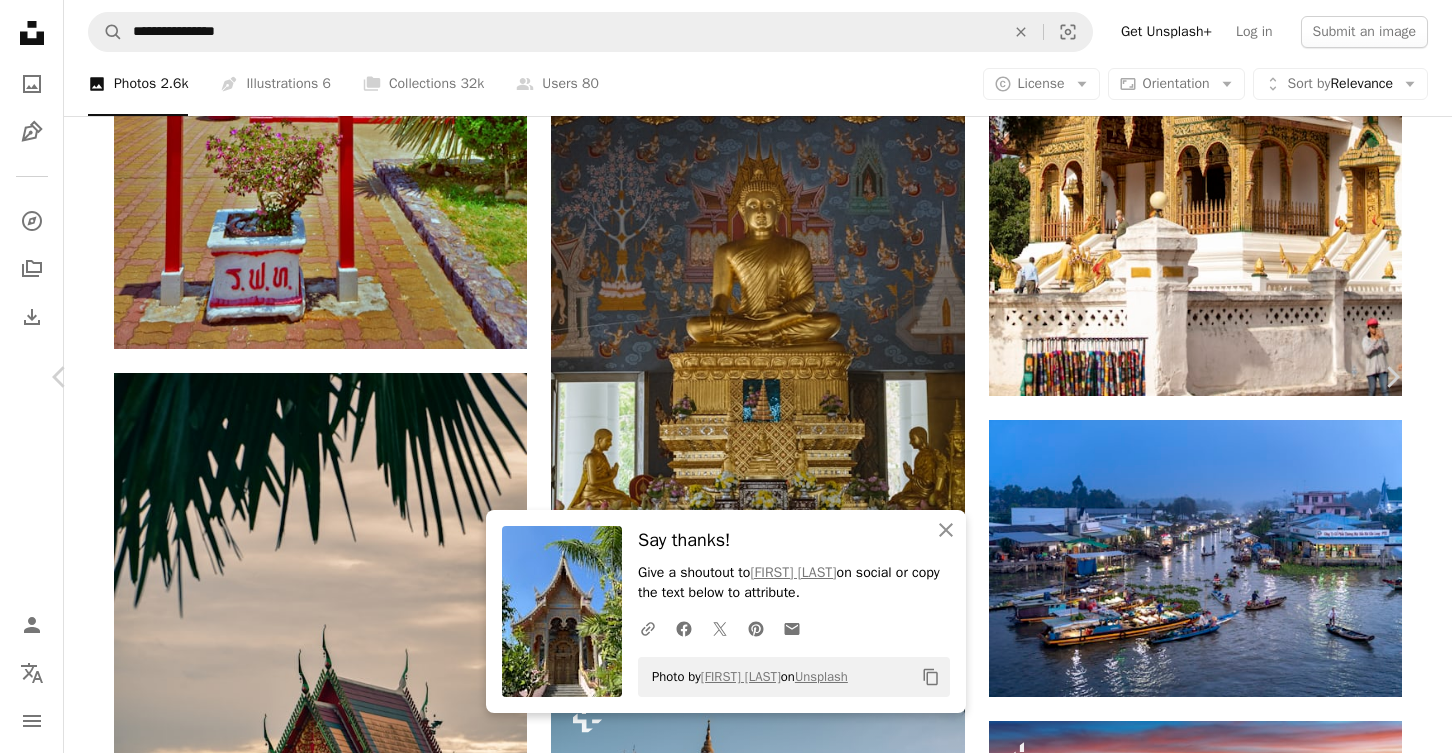 type 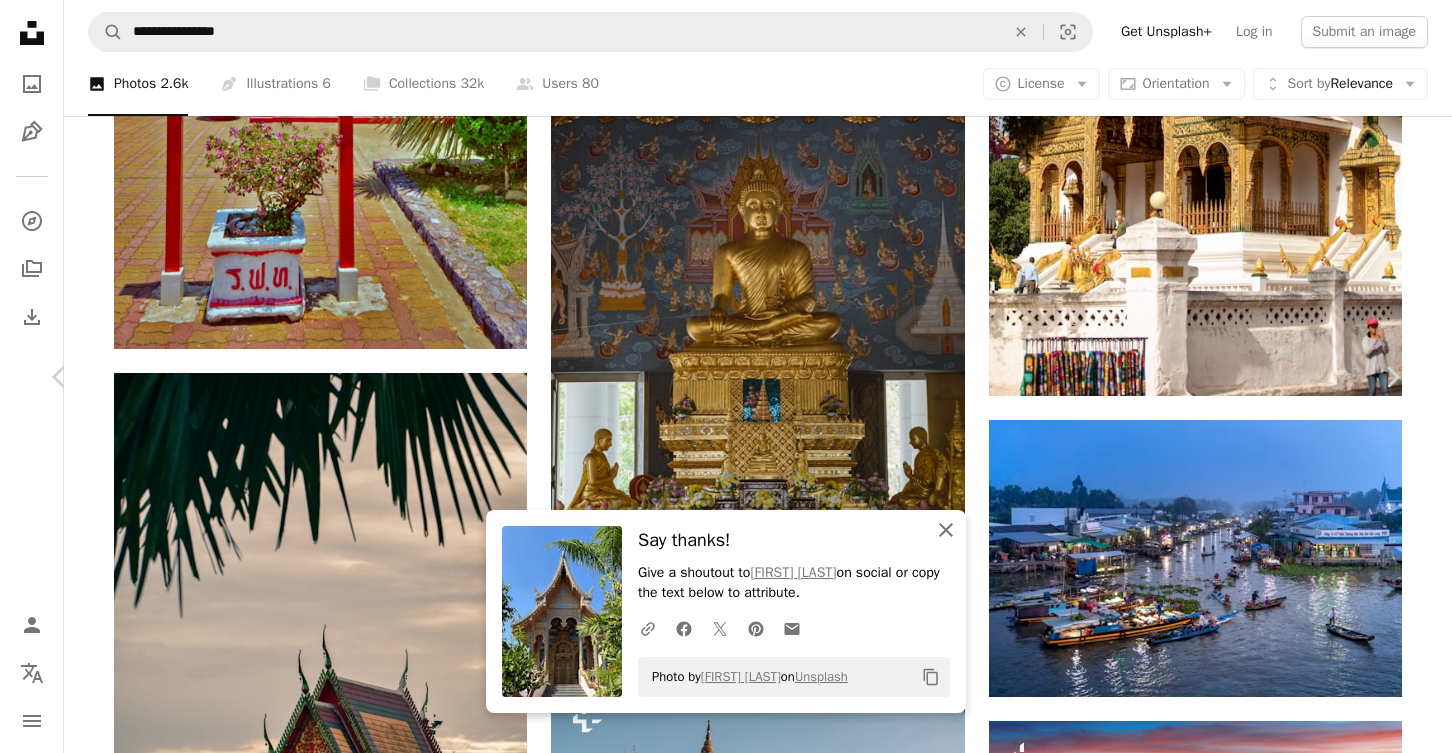 click 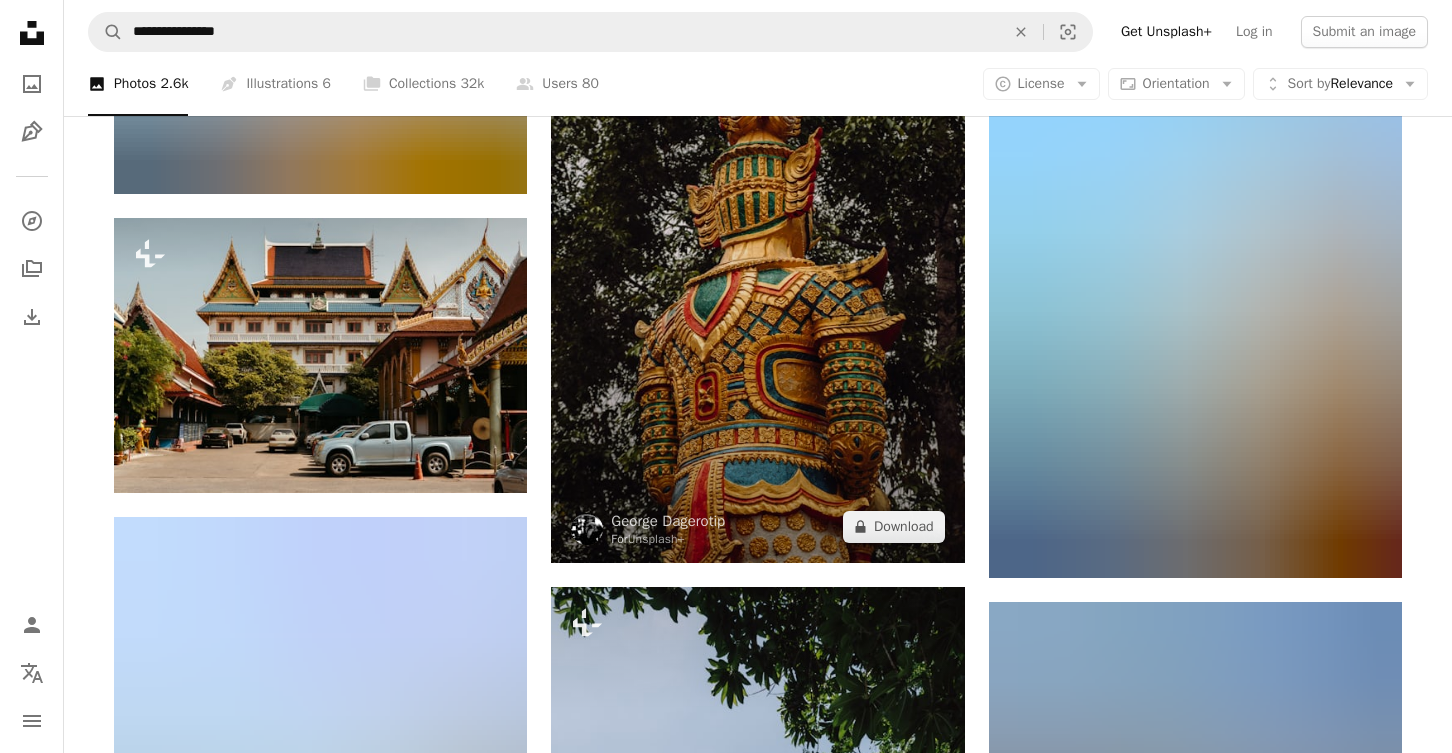 scroll, scrollTop: 73441, scrollLeft: 0, axis: vertical 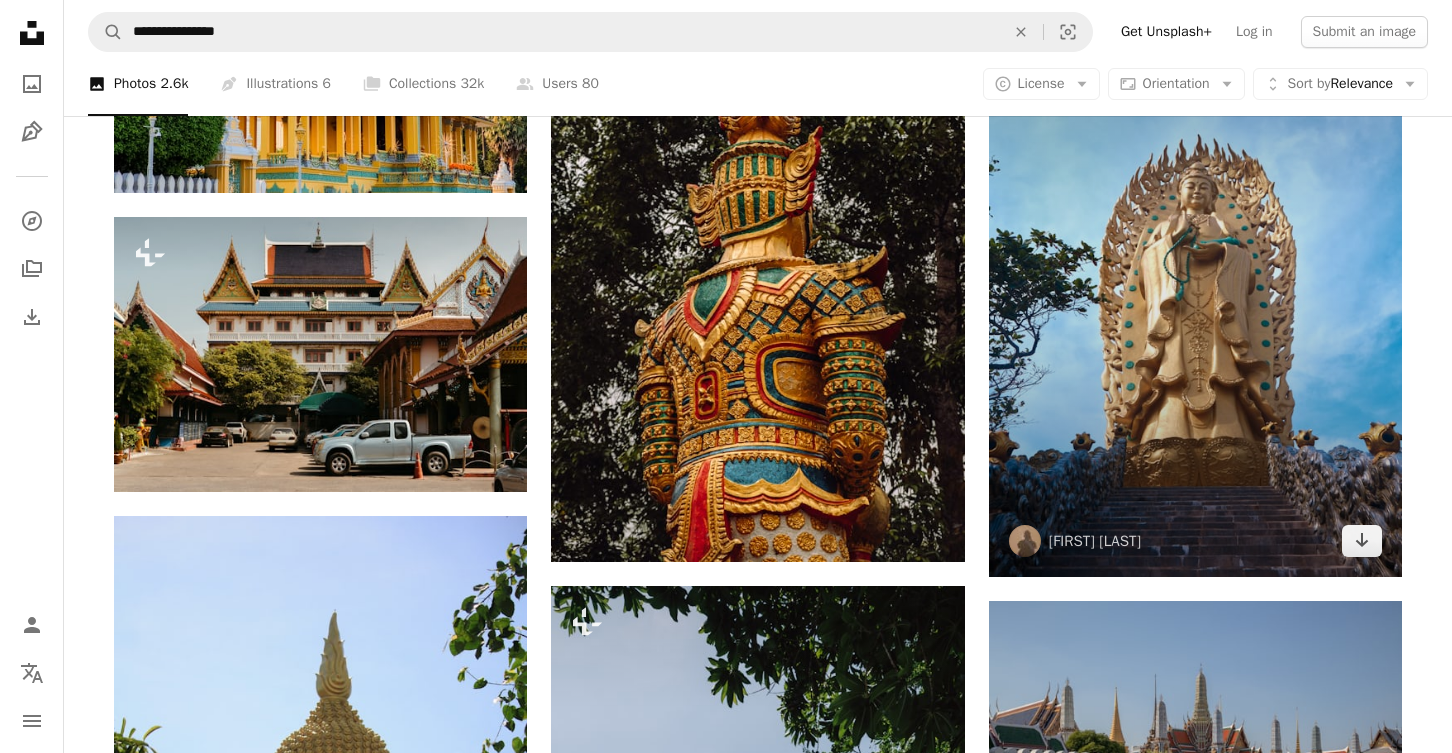 click at bounding box center [1195, 267] 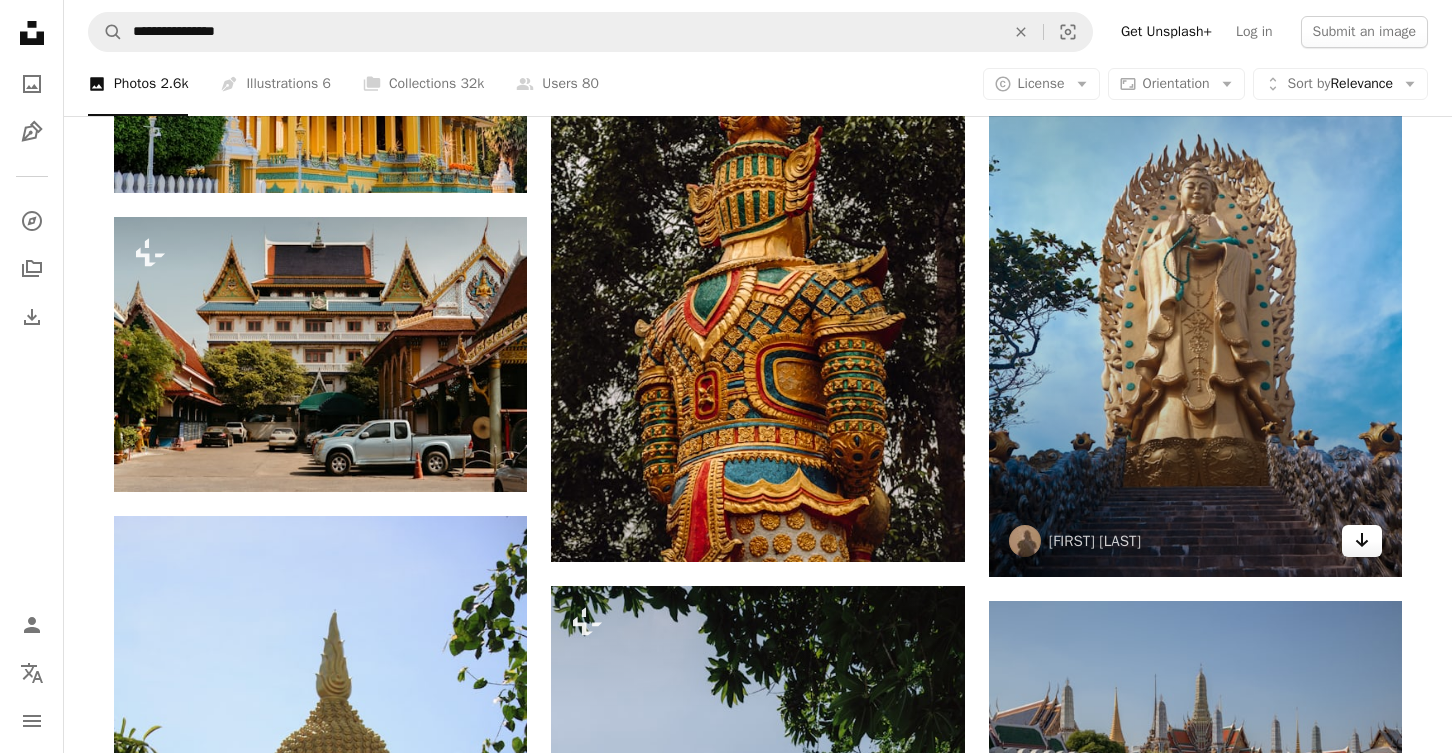 click on "Arrow pointing down" at bounding box center (1362, 541) 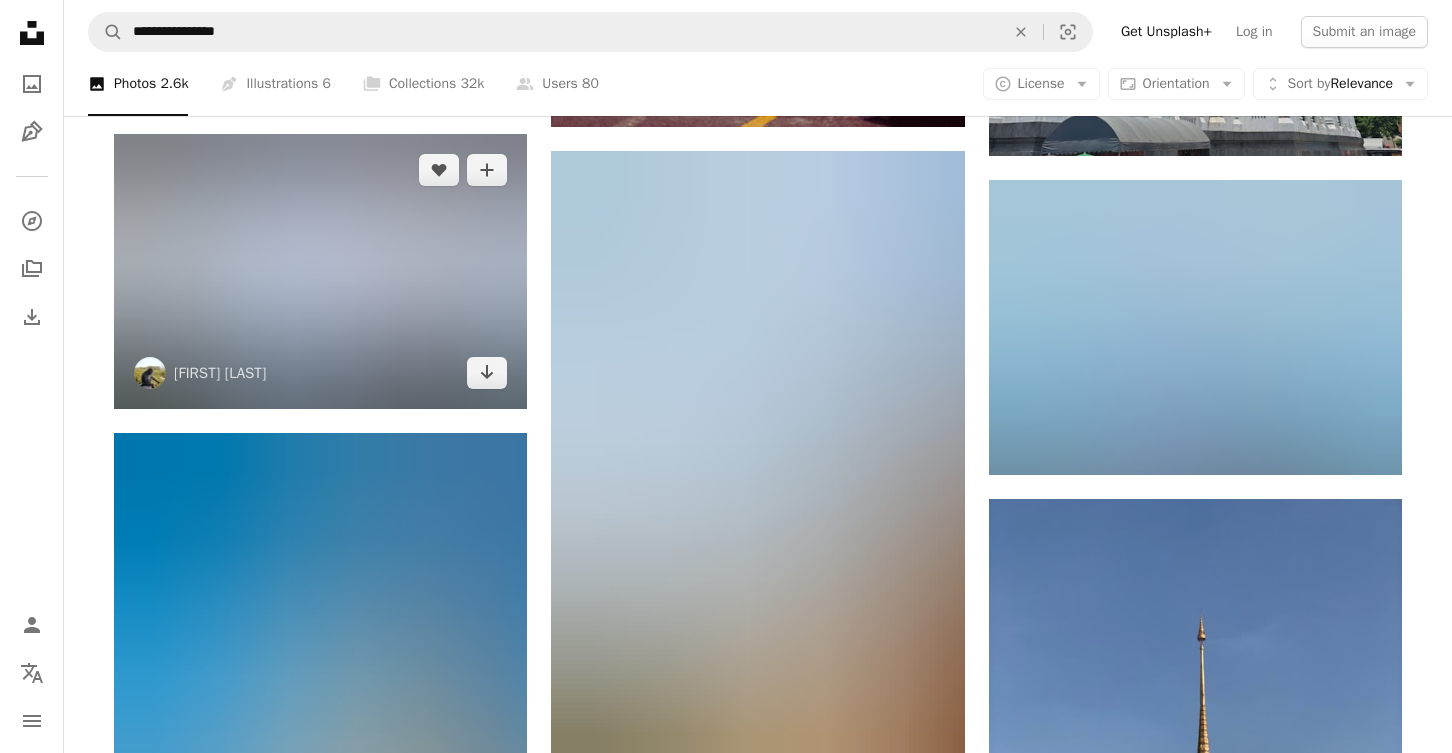 scroll, scrollTop: 78542, scrollLeft: 0, axis: vertical 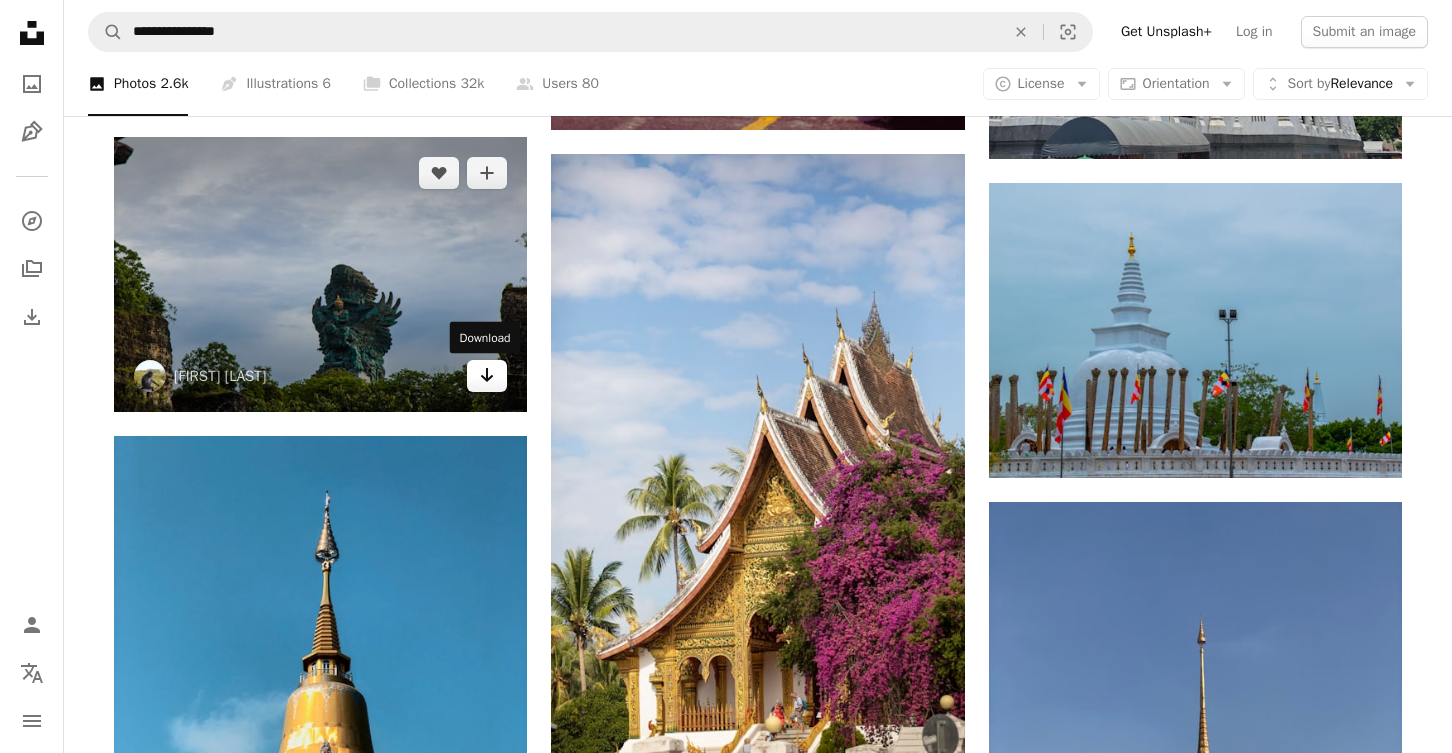 click 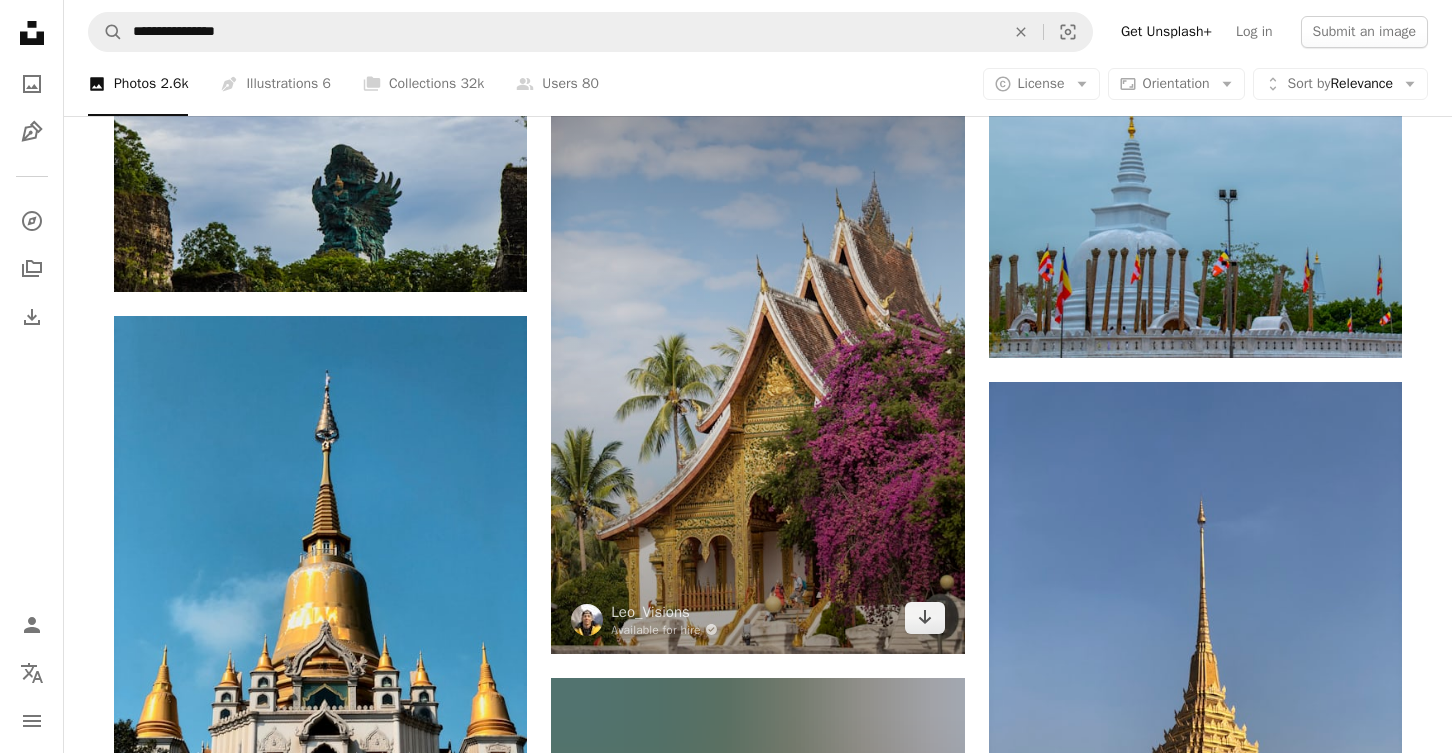 scroll, scrollTop: 78793, scrollLeft: 0, axis: vertical 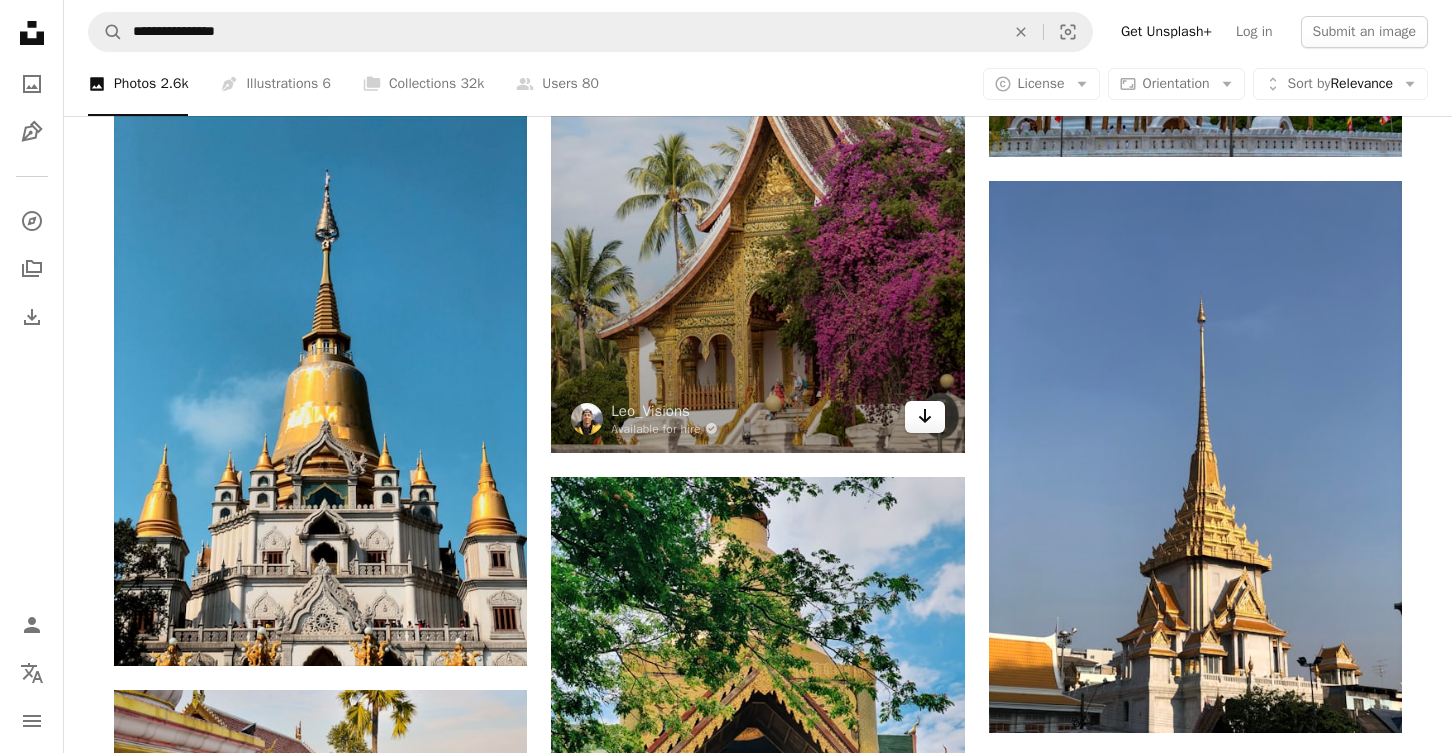 click on "Arrow pointing down" 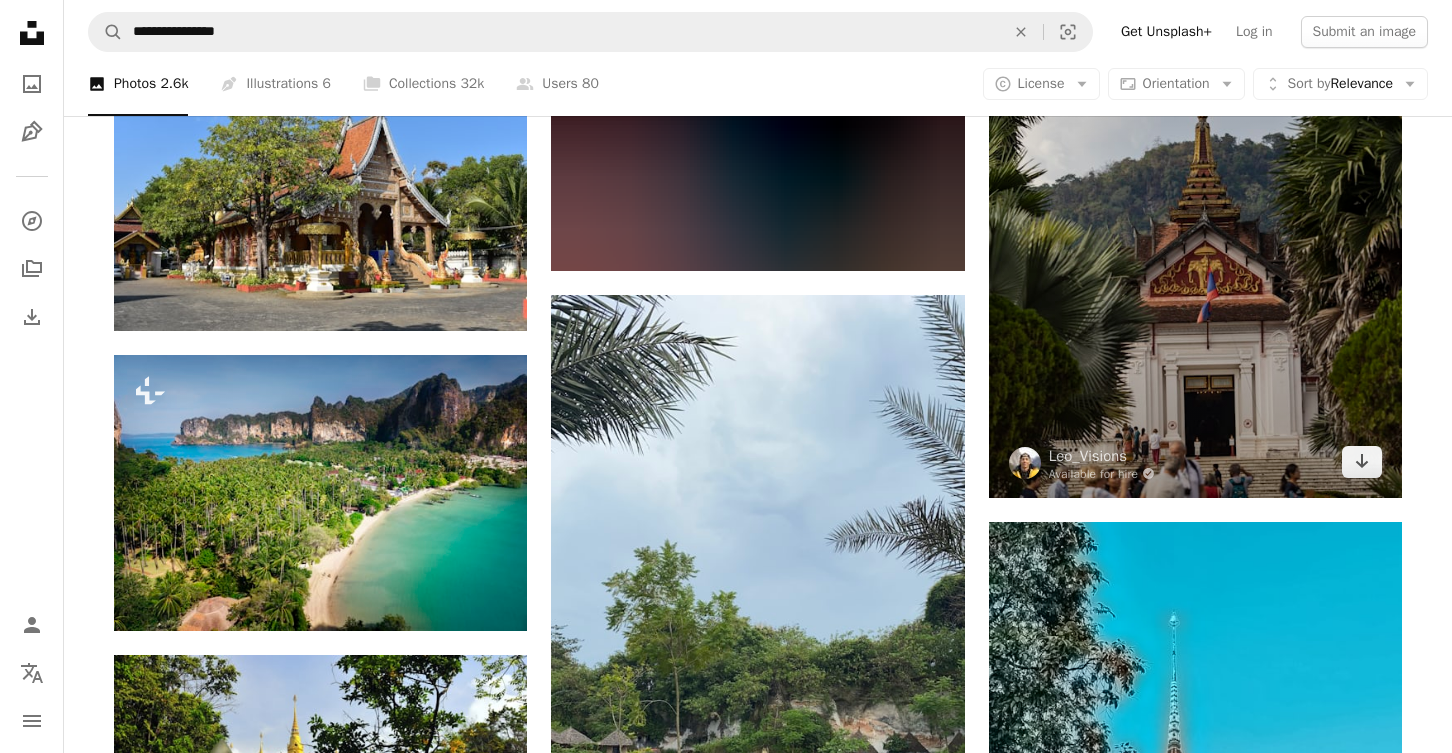 scroll, scrollTop: 85423, scrollLeft: 0, axis: vertical 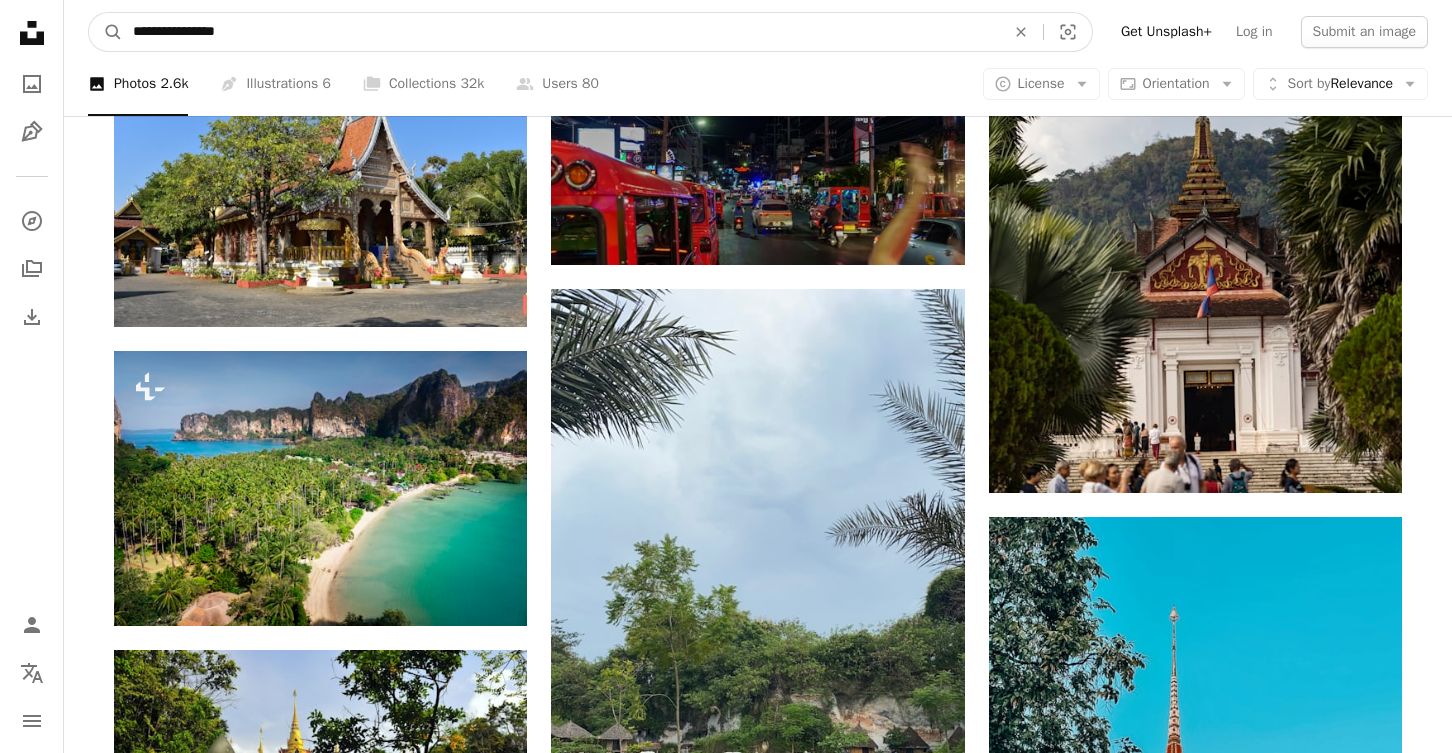drag, startPoint x: 183, startPoint y: 28, endPoint x: 363, endPoint y: 42, distance: 180.54362 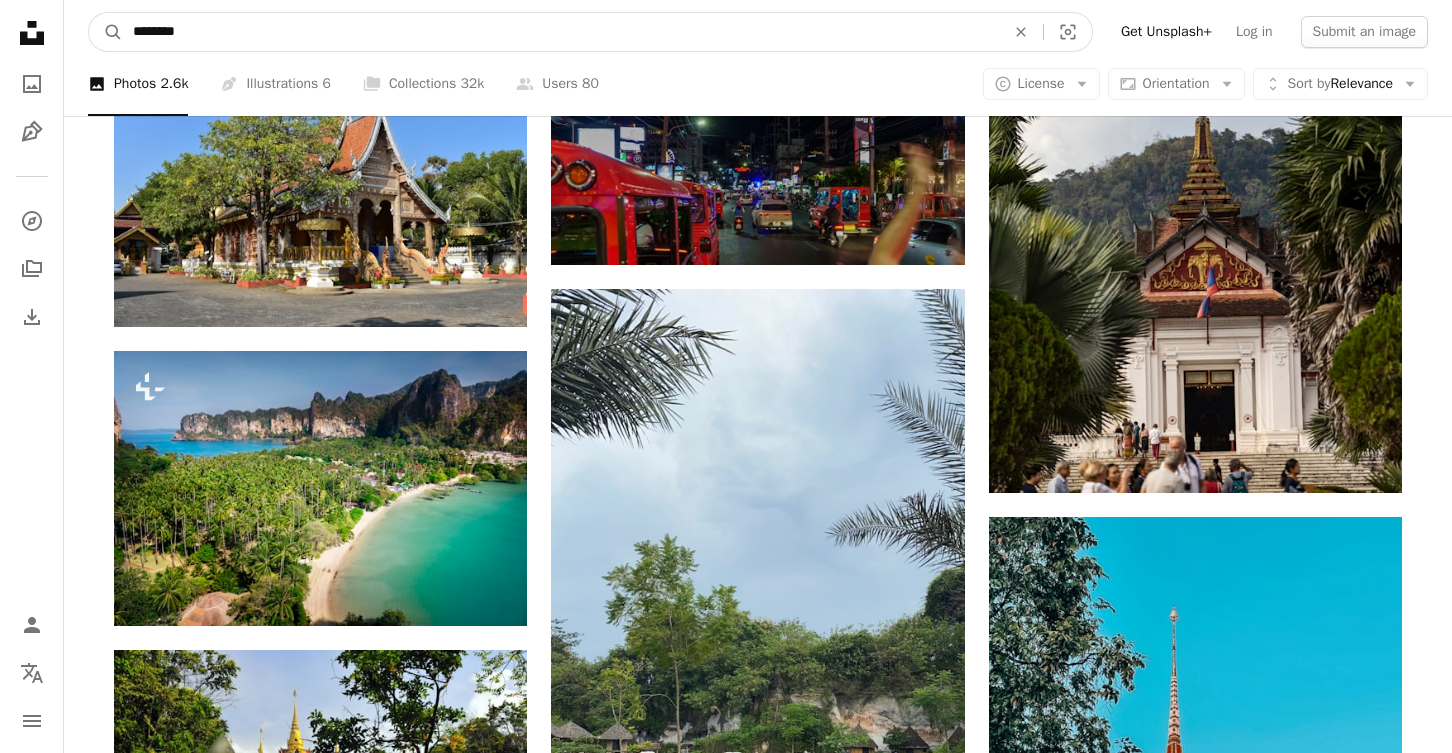 type on "********" 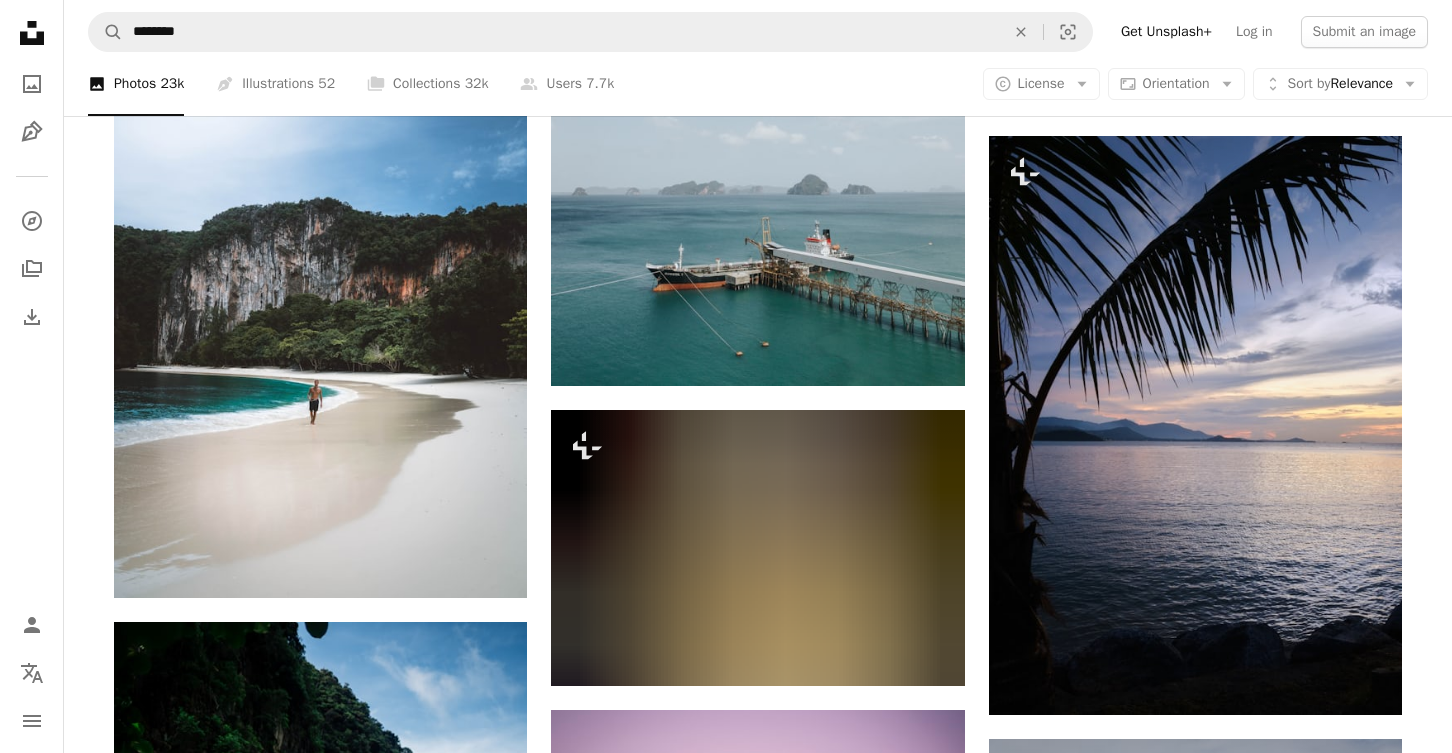 scroll, scrollTop: 25901, scrollLeft: 0, axis: vertical 